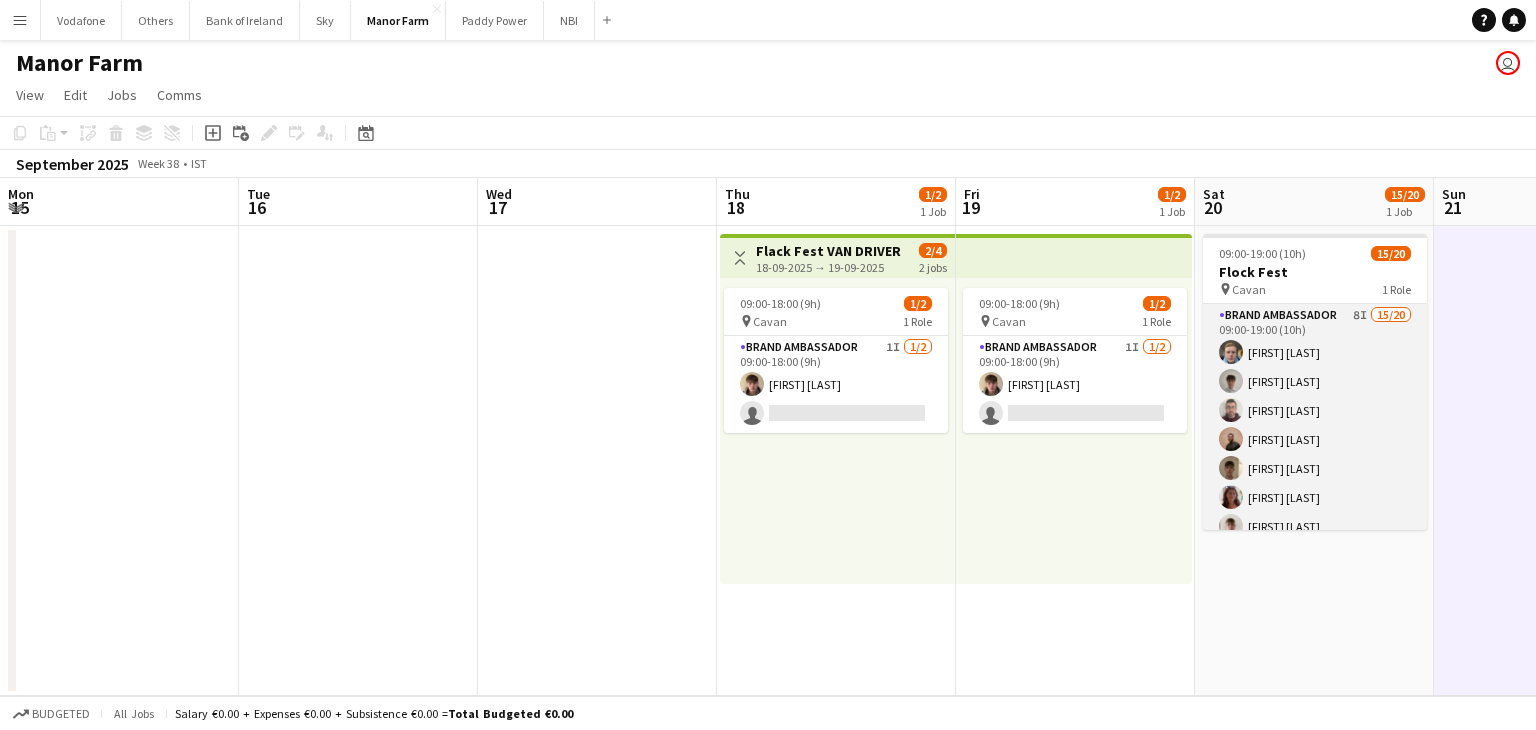 scroll, scrollTop: 0, scrollLeft: 0, axis: both 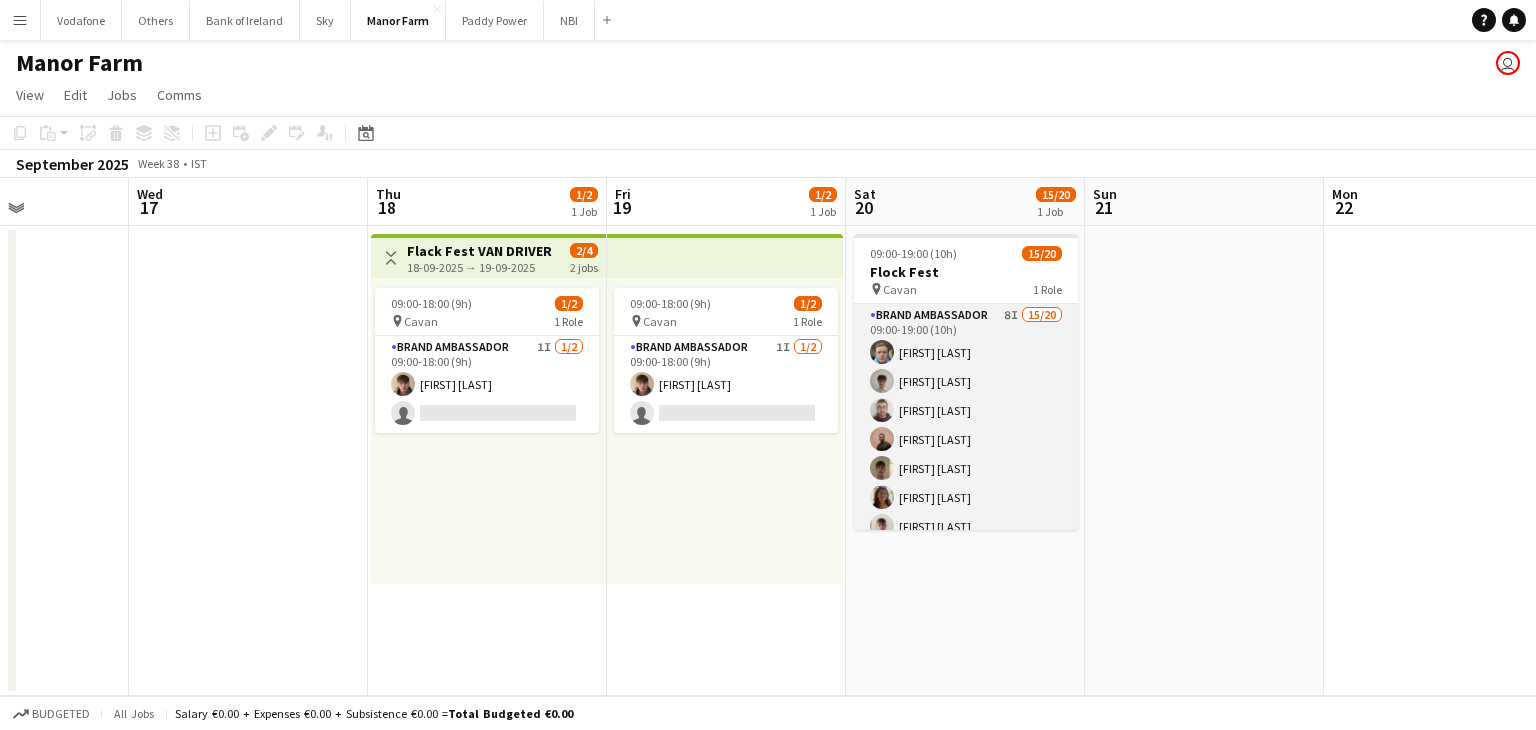click on "Brand Ambassador   8I   15/20   09:00-19:00 (10h)
[FIRST] [LAST] [FIRST] [LAST] [FIRST] [LAST] [FIRST] [LAST] [FIRST] [LAST] [FIRST] [LAST] [FIRST] [LAST] [FIRST] [LAST] [FIRST] [LAST] [FIRST] [LAST] [FIRST] [LAST] [FIRST] [LAST]
single-neutral-actions
single-neutral-actions
single-neutral-actions
single-neutral-actions
single-neutral-actions" at bounding box center [966, 613] 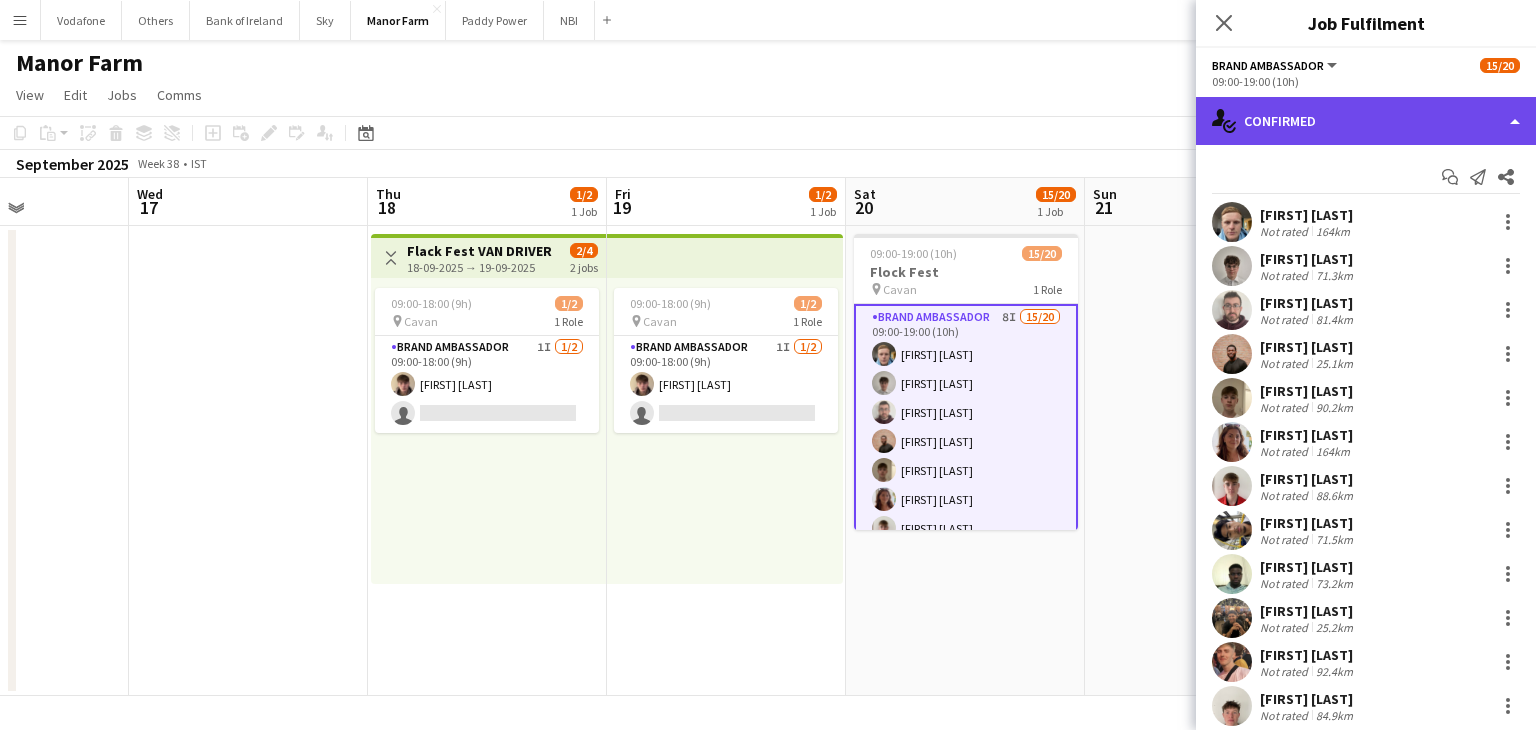 click on "single-neutral-actions-check-2
Confirmed" 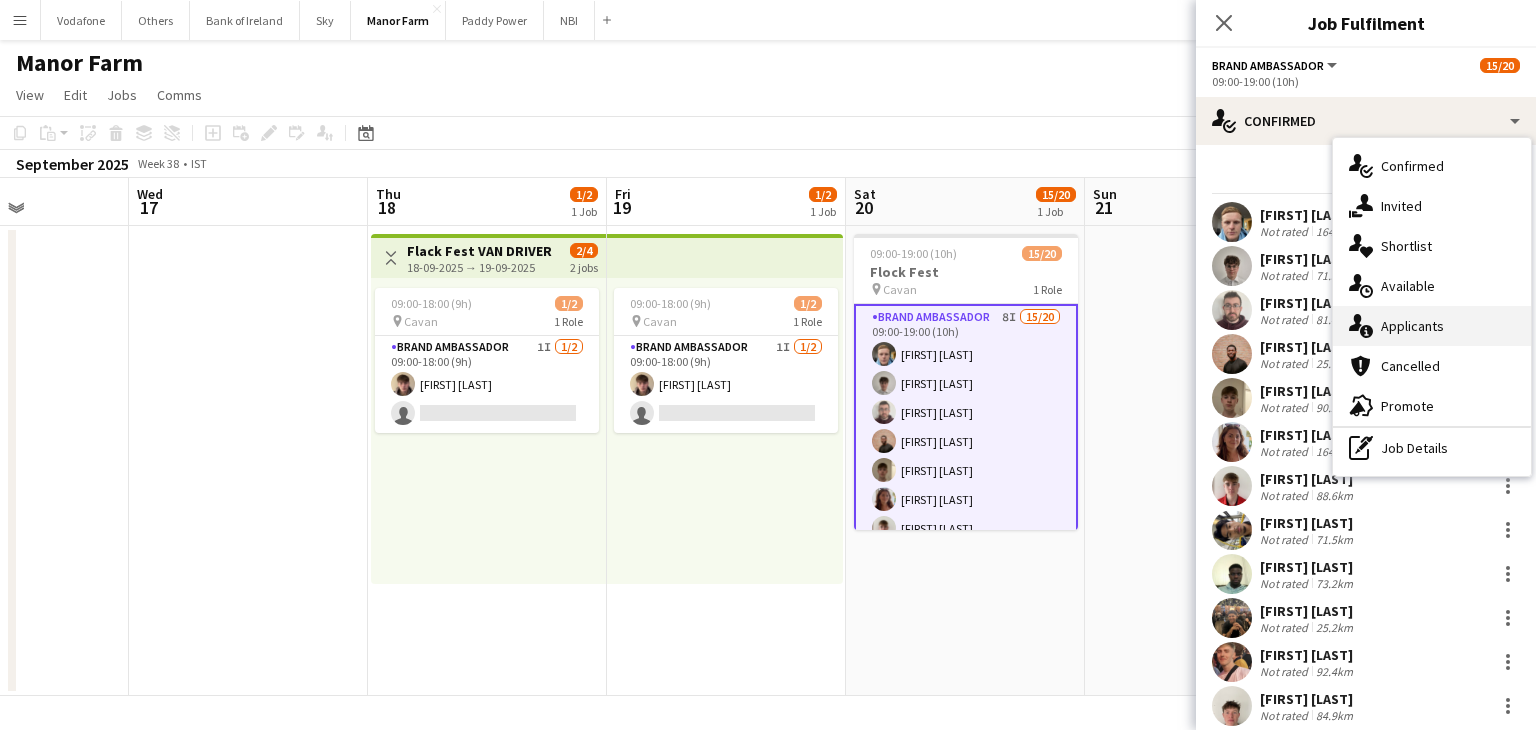 click on "single-neutral-actions-information
Applicants" at bounding box center [1432, 326] 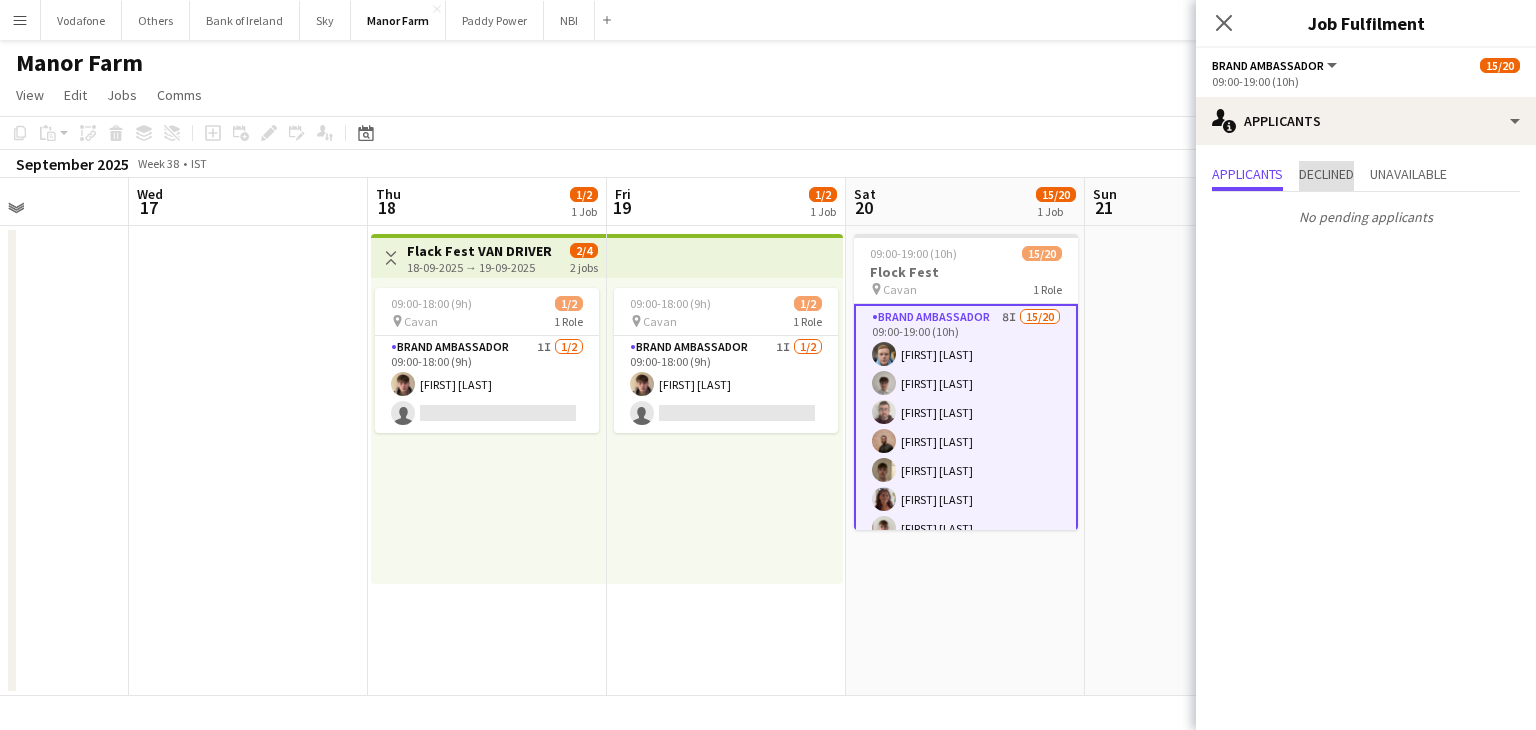 click on "Declined" at bounding box center [1326, 176] 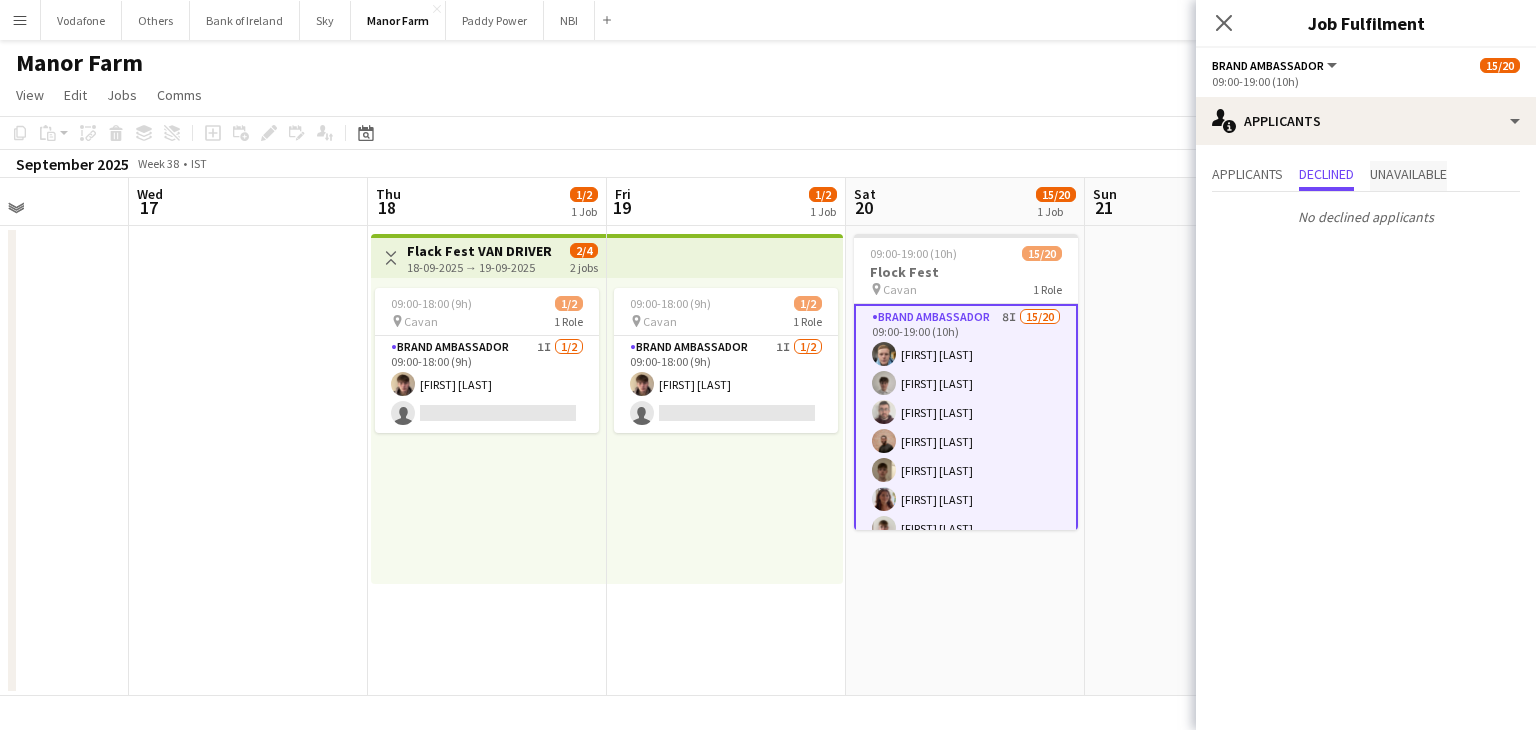 click on "Unavailable" at bounding box center (1408, 174) 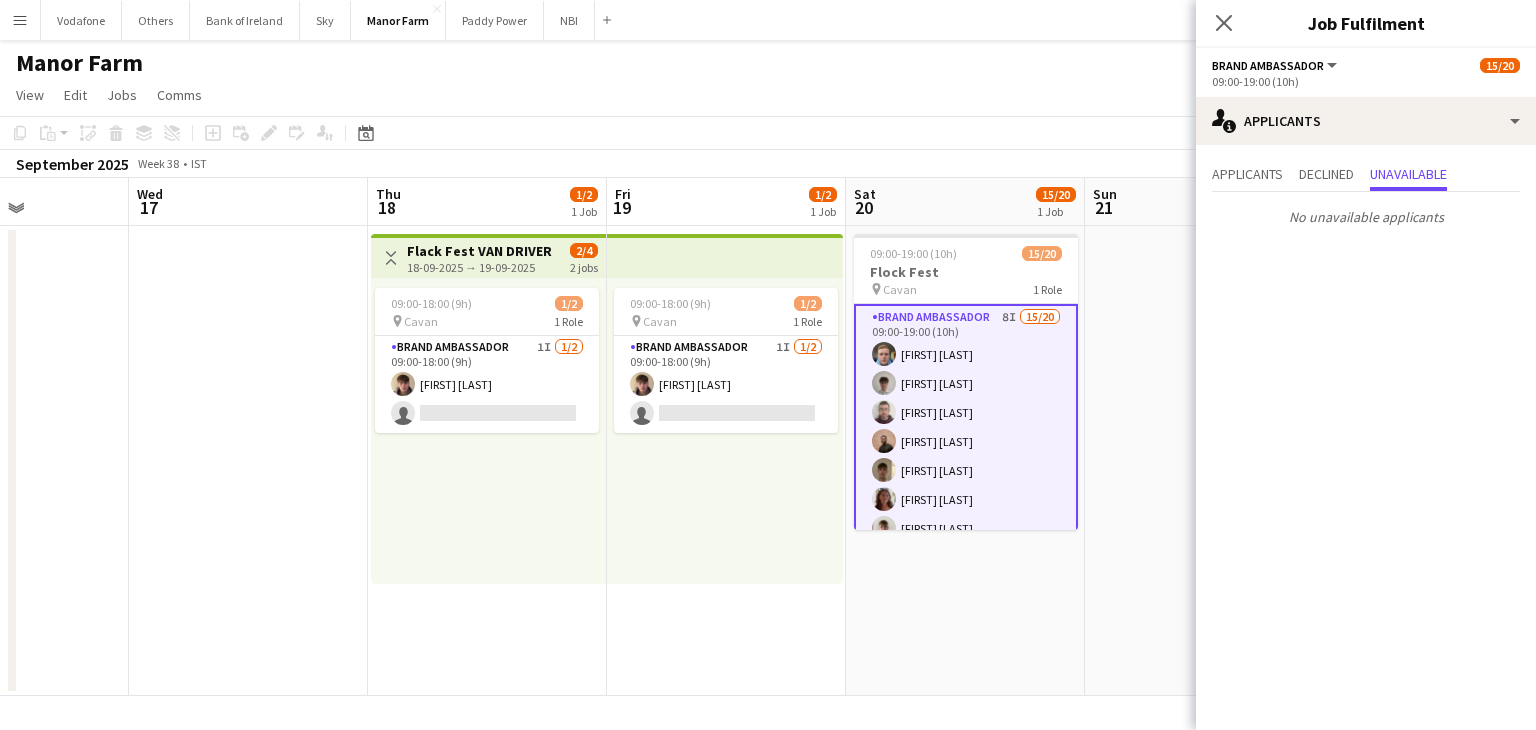 click at bounding box center [248, 461] 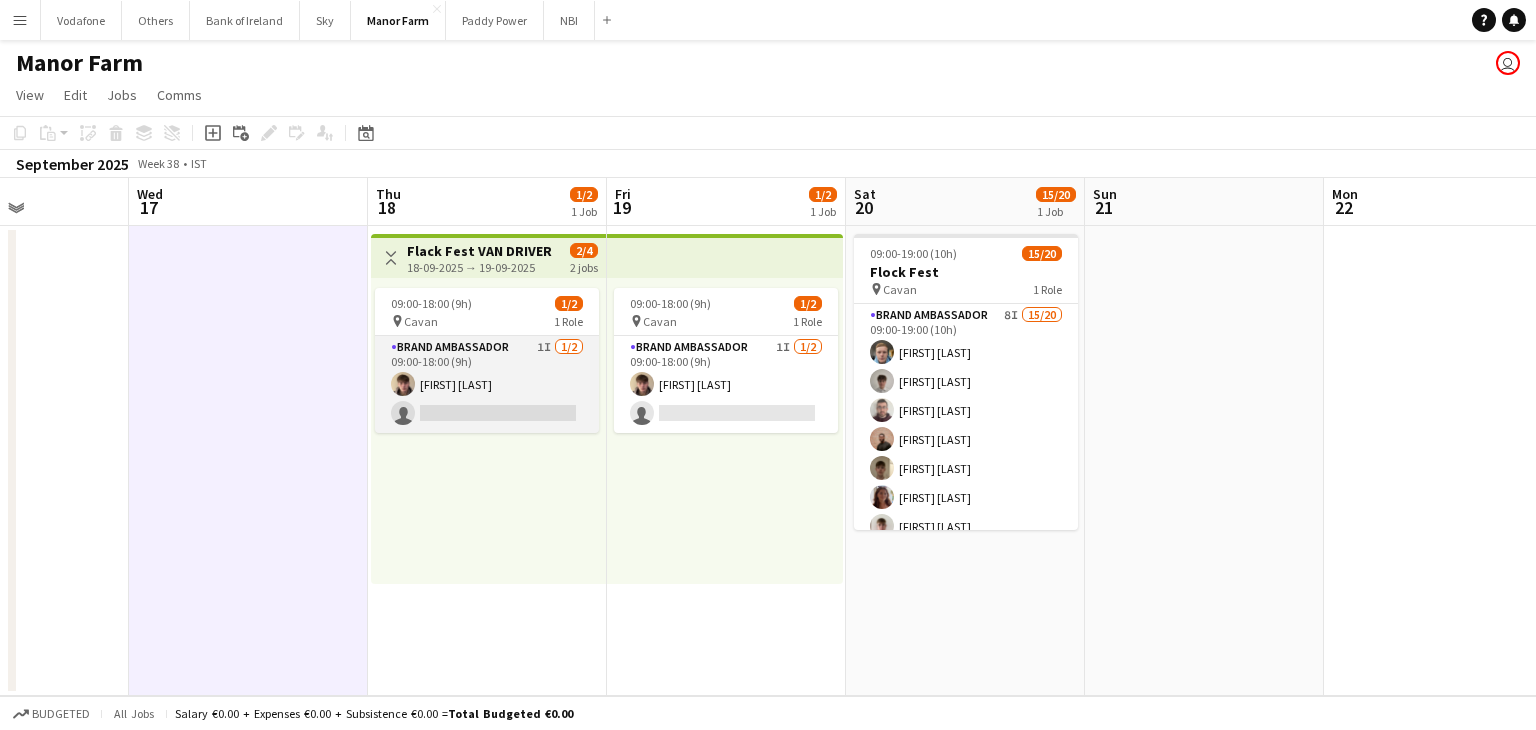 click at bounding box center [403, 384] 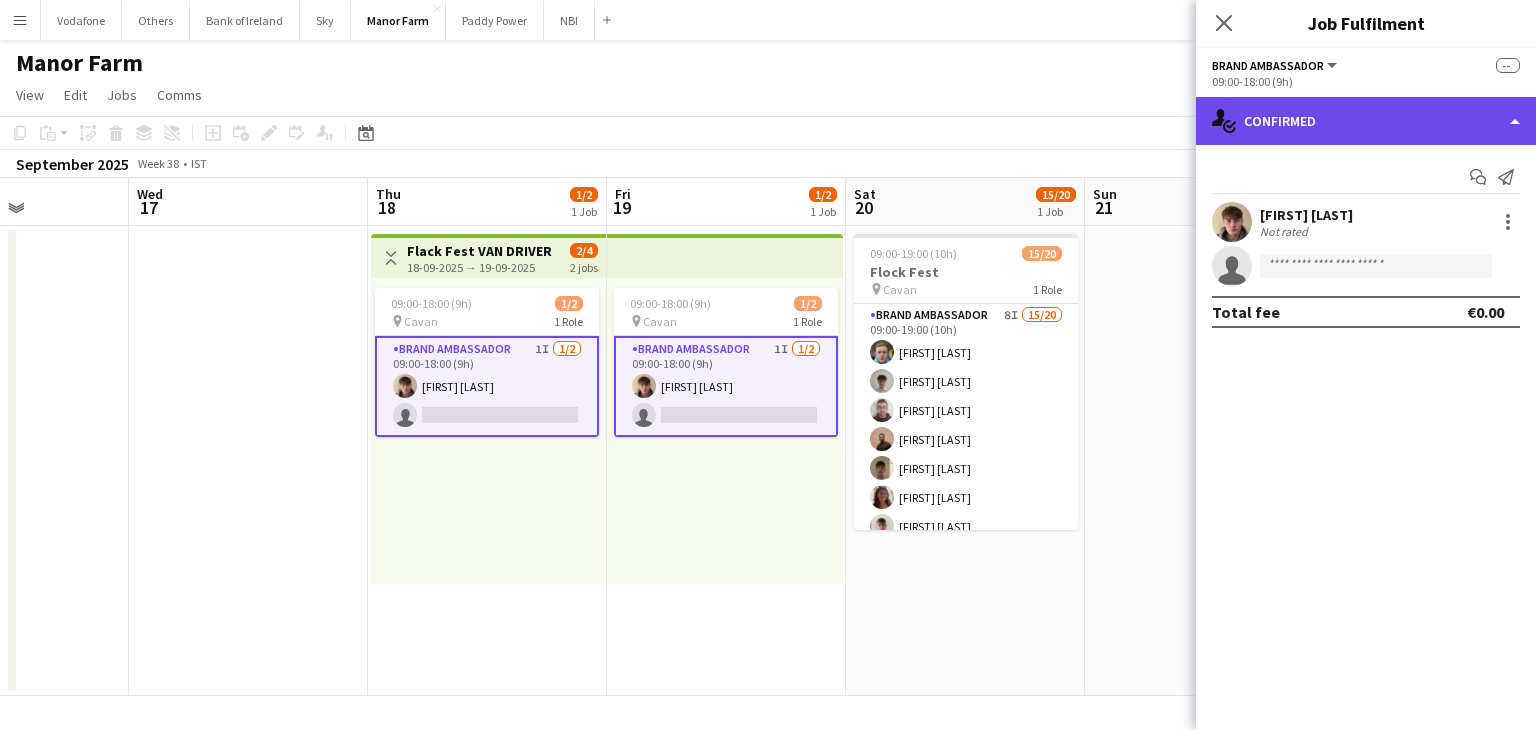 click on "single-neutral-actions-check-2
Confirmed" 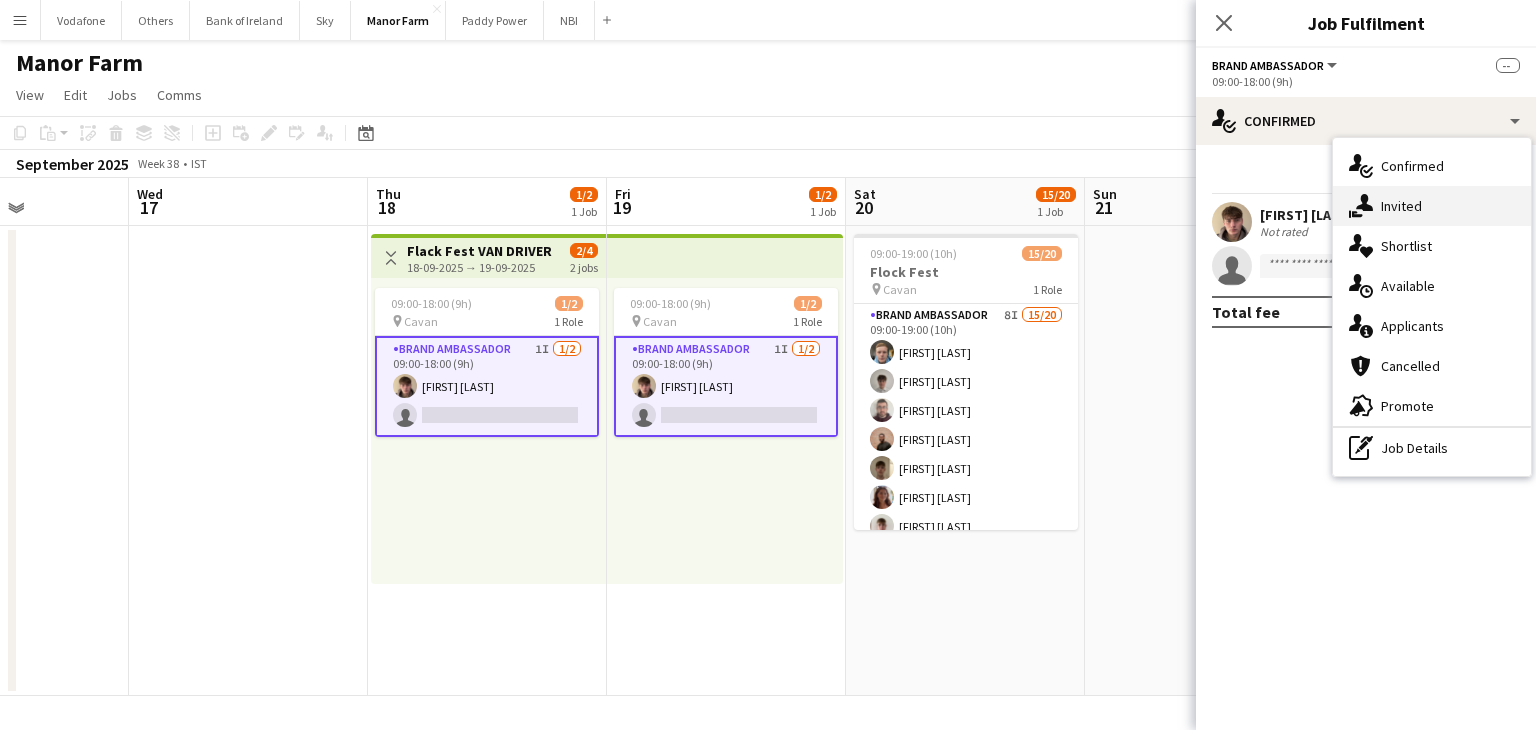 click on "single-neutral-actions-share-1
Invited" at bounding box center (1432, 206) 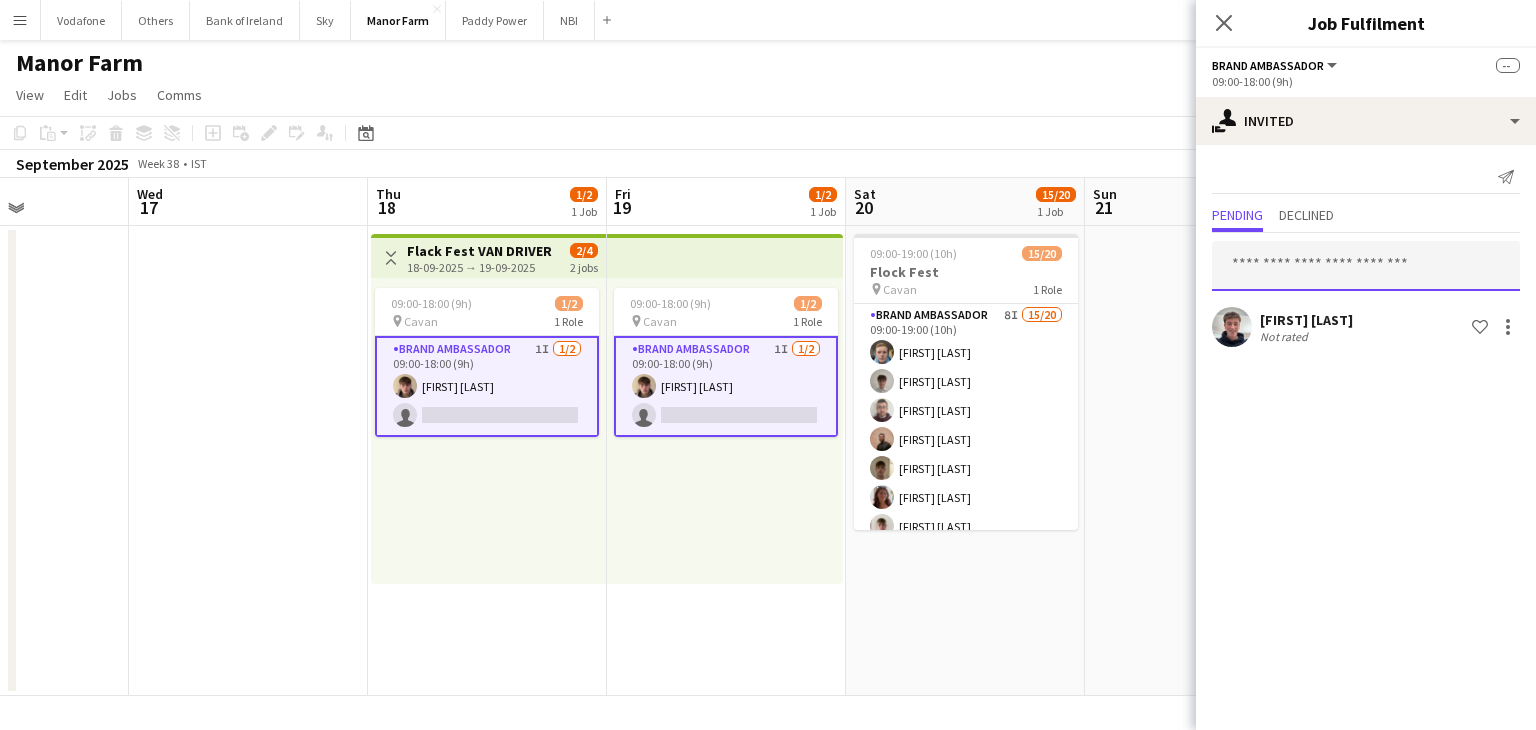click at bounding box center (1366, 266) 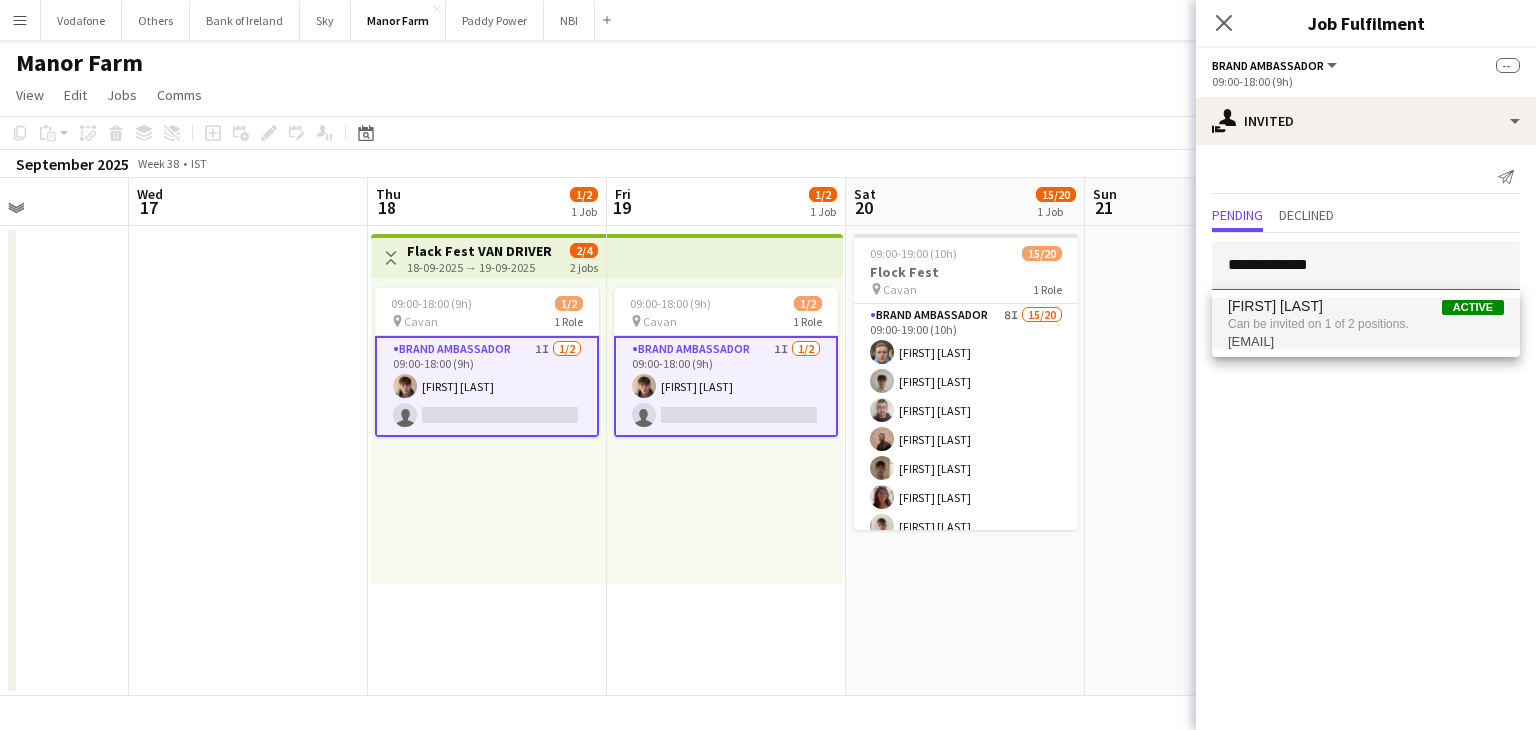 type on "**********" 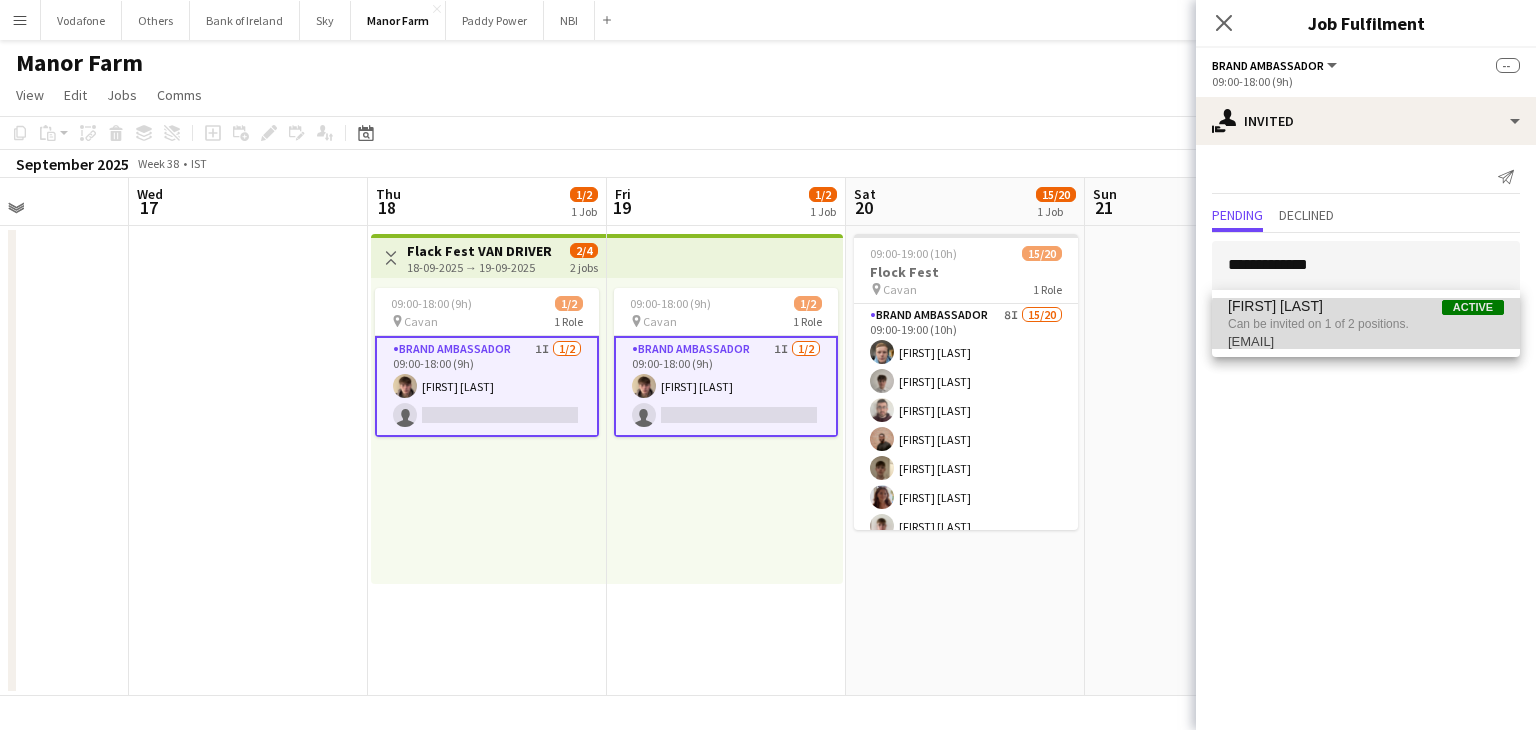 click on "[EMAIL]" at bounding box center (1366, 342) 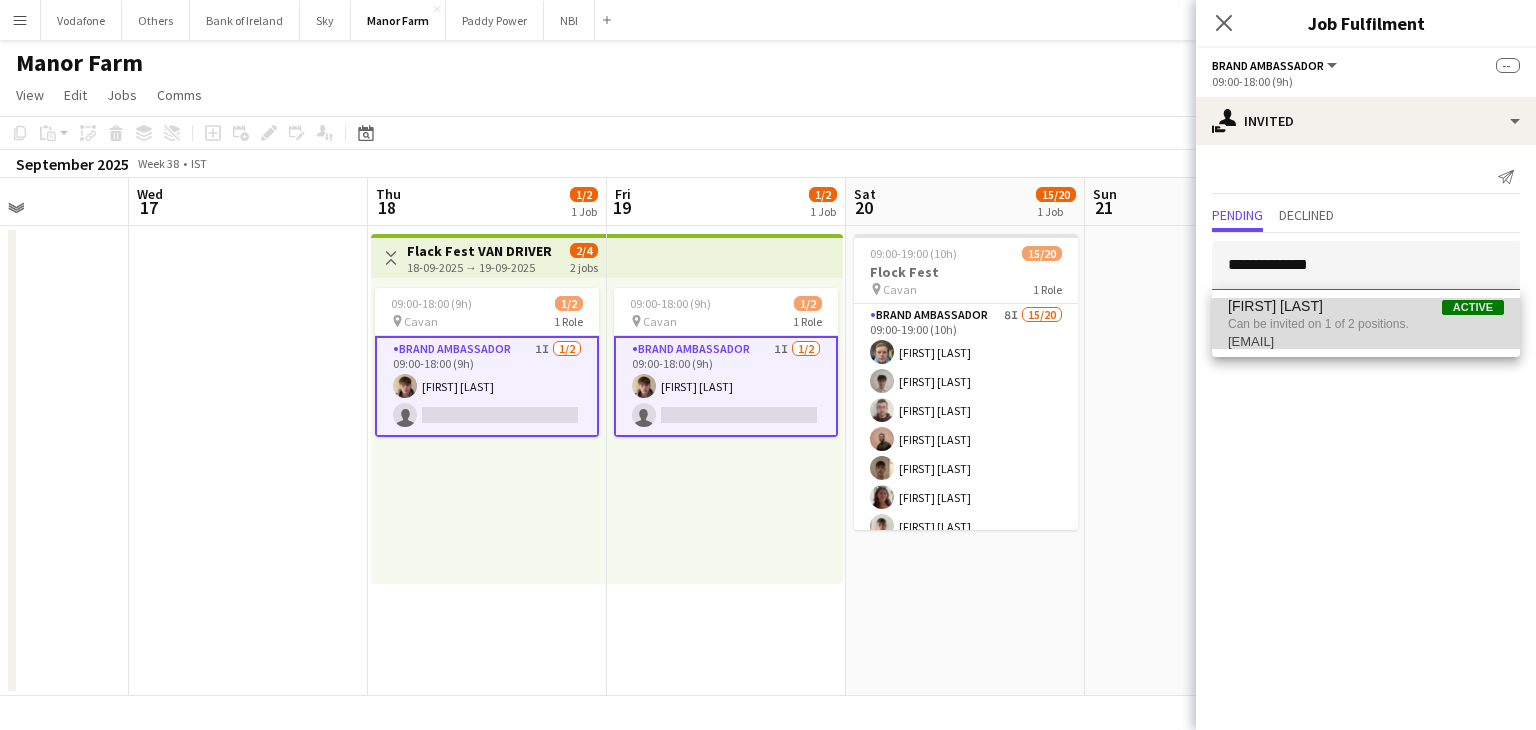 type 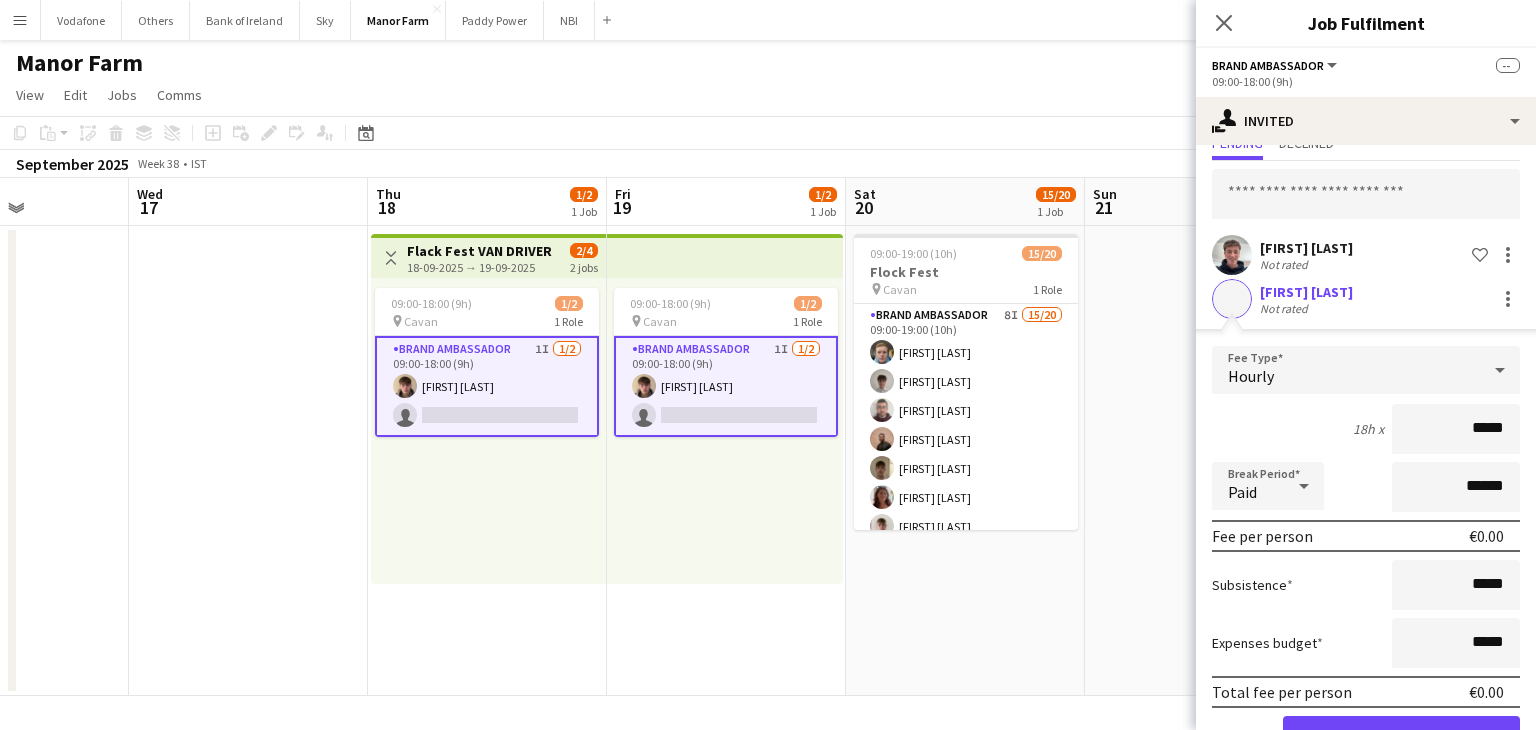 scroll, scrollTop: 132, scrollLeft: 0, axis: vertical 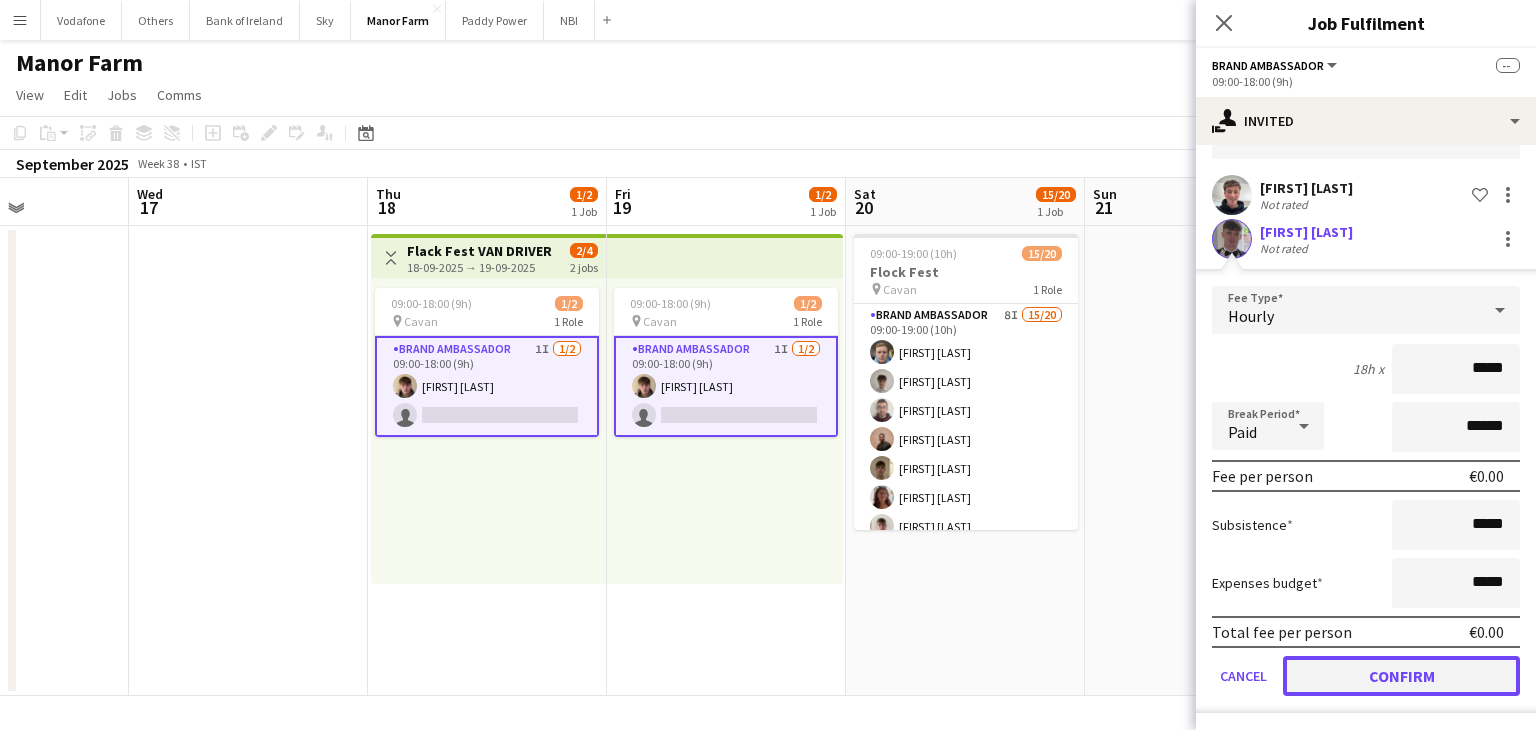 click on "Confirm" 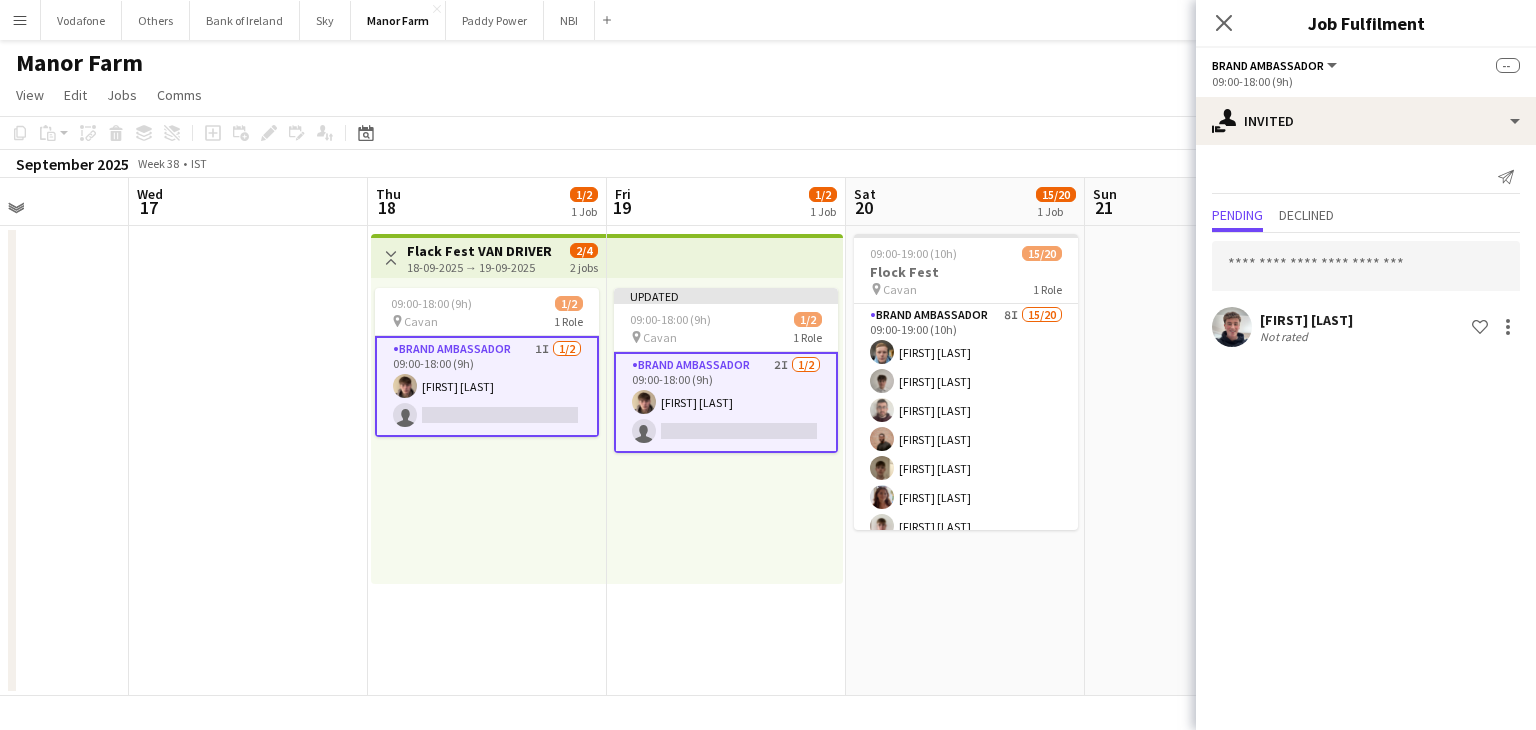 scroll, scrollTop: 0, scrollLeft: 0, axis: both 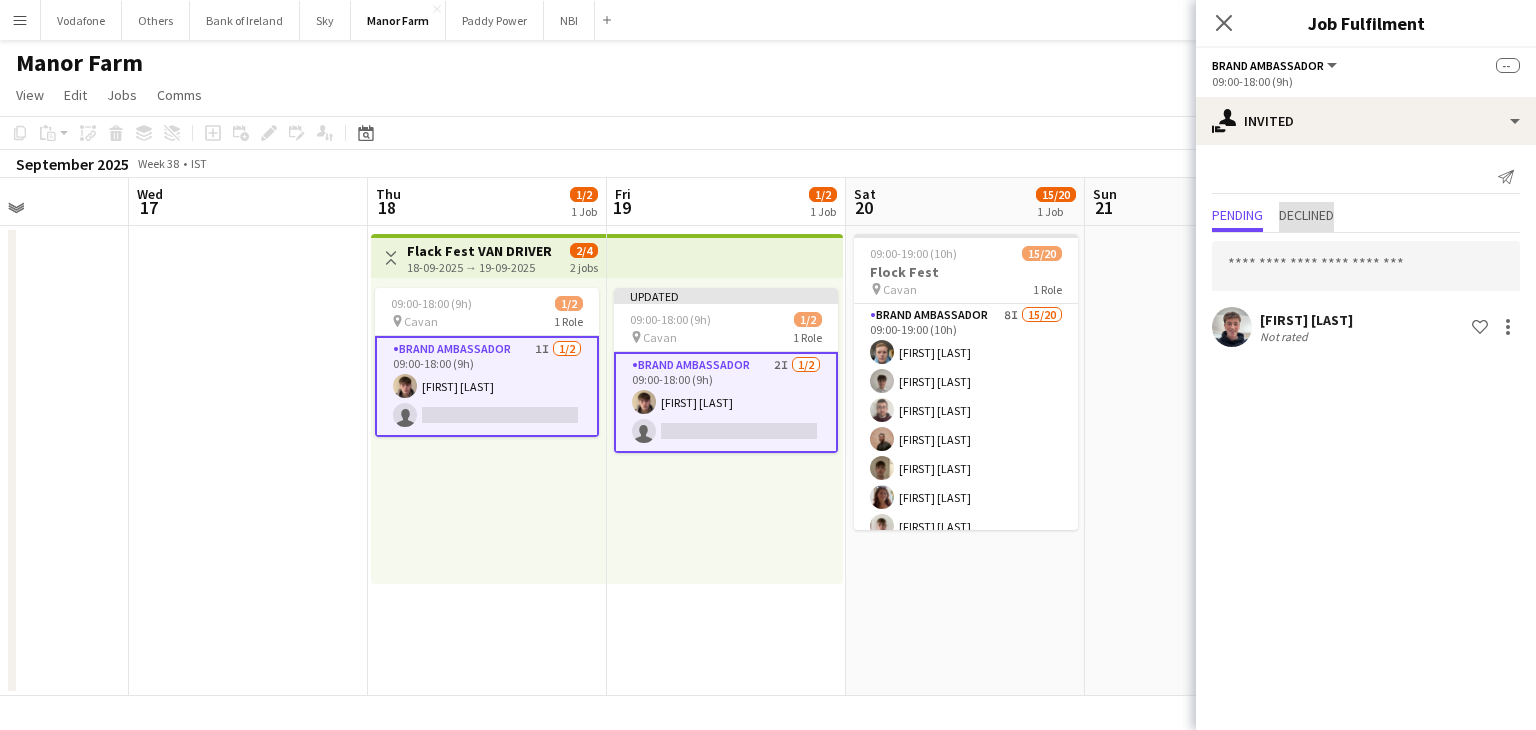 click on "Declined" at bounding box center (1306, 217) 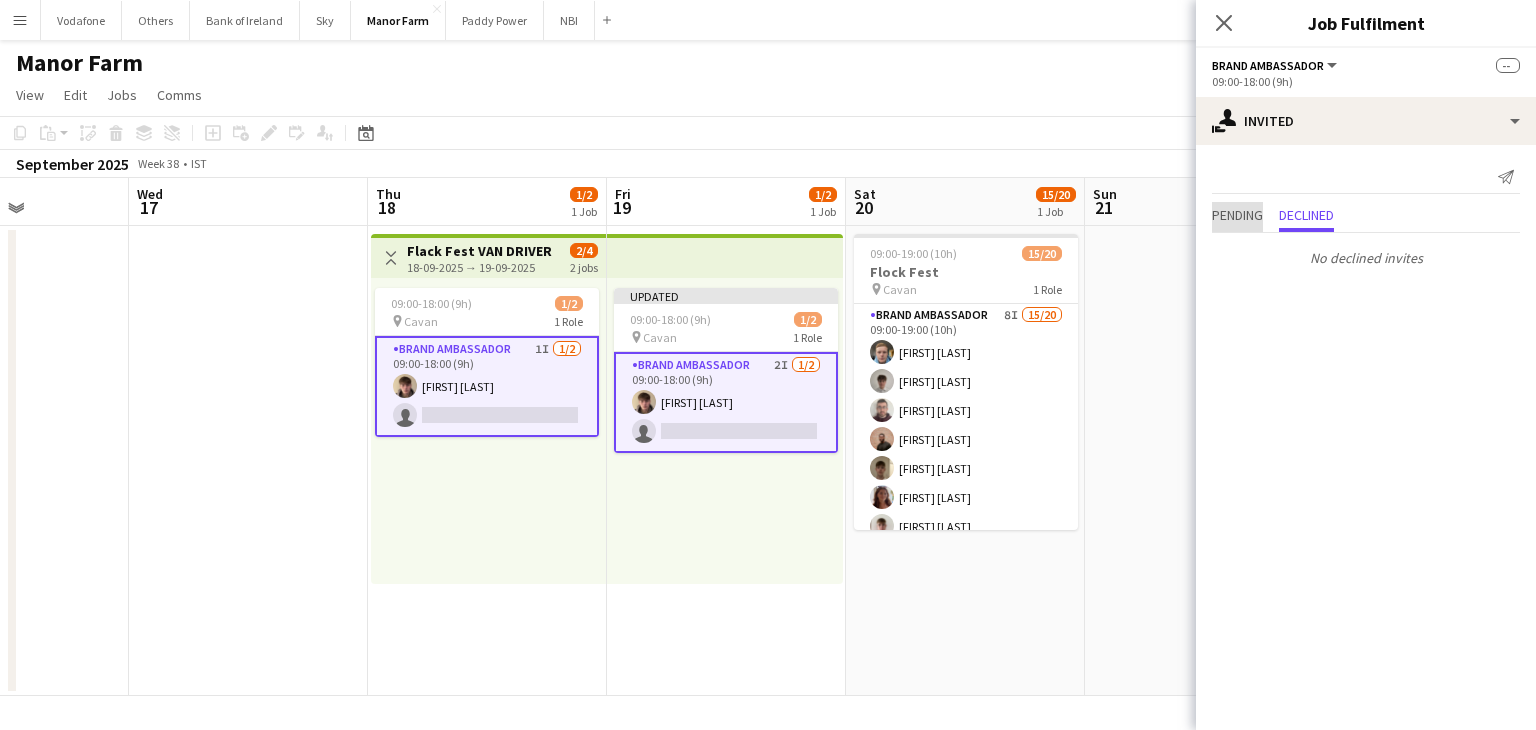 click on "Pending" at bounding box center (1237, 215) 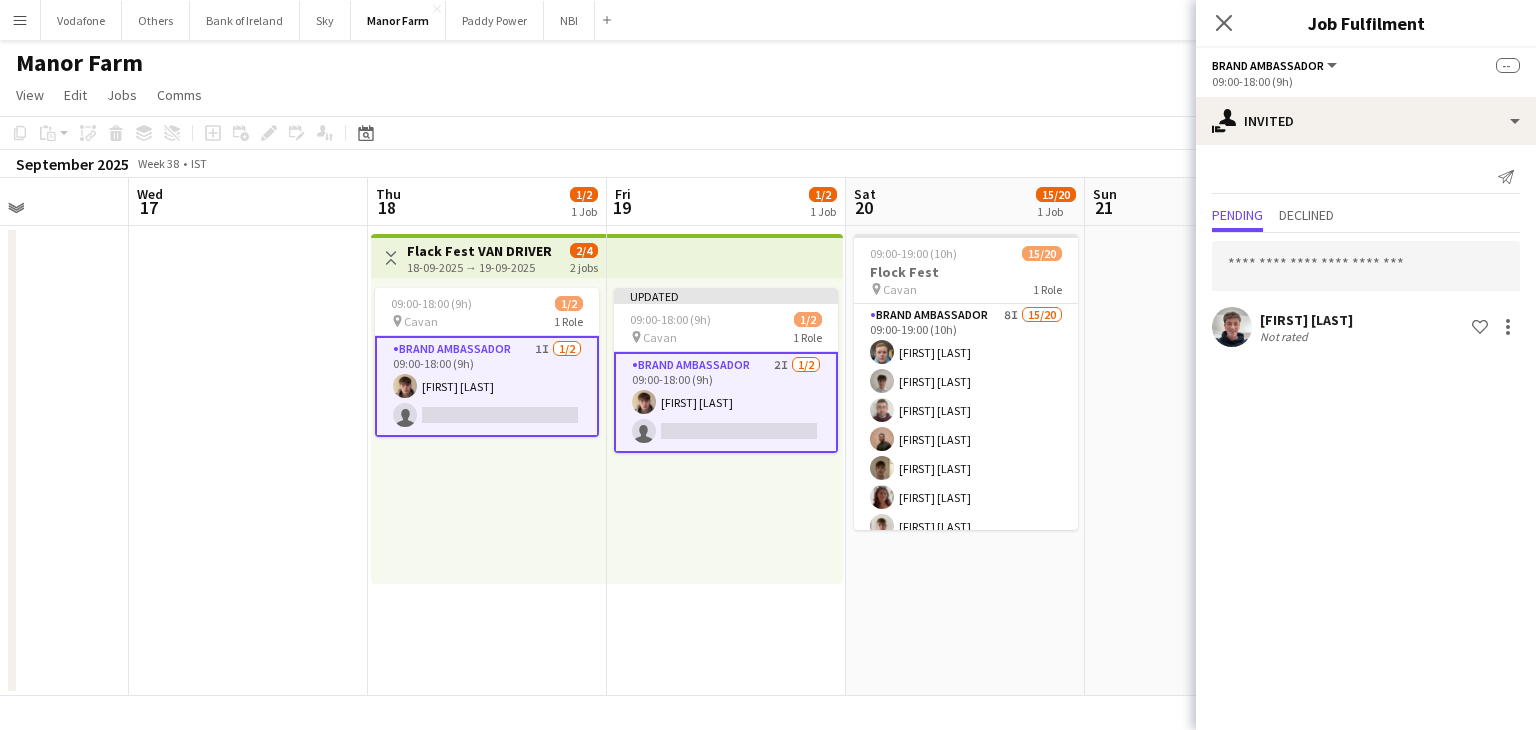 click at bounding box center [1204, 461] 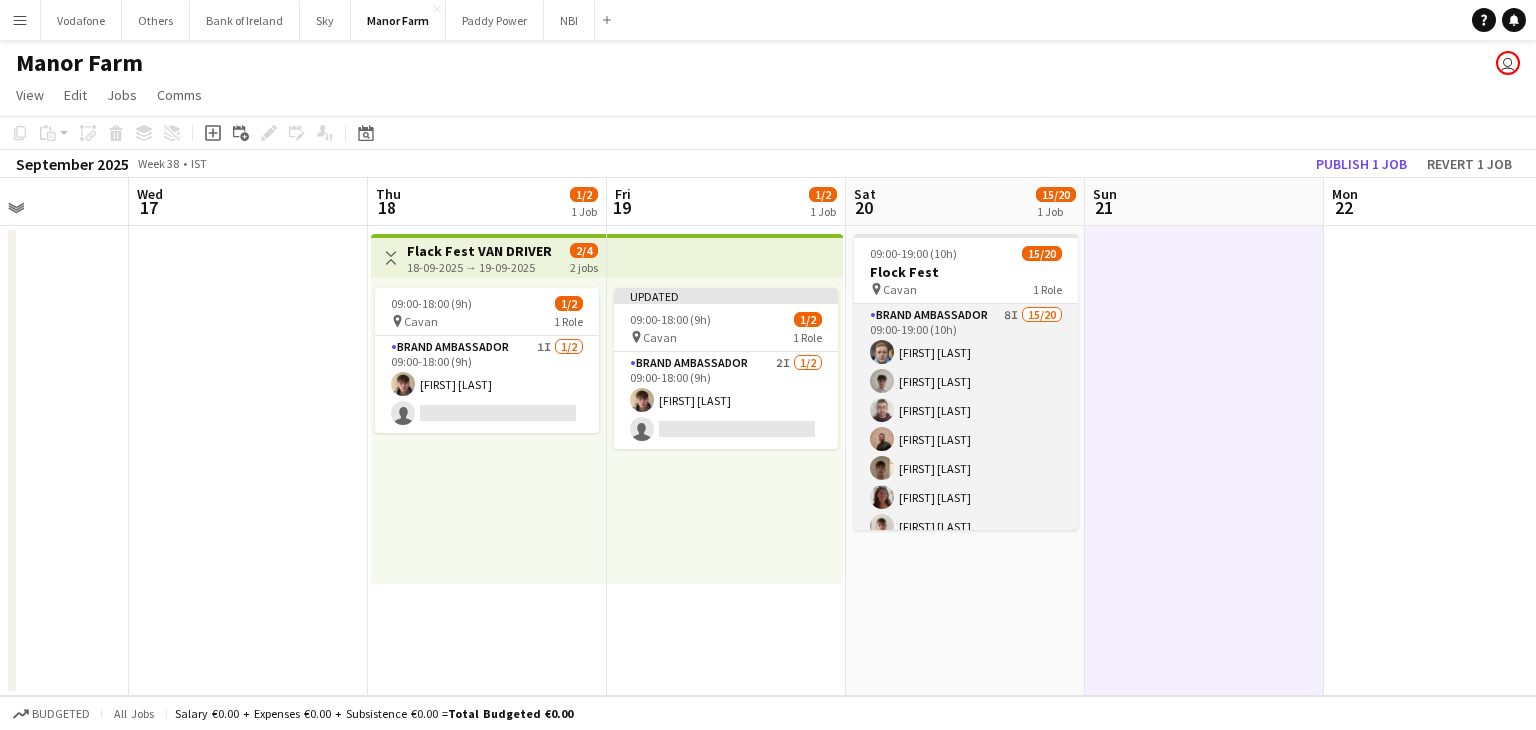 click on "Brand Ambassador   8I   15/20   09:00-19:00 (10h)
[FIRST] [LAST] [FIRST] [LAST] [FIRST] [LAST] [FIRST] [LAST] [FIRST] [LAST] [FIRST] [LAST] [FIRST] [LAST] [FIRST] [LAST] [FIRST] [LAST] [FIRST] [LAST] [FIRST] [LAST] [FIRST] [LAST]
single-neutral-actions
single-neutral-actions
single-neutral-actions
single-neutral-actions
single-neutral-actions" at bounding box center (966, 613) 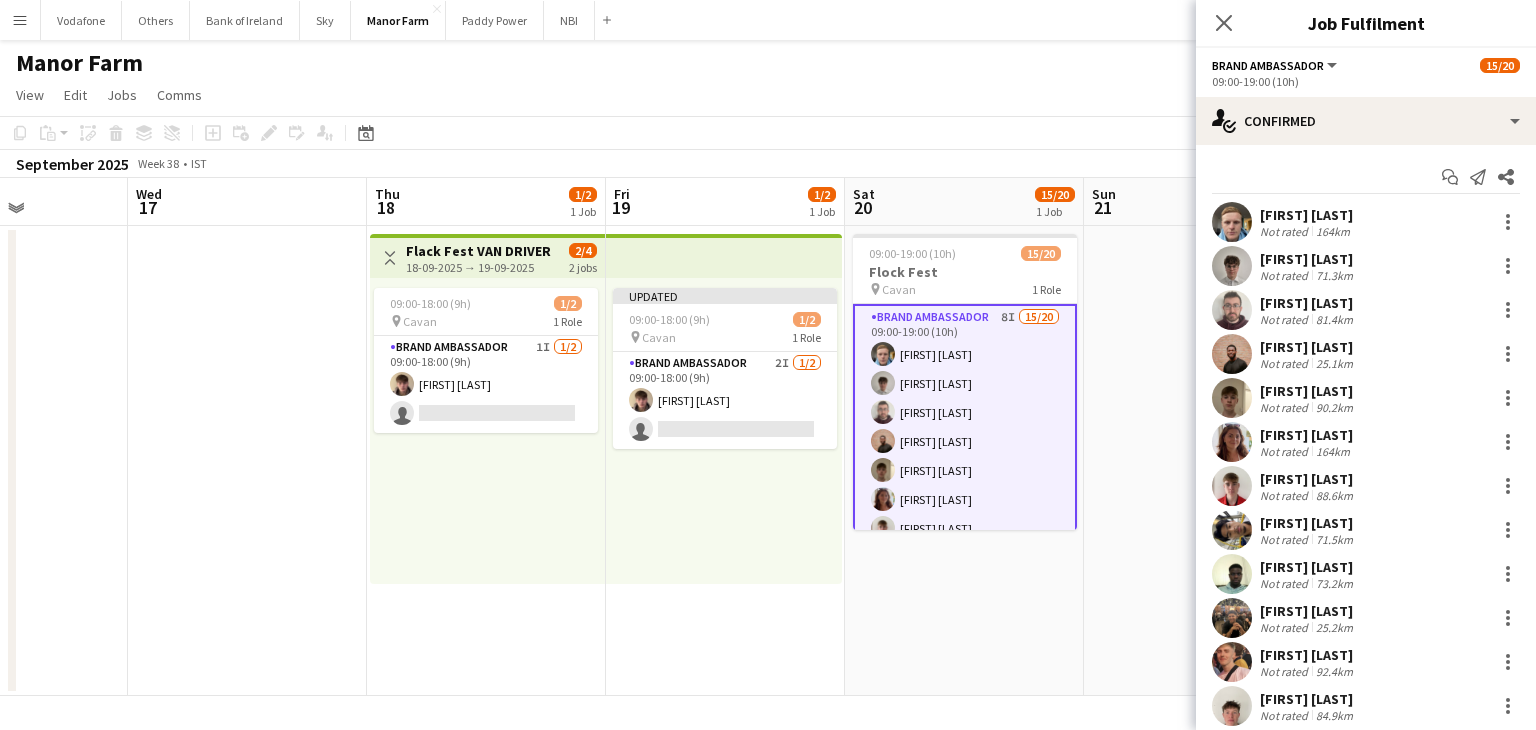 click at bounding box center (1203, 461) 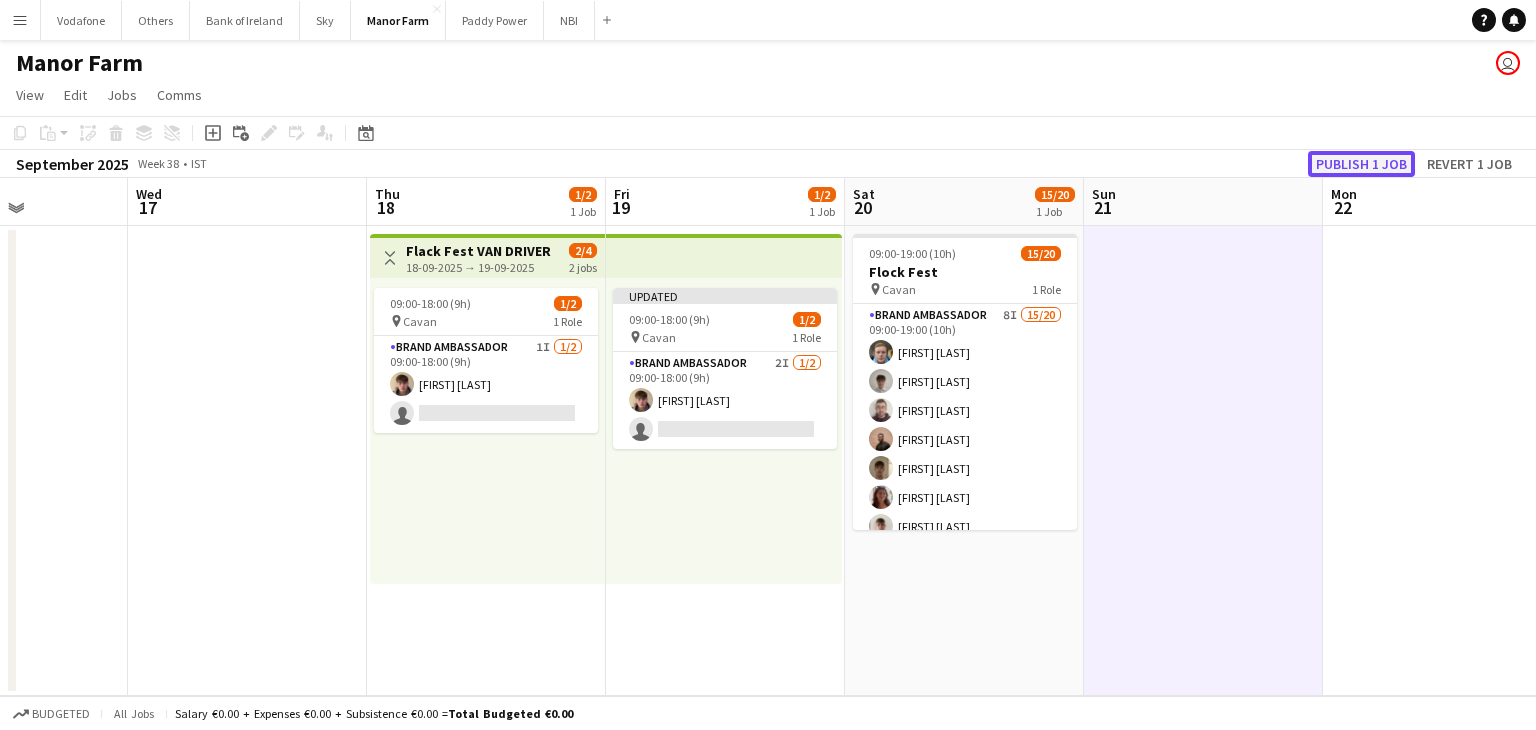 click on "Publish 1 job" 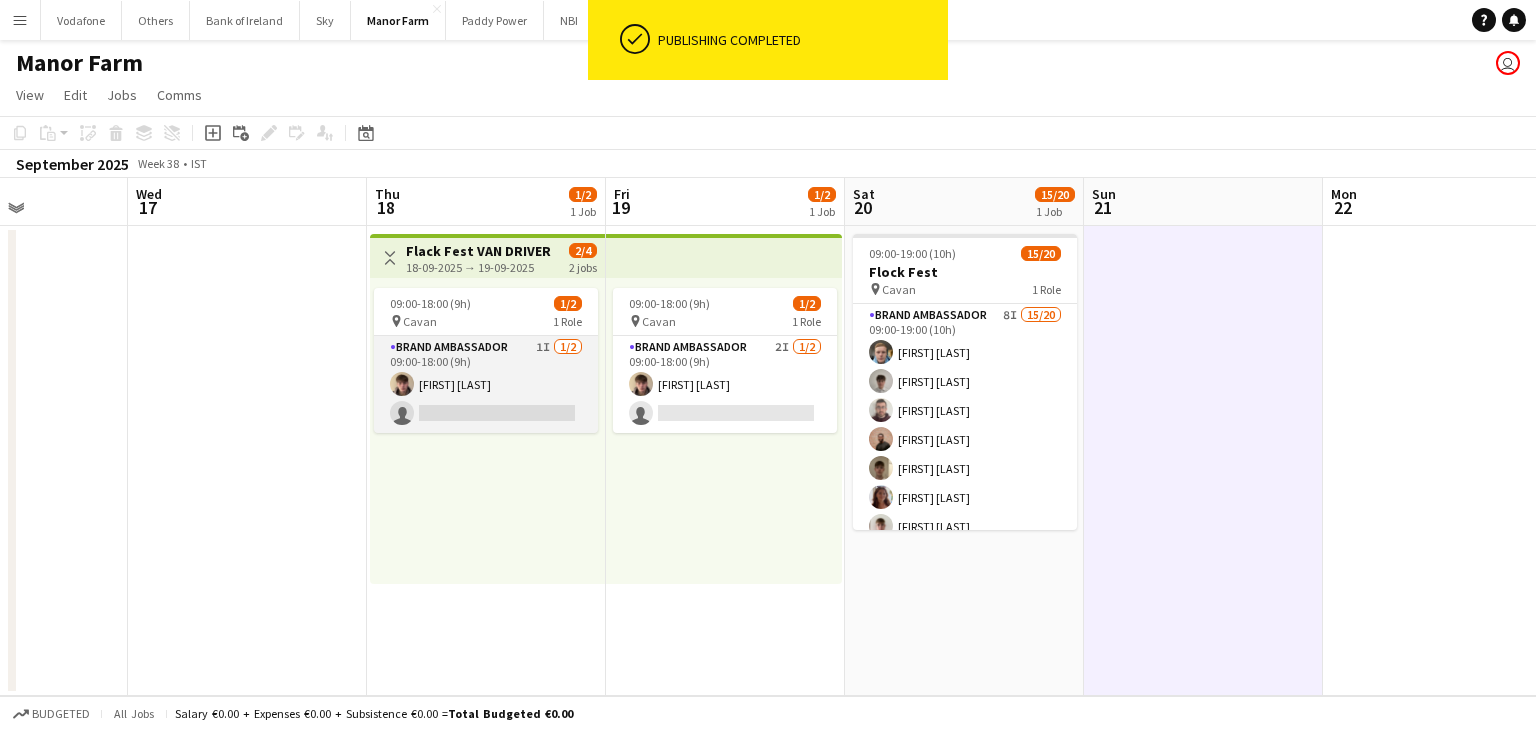 click on "Brand Ambassador   1I   1/2   09:00-18:00 (9h)
[FIRST] [LAST]
single-neutral-actions" at bounding box center (486, 384) 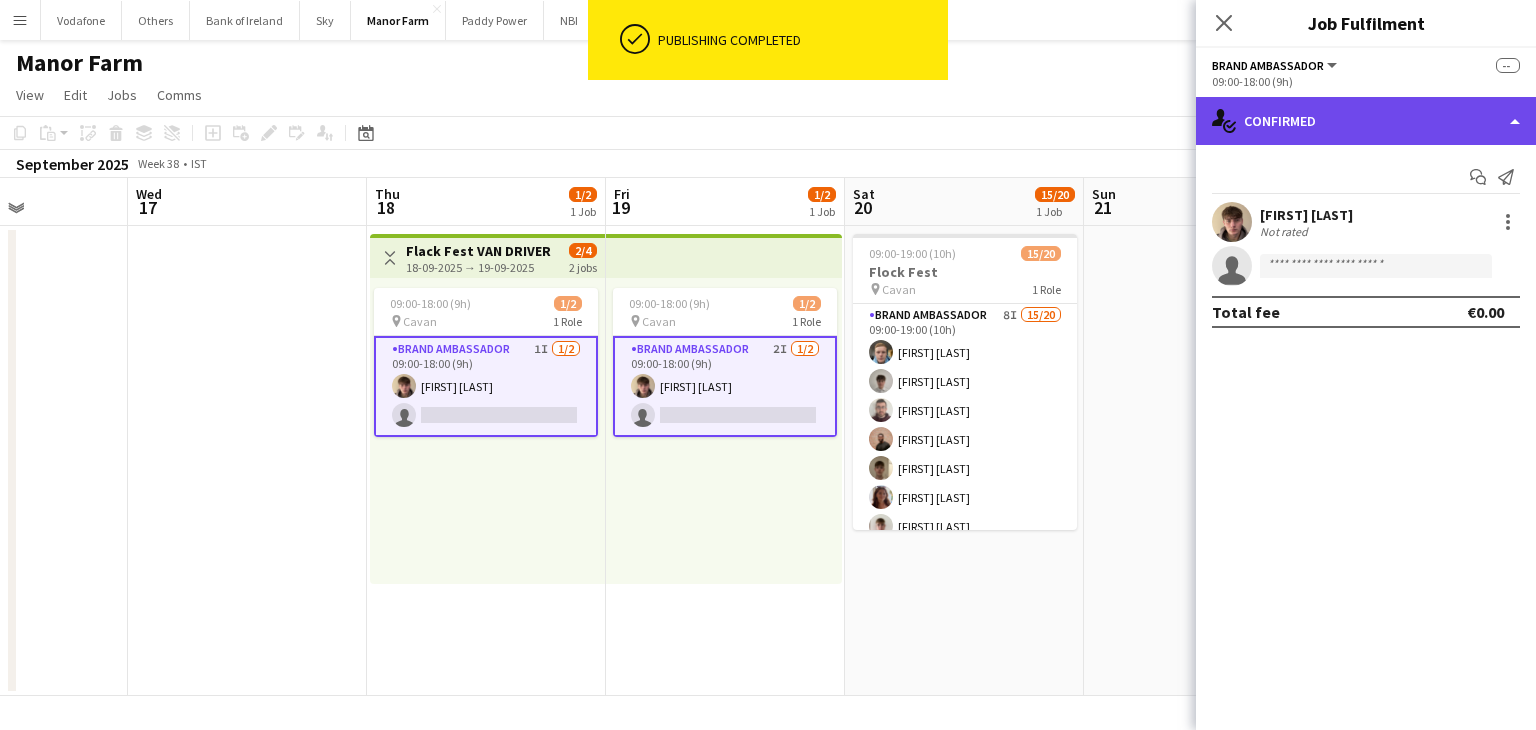 click on "single-neutral-actions-check-2
Confirmed" 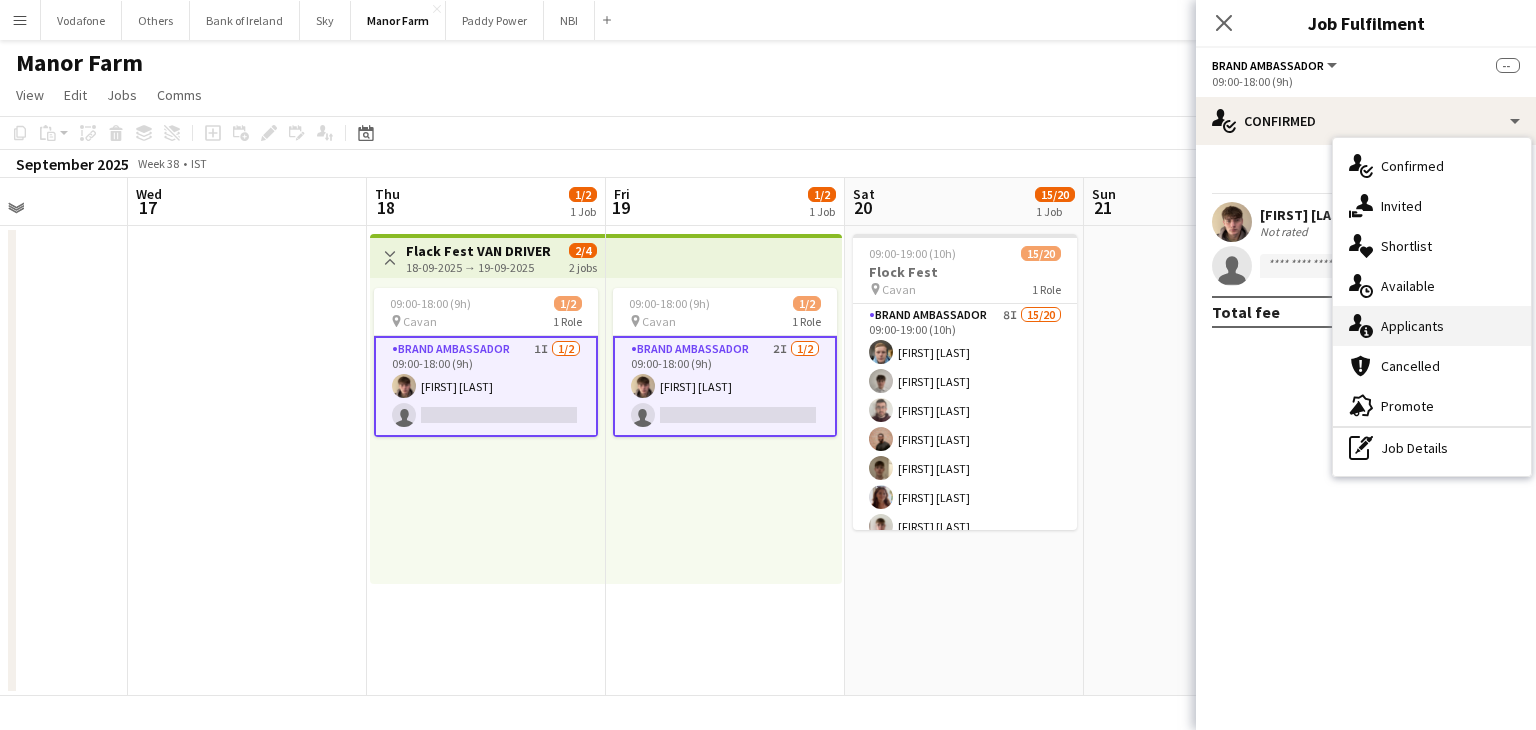 click on "single-neutral-actions-information
Applicants" at bounding box center [1432, 326] 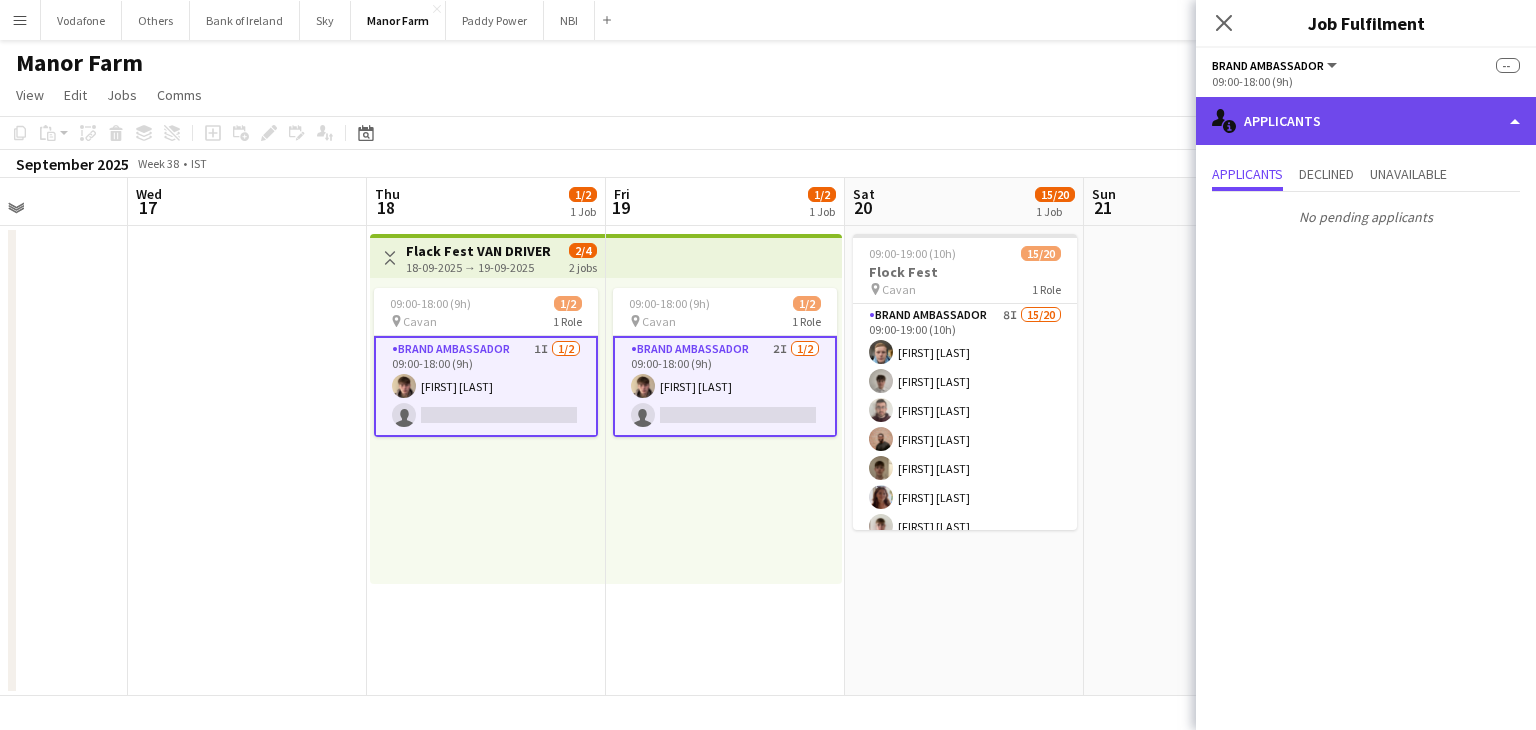 click on "single-neutral-actions-information
Applicants" 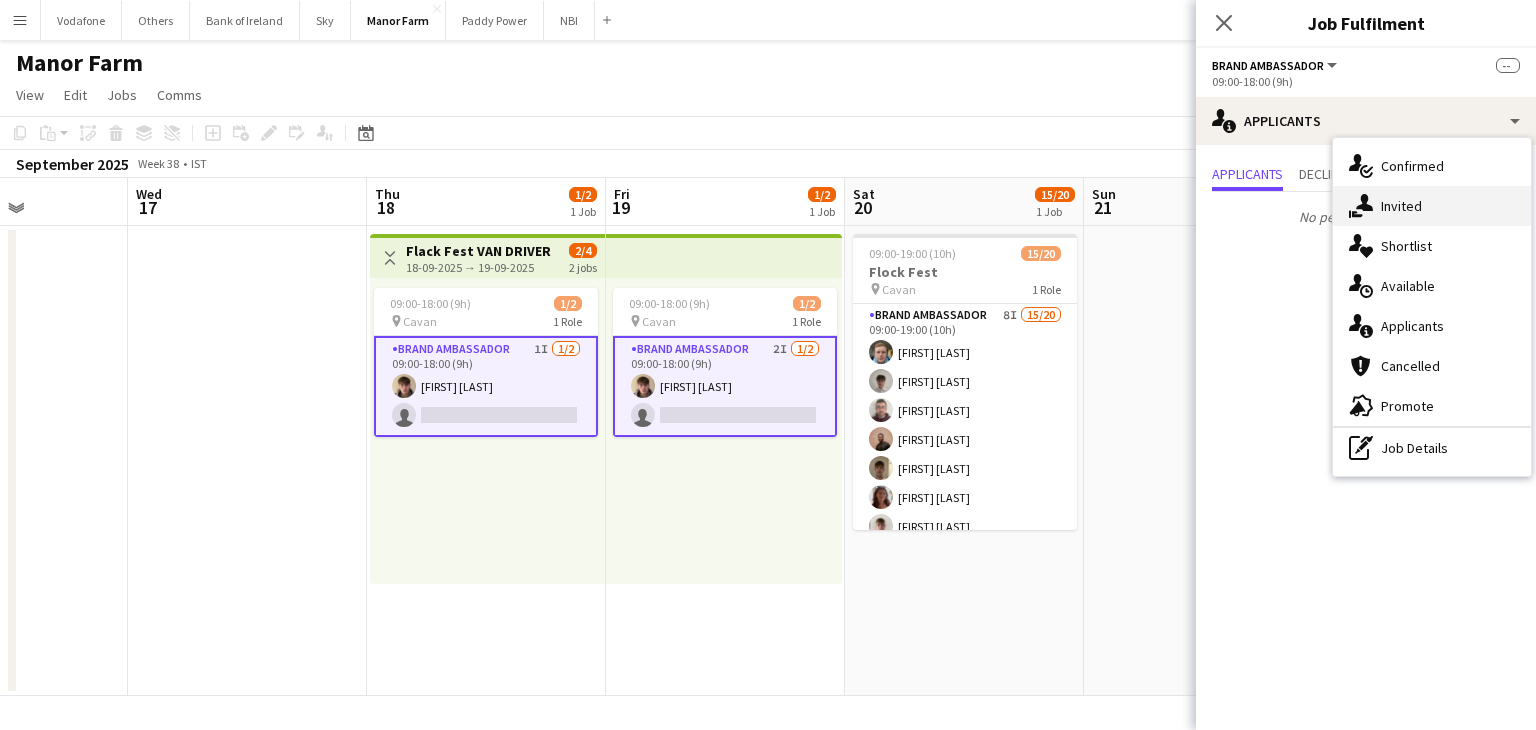 click on "single-neutral-actions-share-1
Invited" at bounding box center (1432, 206) 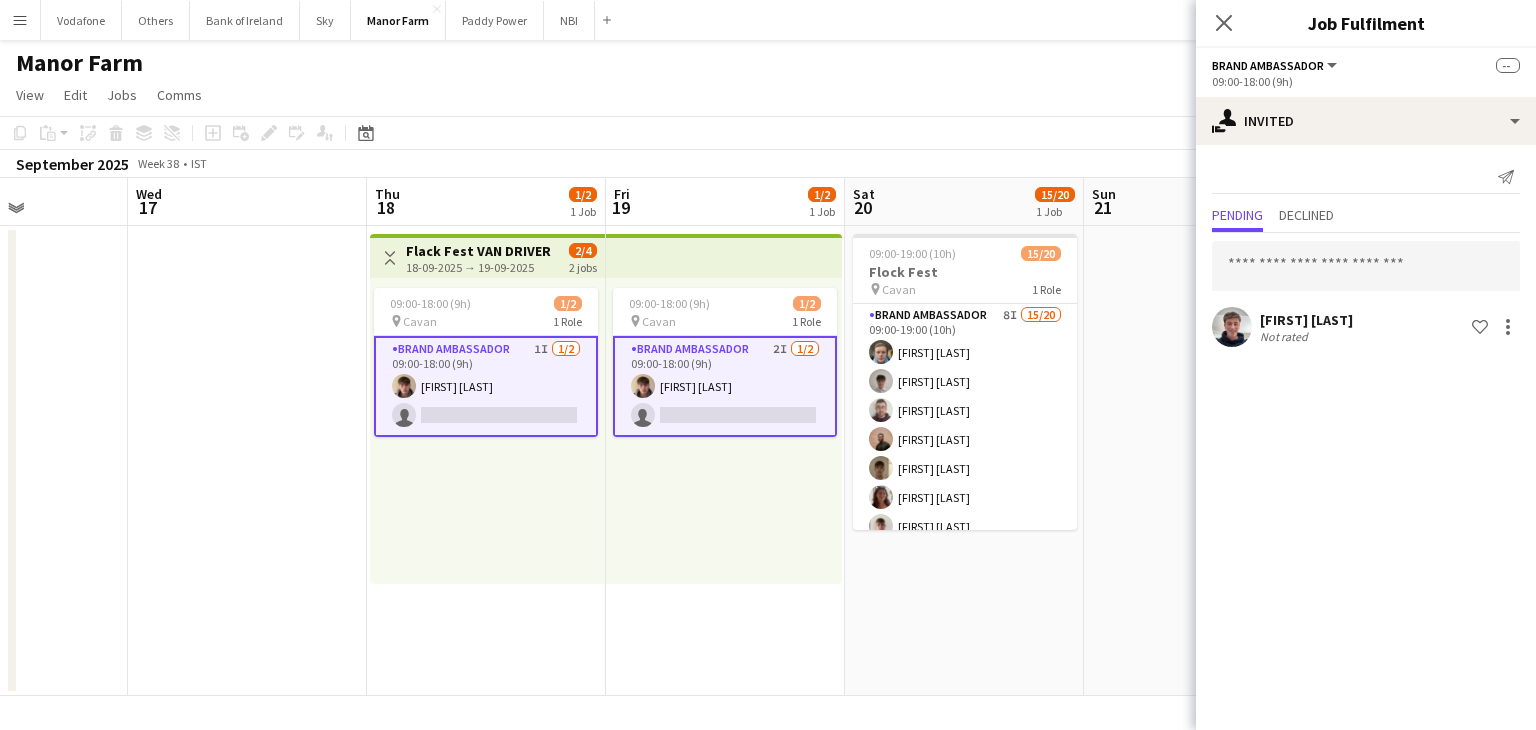 click at bounding box center (1203, 461) 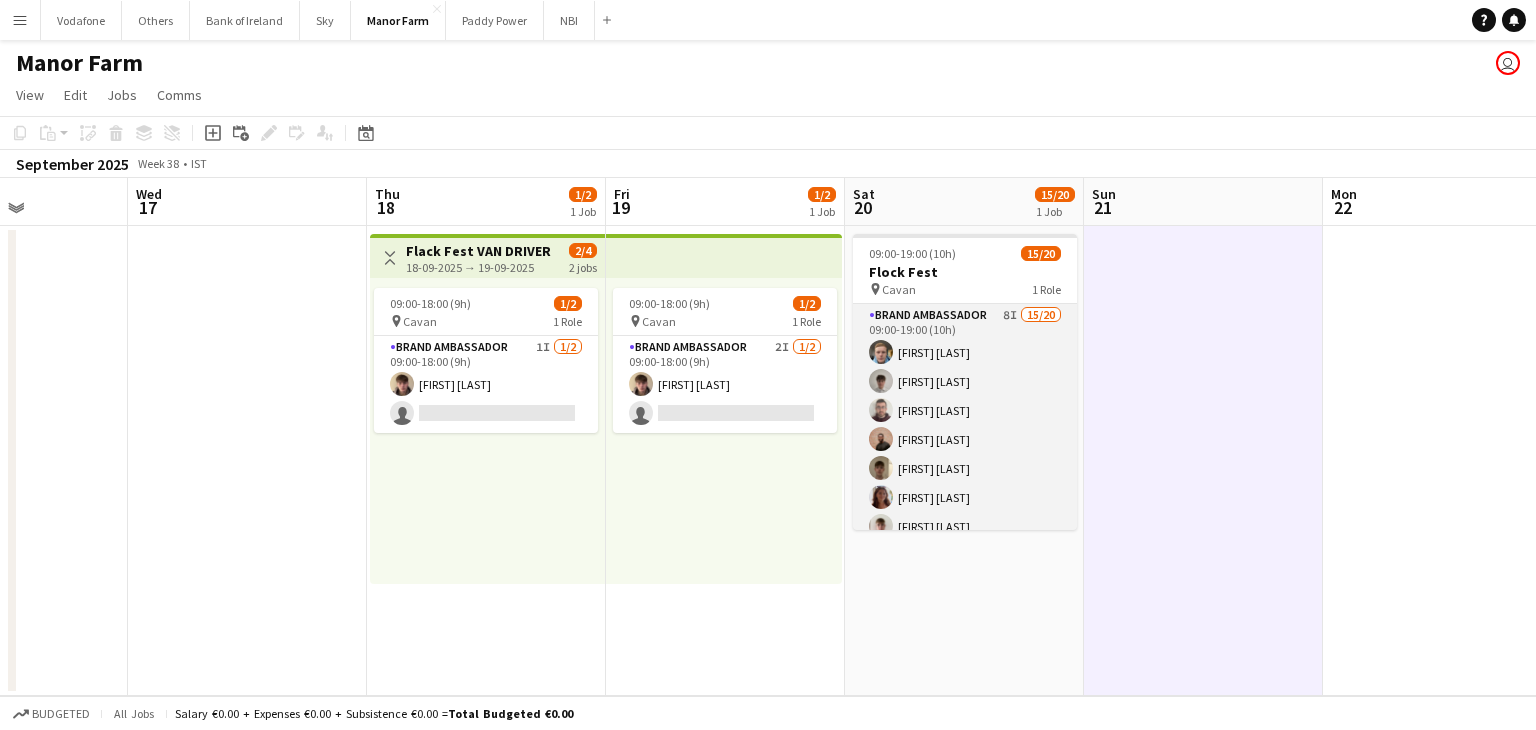 click on "Brand Ambassador   8I   15/20   09:00-19:00 (10h)
[FIRST] [LAST] [FIRST] [LAST] [FIRST] [LAST] [FIRST] [LAST] [FIRST] [LAST] [FIRST] [LAST] [FIRST] [LAST] [FIRST] [LAST] [FIRST] [LAST] [FIRST] [LAST] [FIRST] [LAST] [FIRST] [LAST]
single-neutral-actions
single-neutral-actions
single-neutral-actions
single-neutral-actions
single-neutral-actions" at bounding box center (965, 613) 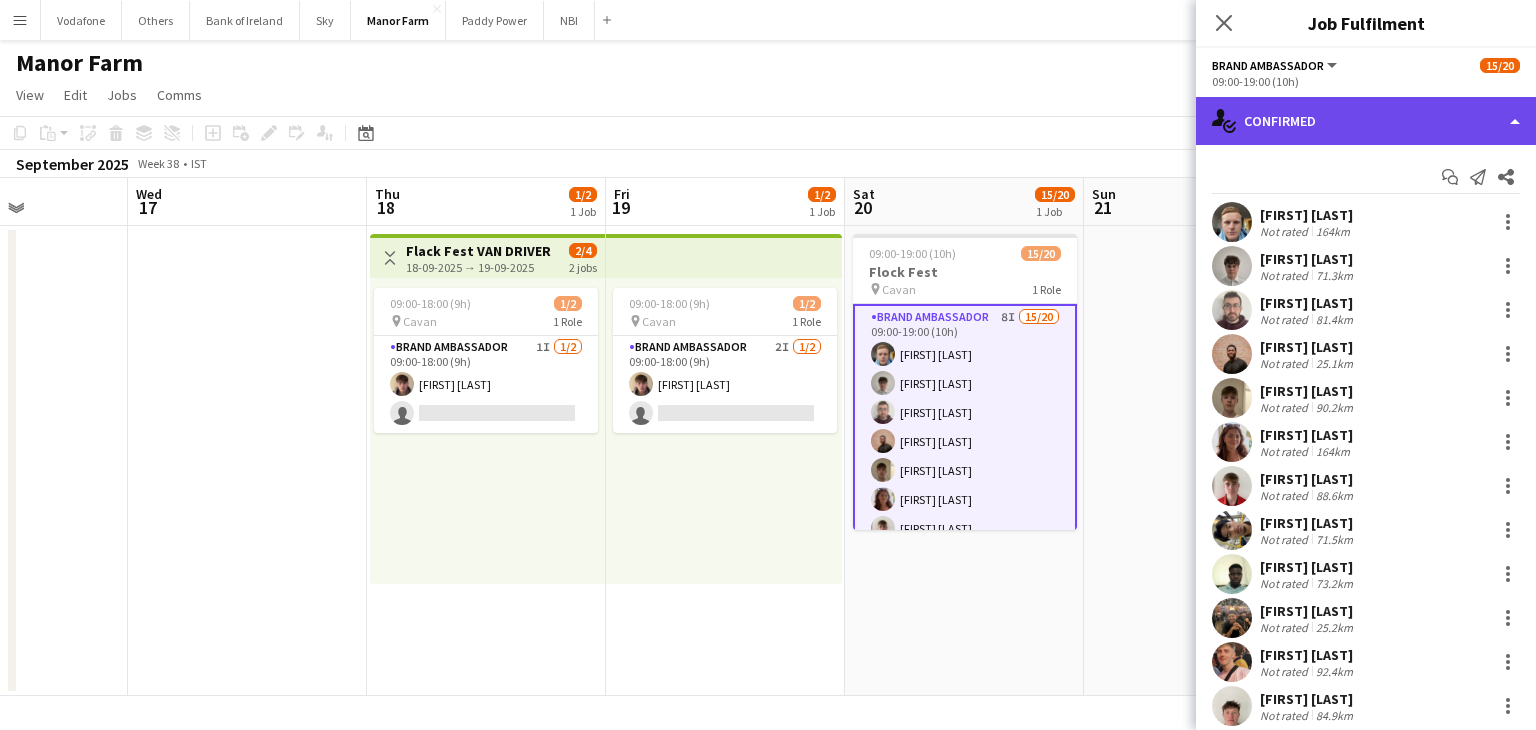 click on "single-neutral-actions-check-2
Confirmed" 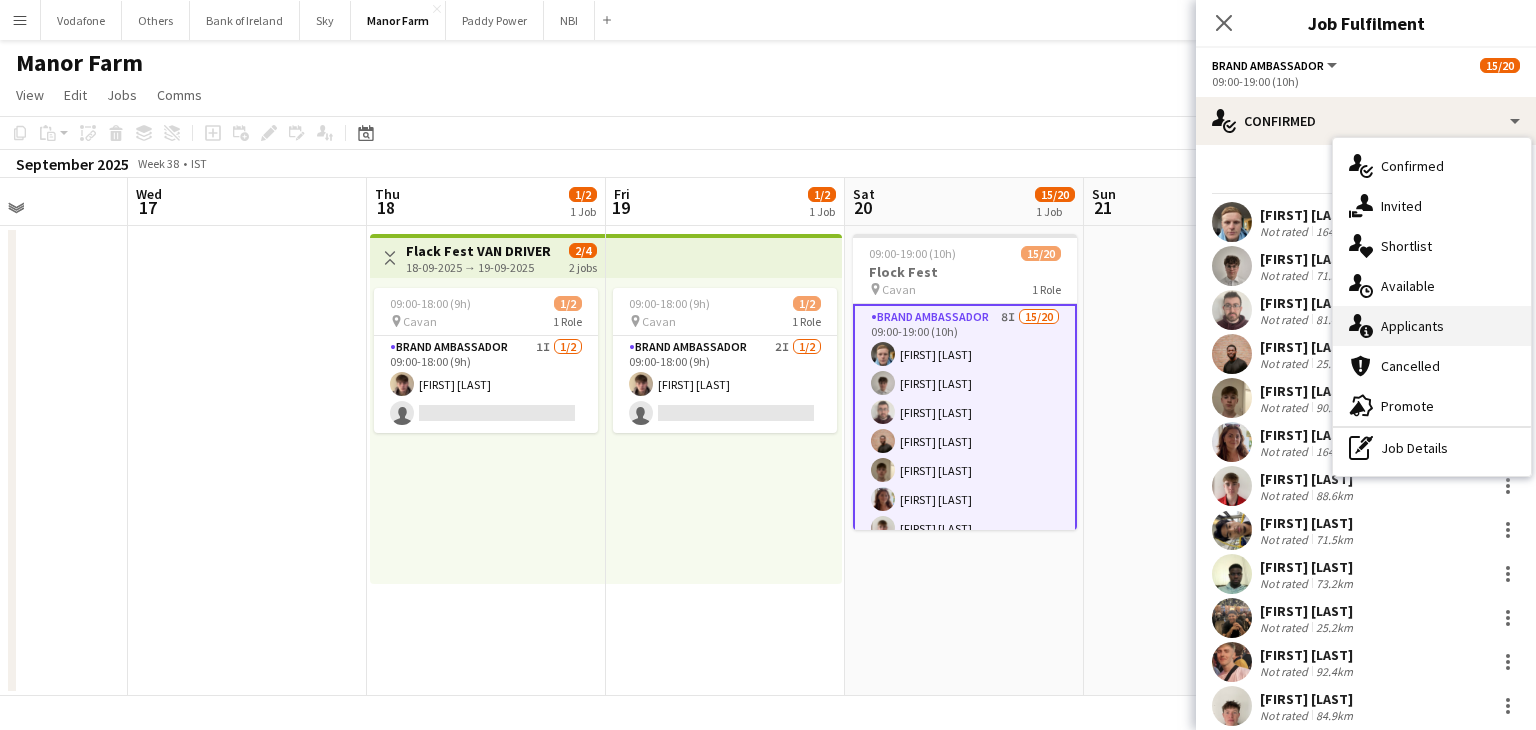 click on "single-neutral-actions-information
Applicants" at bounding box center (1432, 326) 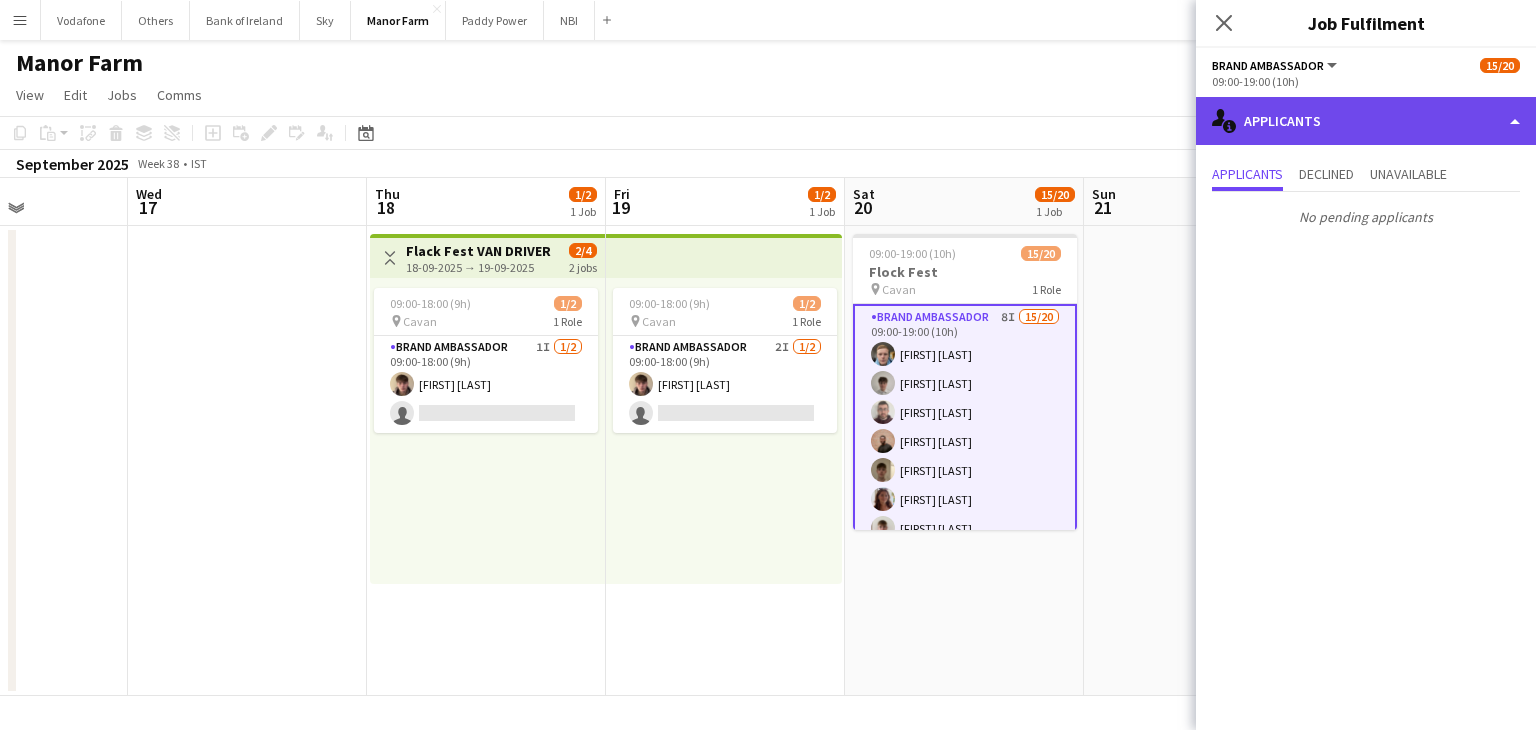 click on "single-neutral-actions-information
Applicants" 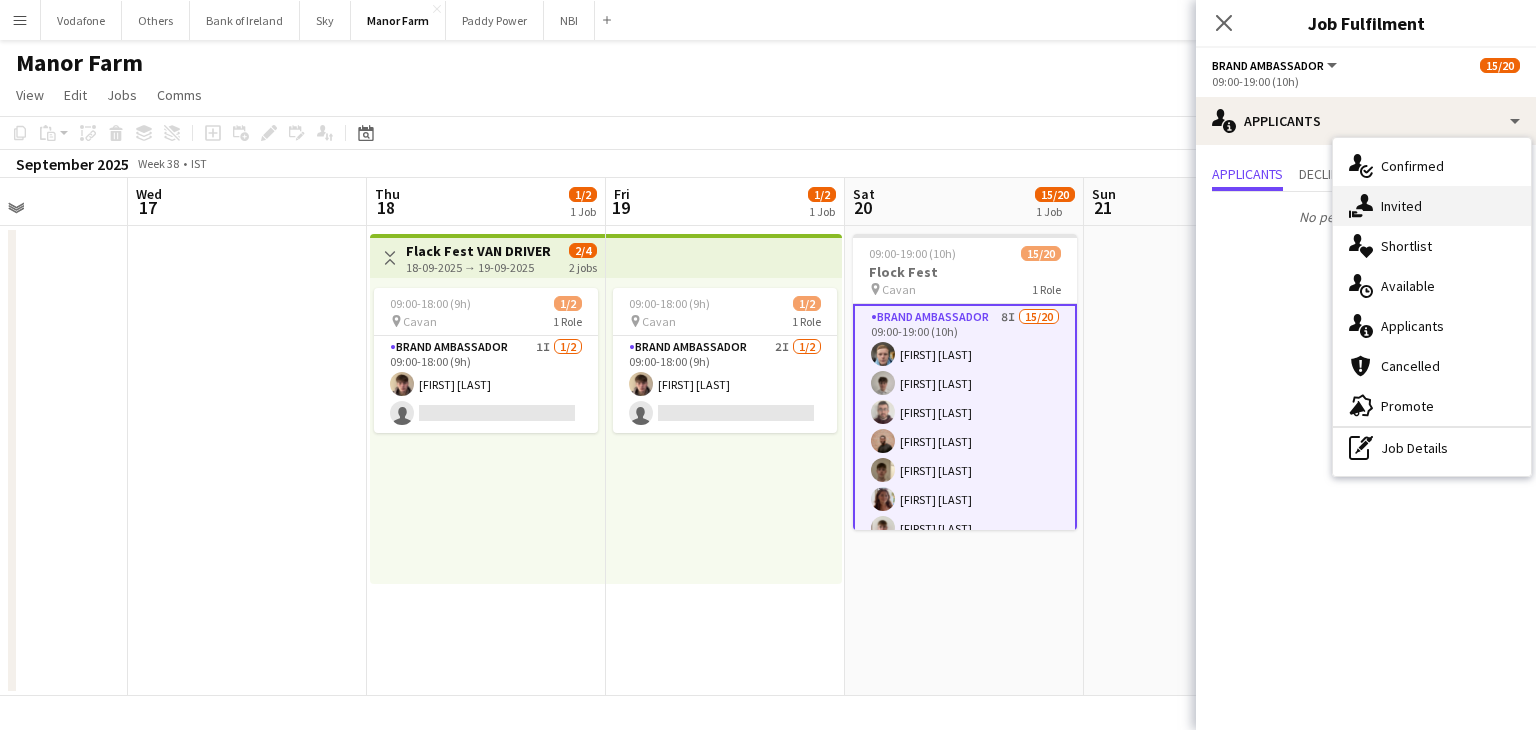 click 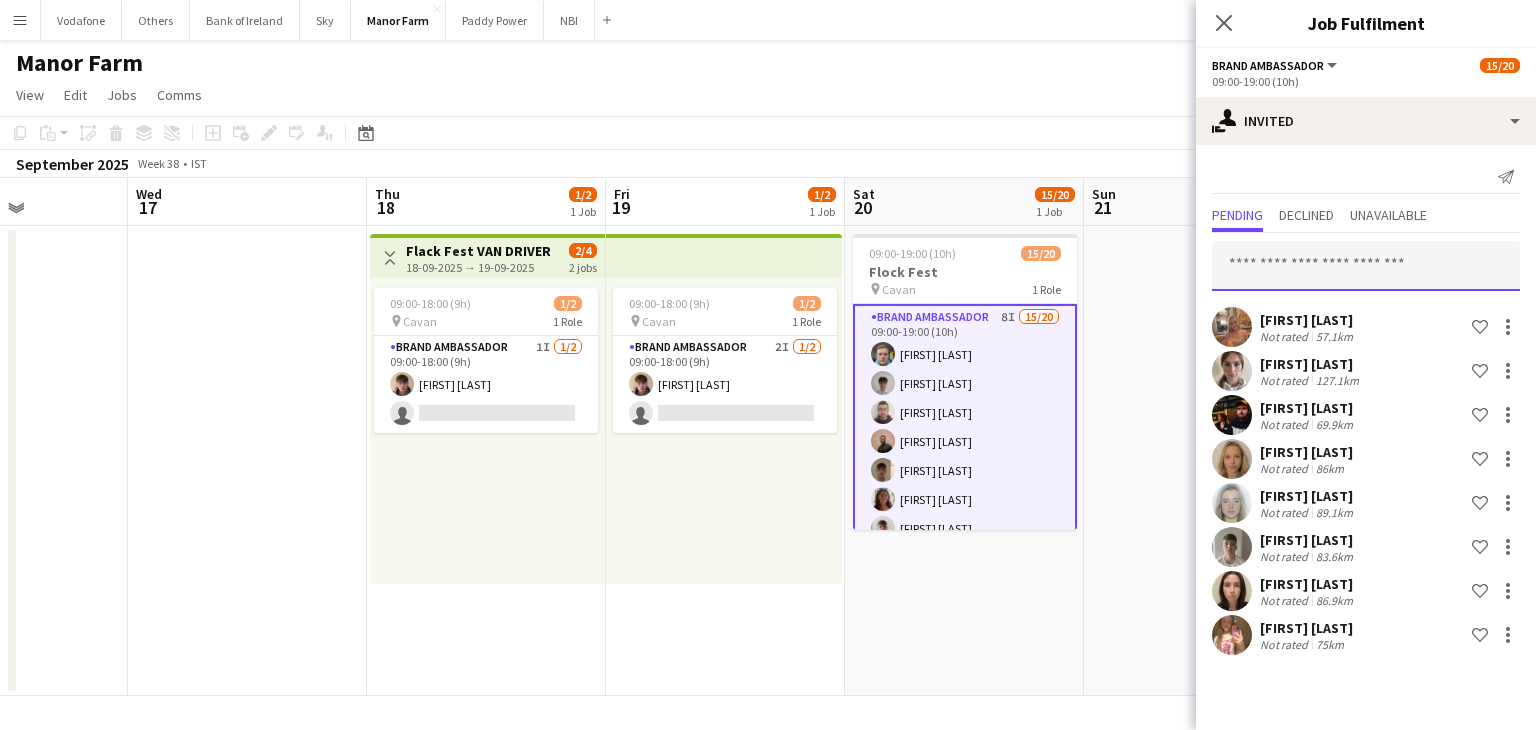 click at bounding box center (1366, 266) 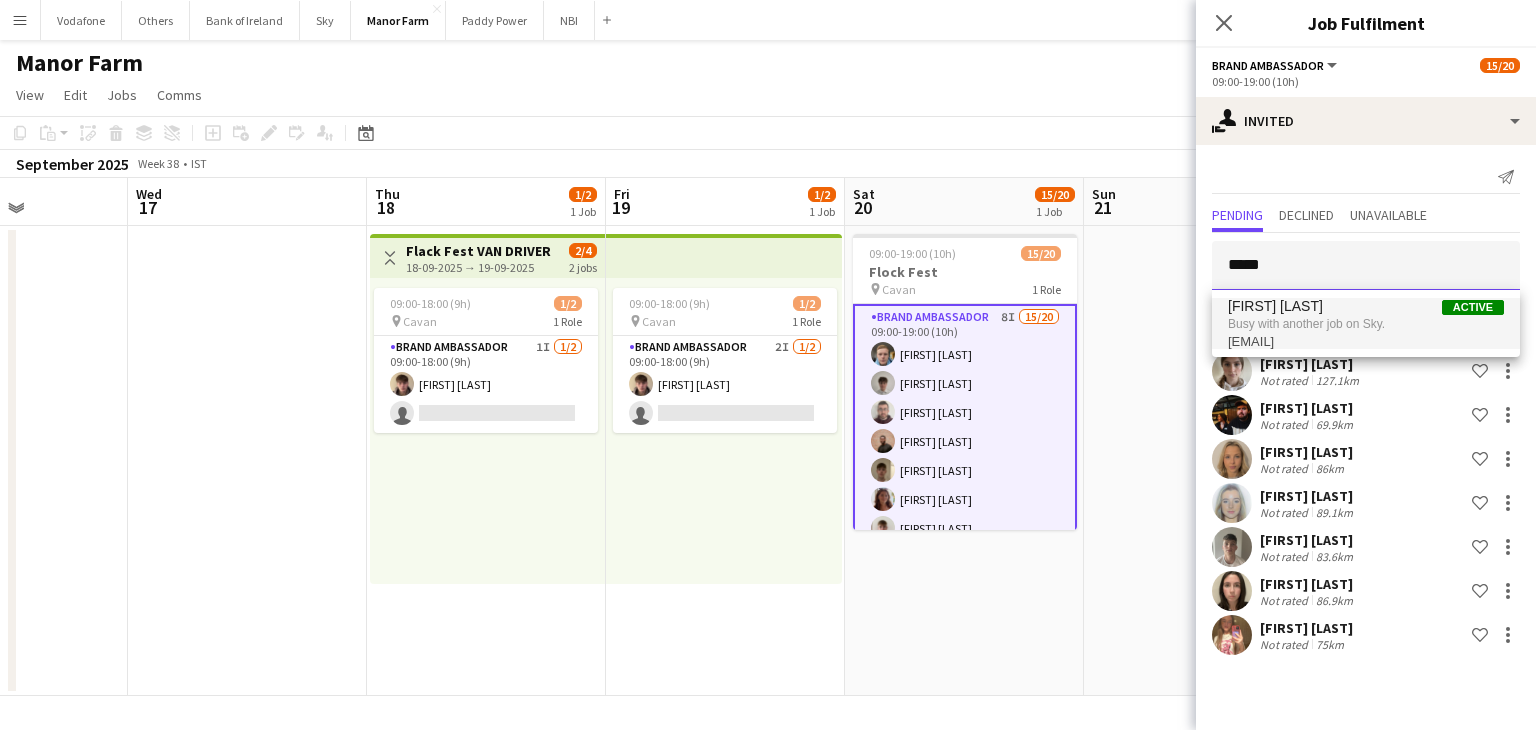 type on "*****" 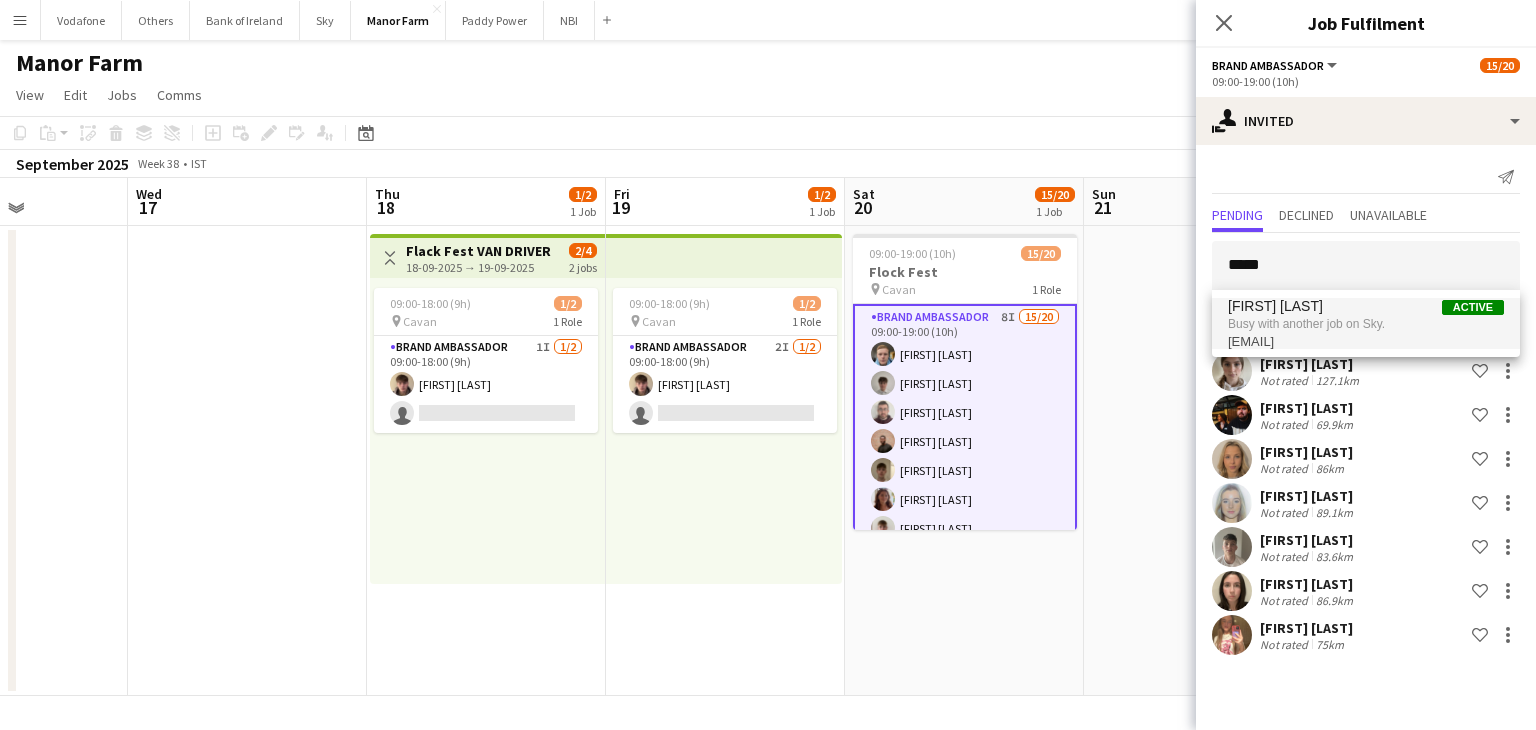 click on "[EMAIL]" at bounding box center [1366, 342] 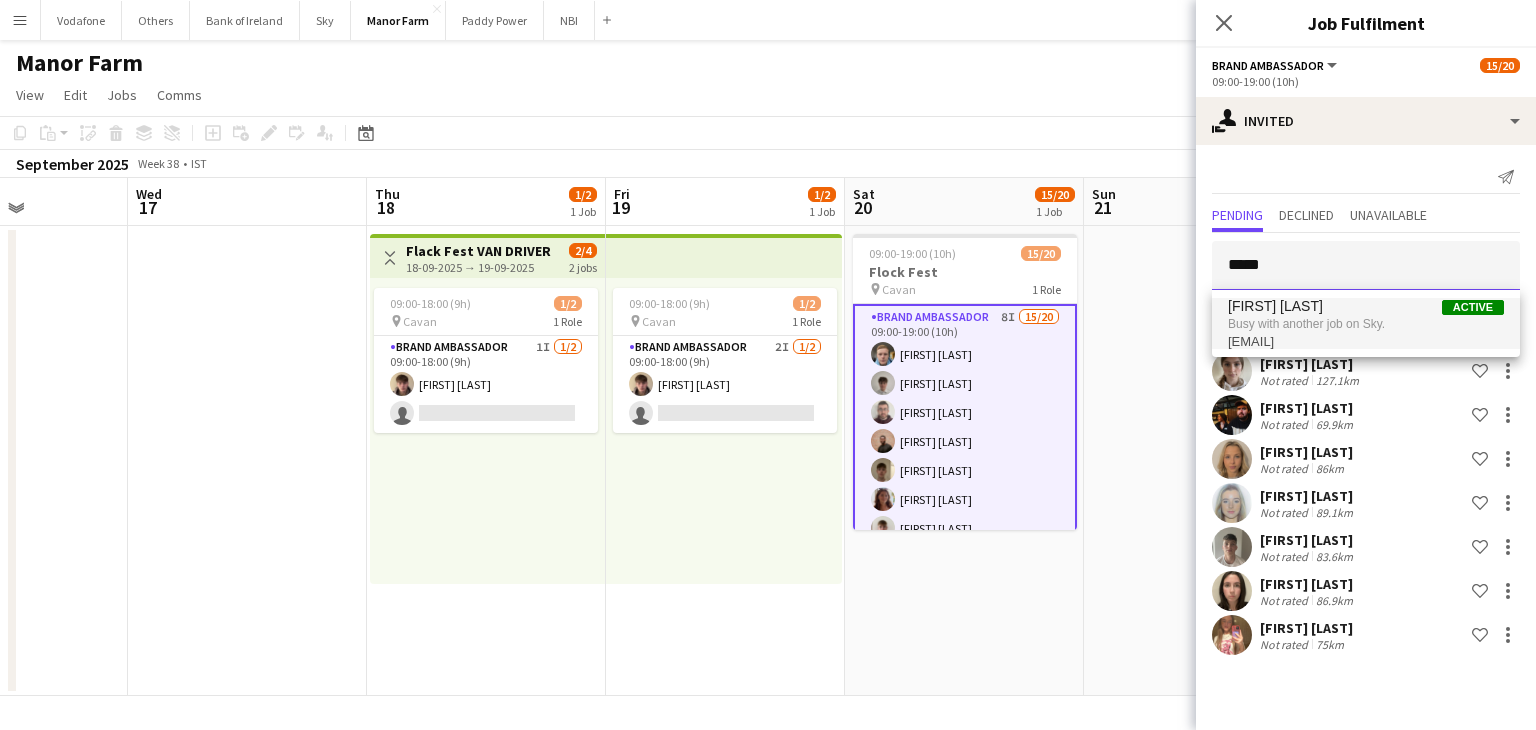 type 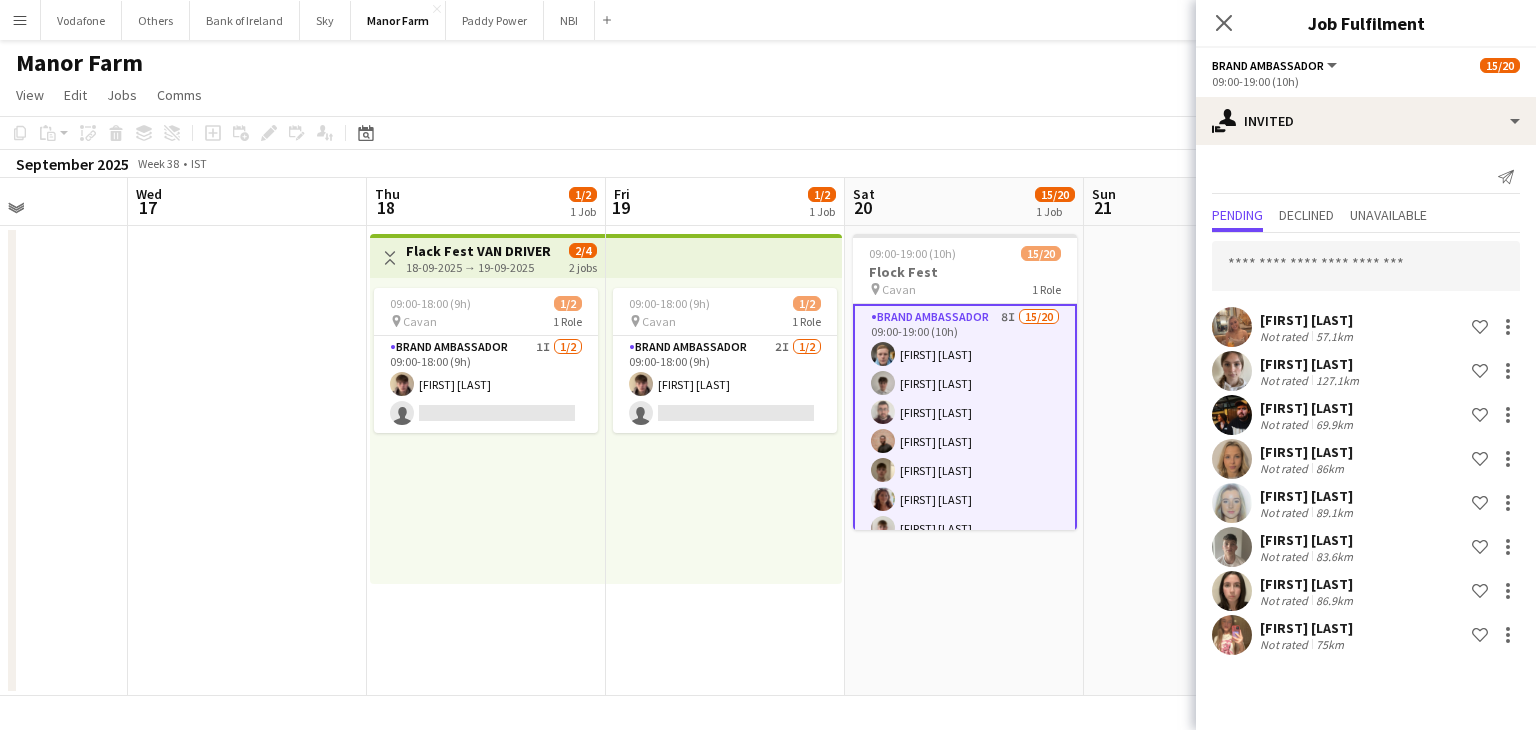 click at bounding box center [1203, 461] 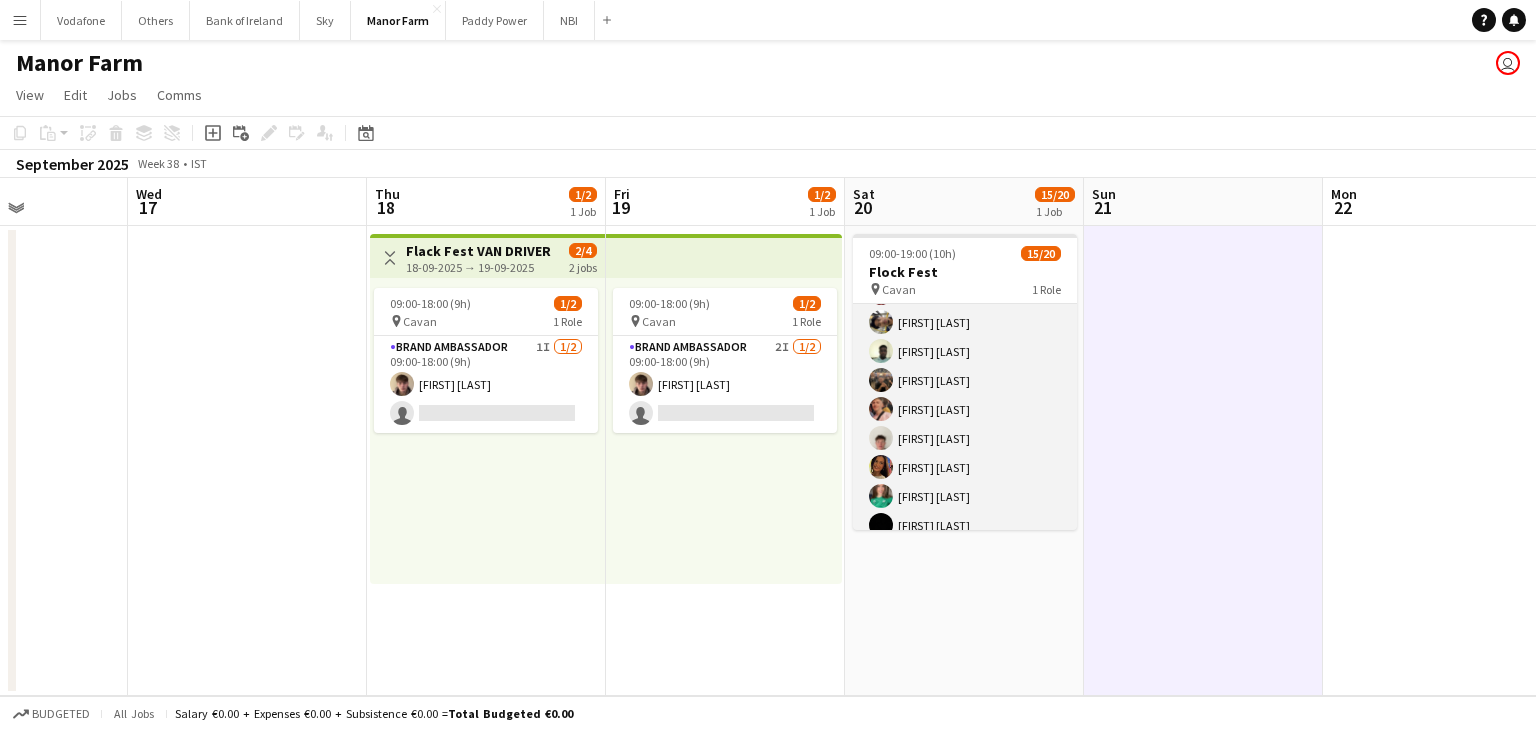 scroll, scrollTop: 0, scrollLeft: 0, axis: both 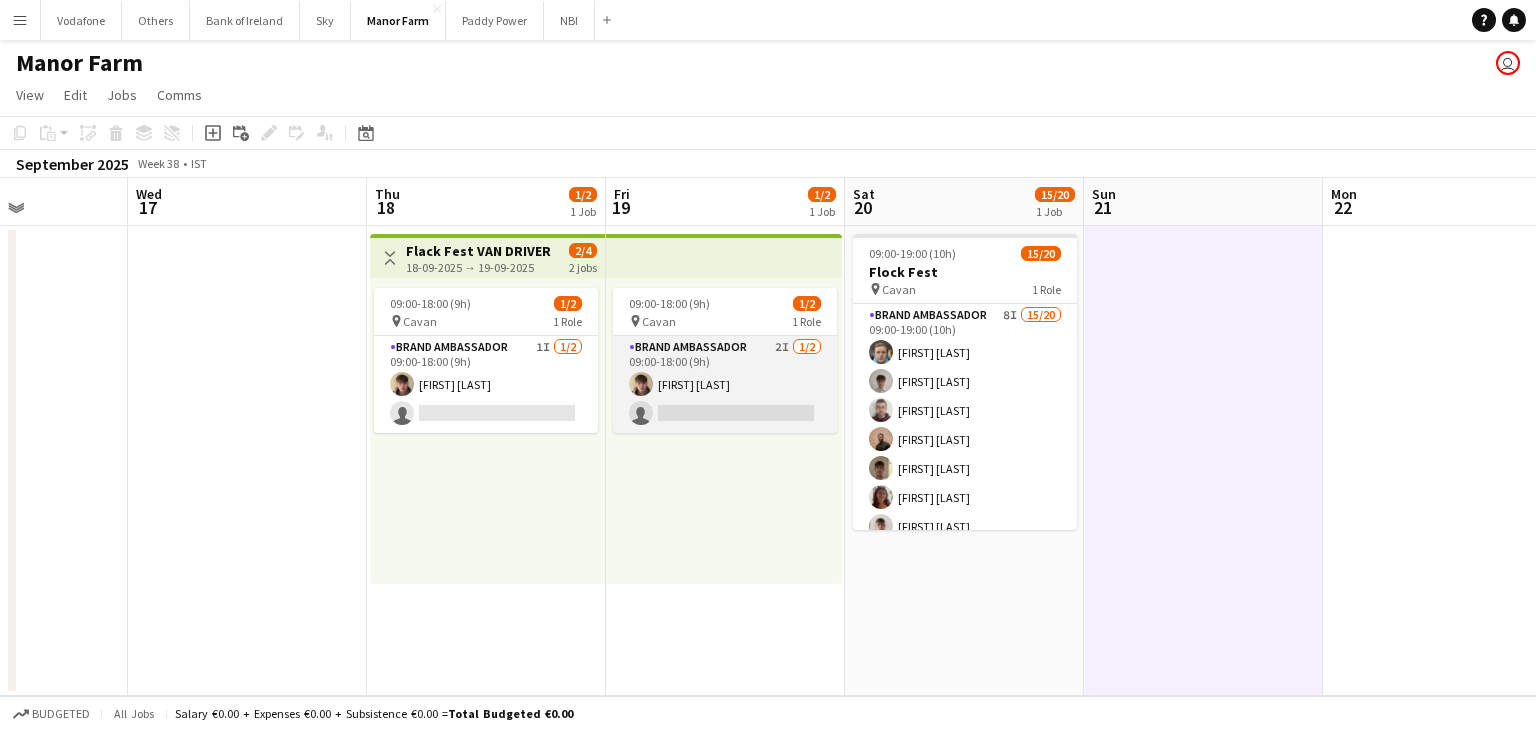 click on "Brand Ambassador   2I   1/2   09:00-18:00 (9h)
[FIRST] [LAST]
single-neutral-actions" at bounding box center [725, 384] 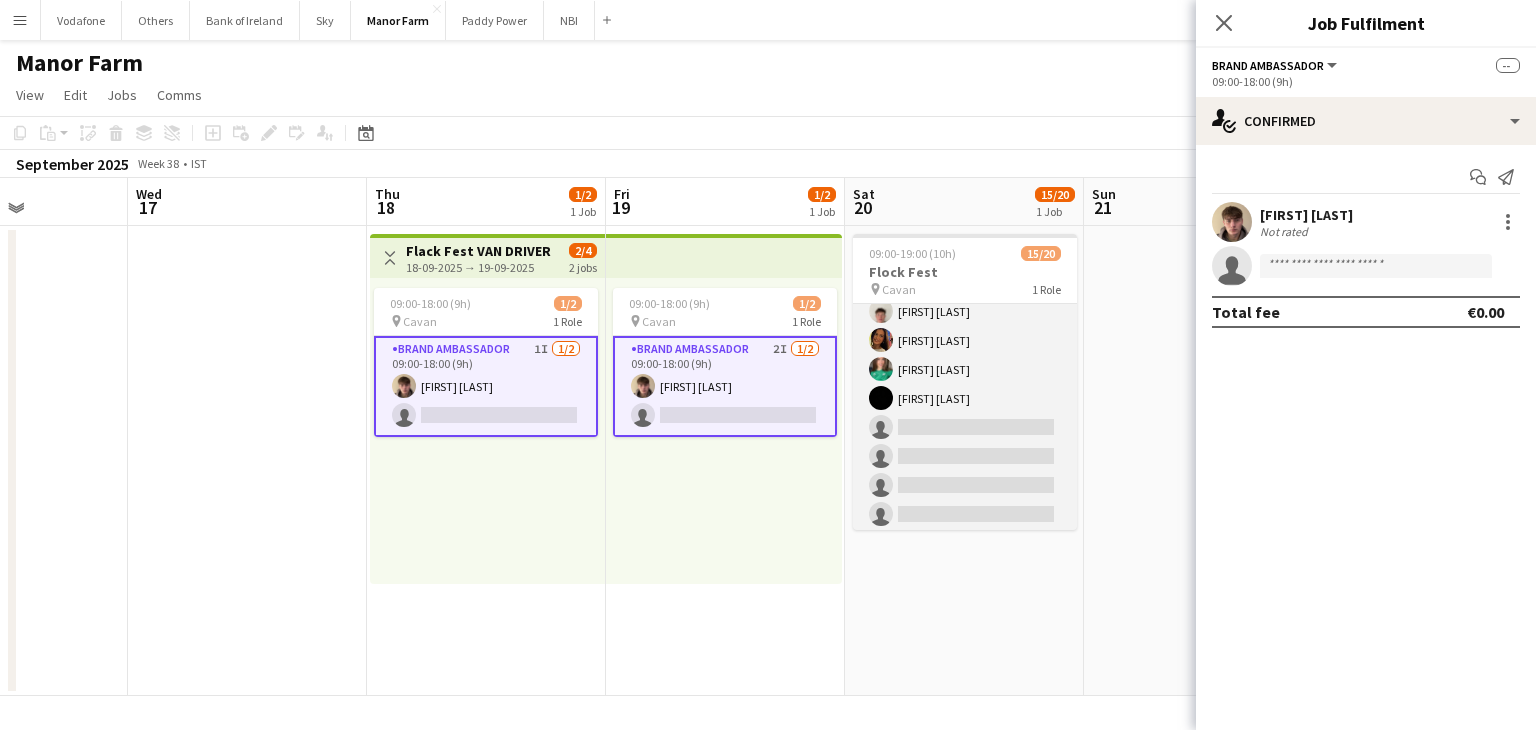 scroll, scrollTop: 392, scrollLeft: 0, axis: vertical 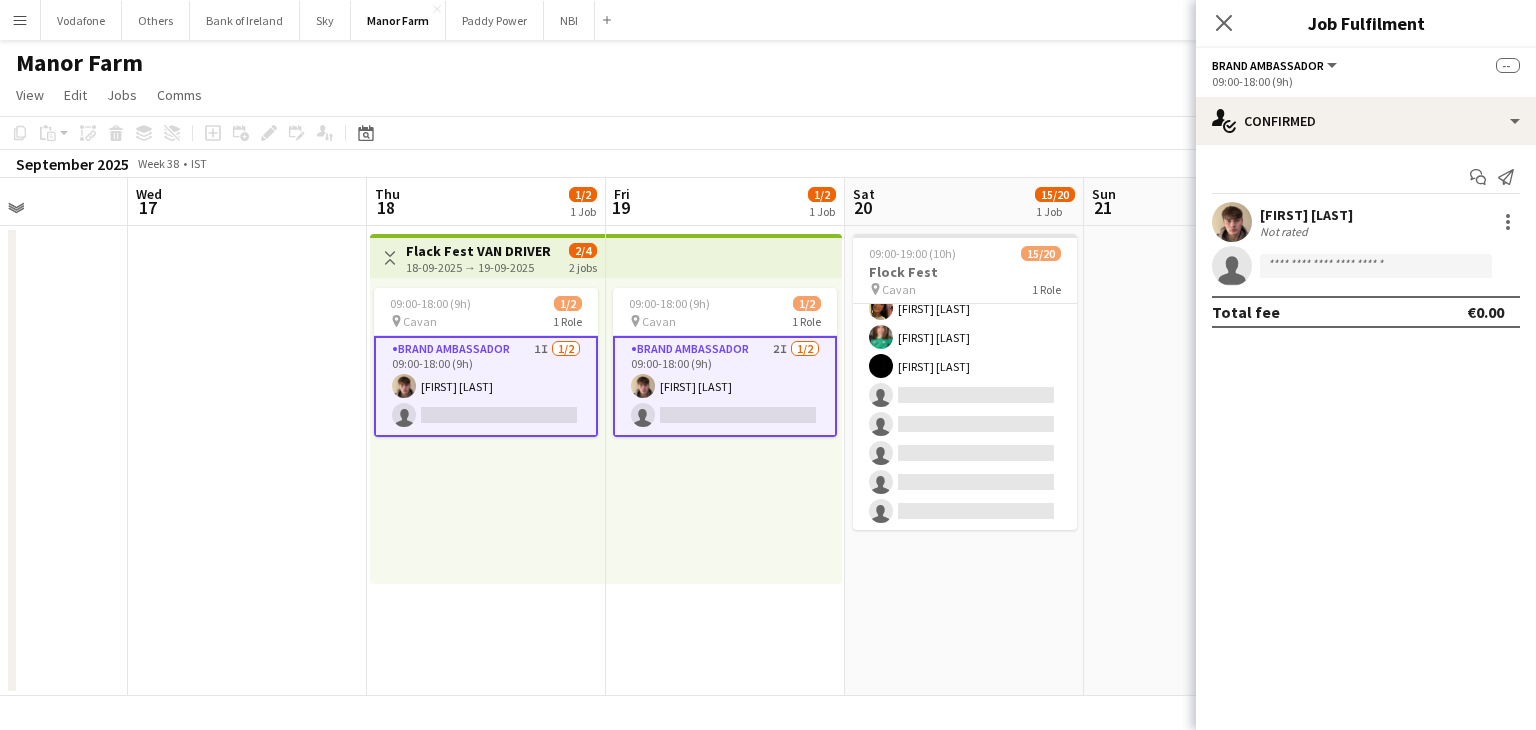 click on "09:00-19:00 (10h)    15/20   Flock Fest
pin
[CITY]   1 Role   Brand Ambassador   8I   15/20   09:00-19:00 (10h)
[FIRST] [LAST] [FIRST] [LAST] [FIRST] [LAST] [FIRST] [LAST] [FIRST] [LAST] [FIRST] [LAST] [FIRST] [LAST] [FIRST] [LAST] [FIRST] [LAST] [FIRST] [LAST] [FIRST] [LAST] [FIRST] [LAST] [FIRST] [LAST]
single-neutral-actions
single-neutral-actions
single-neutral-actions
single-neutral-actions
single-neutral-actions
single-neutral-actions" at bounding box center (964, 461) 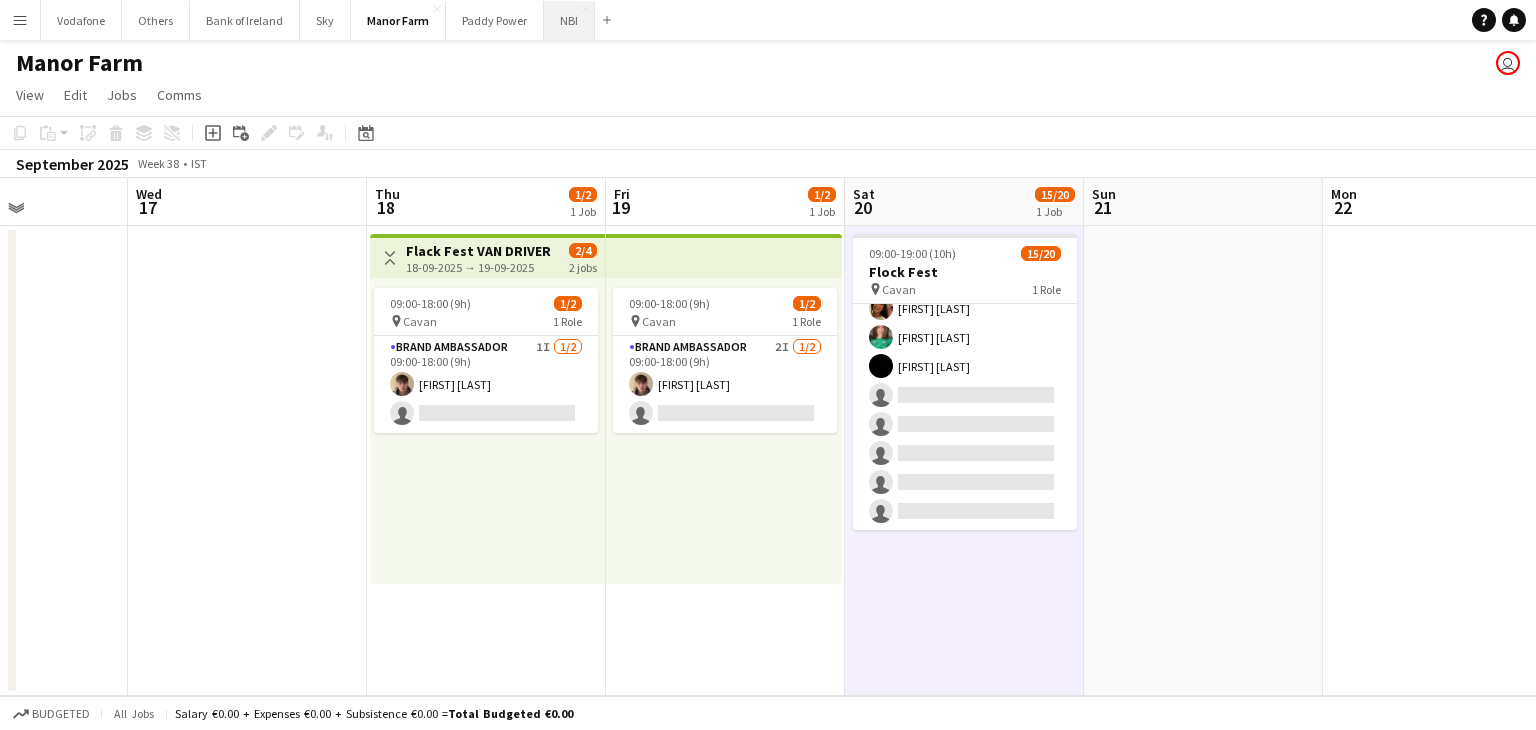 click on "NBI
Close" at bounding box center (569, 20) 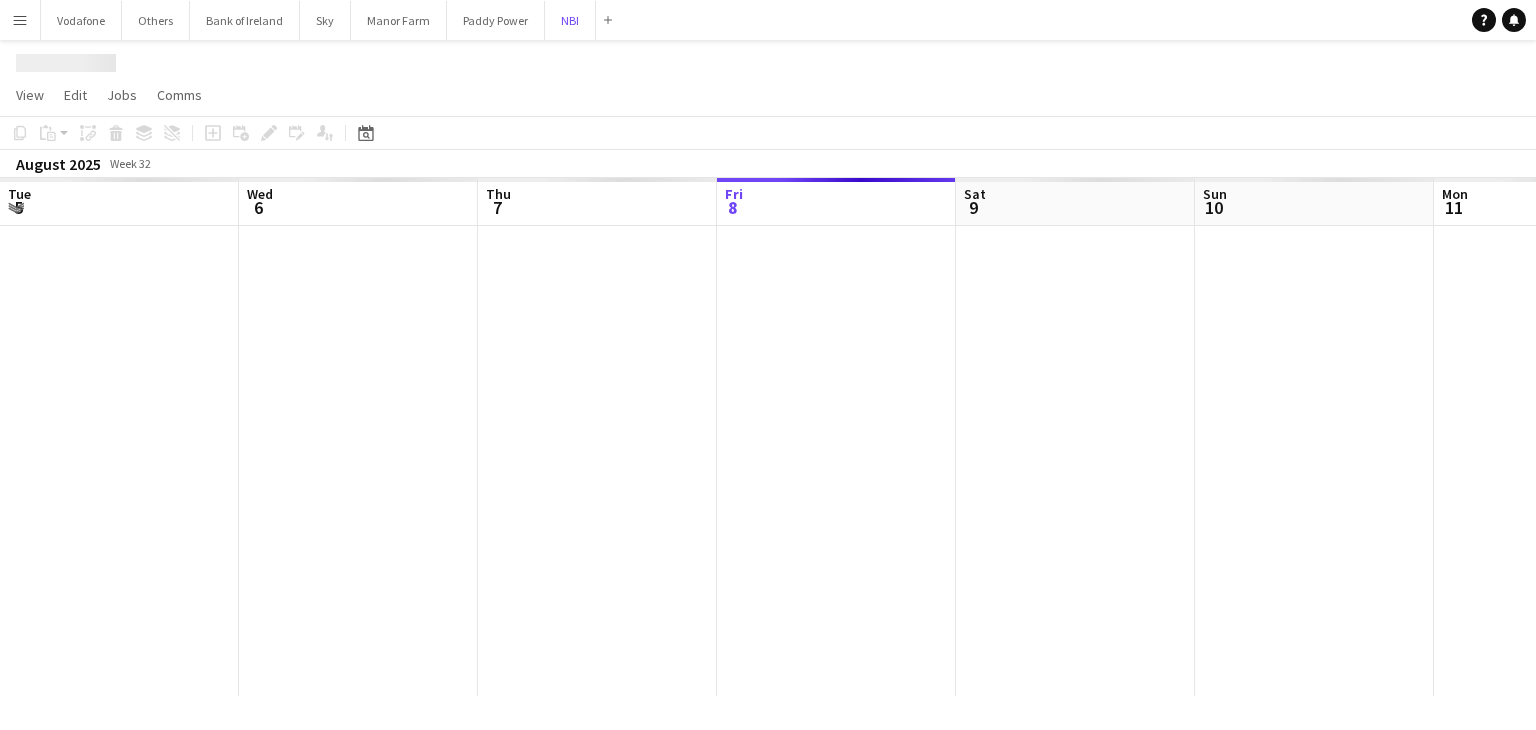 scroll, scrollTop: 0, scrollLeft: 478, axis: horizontal 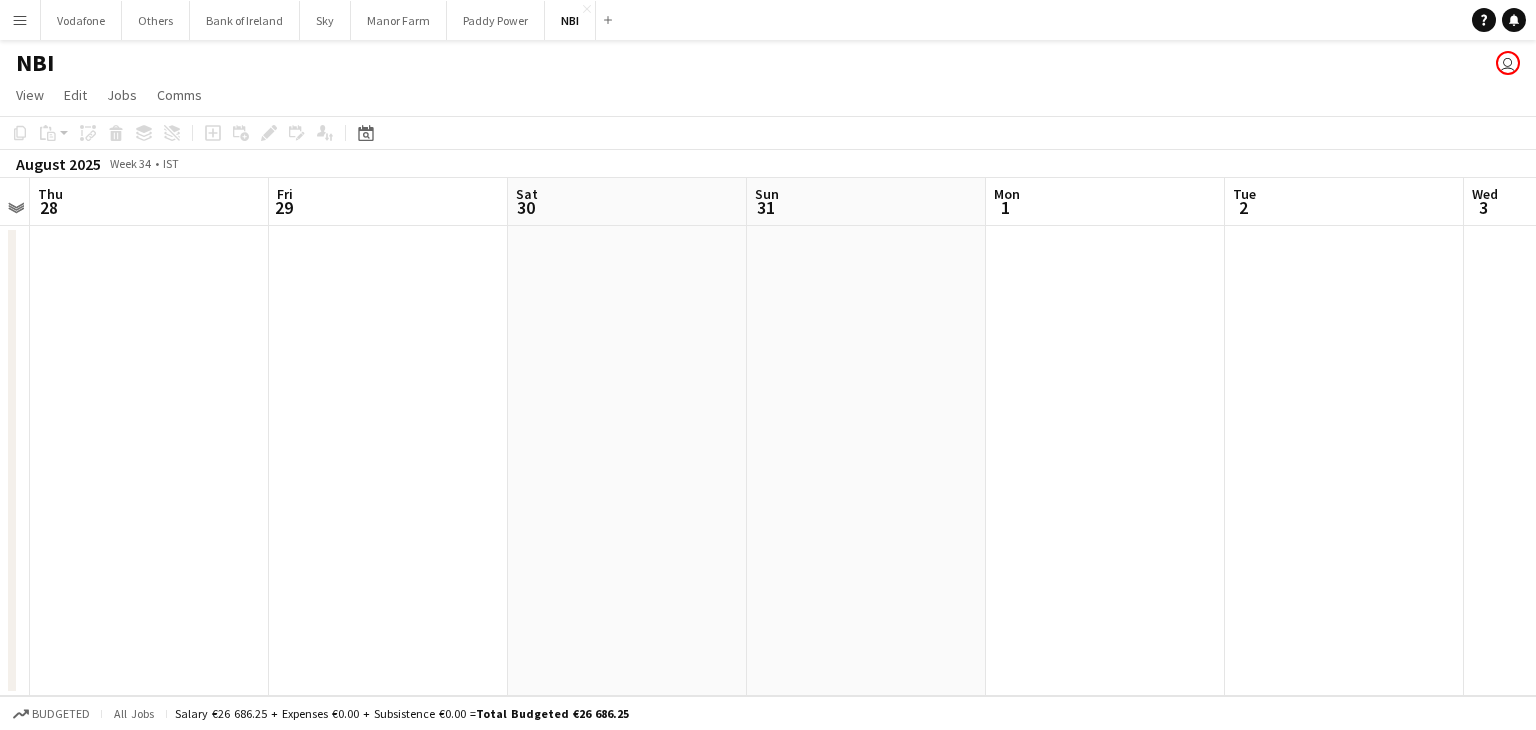 click at bounding box center (2061, 461) 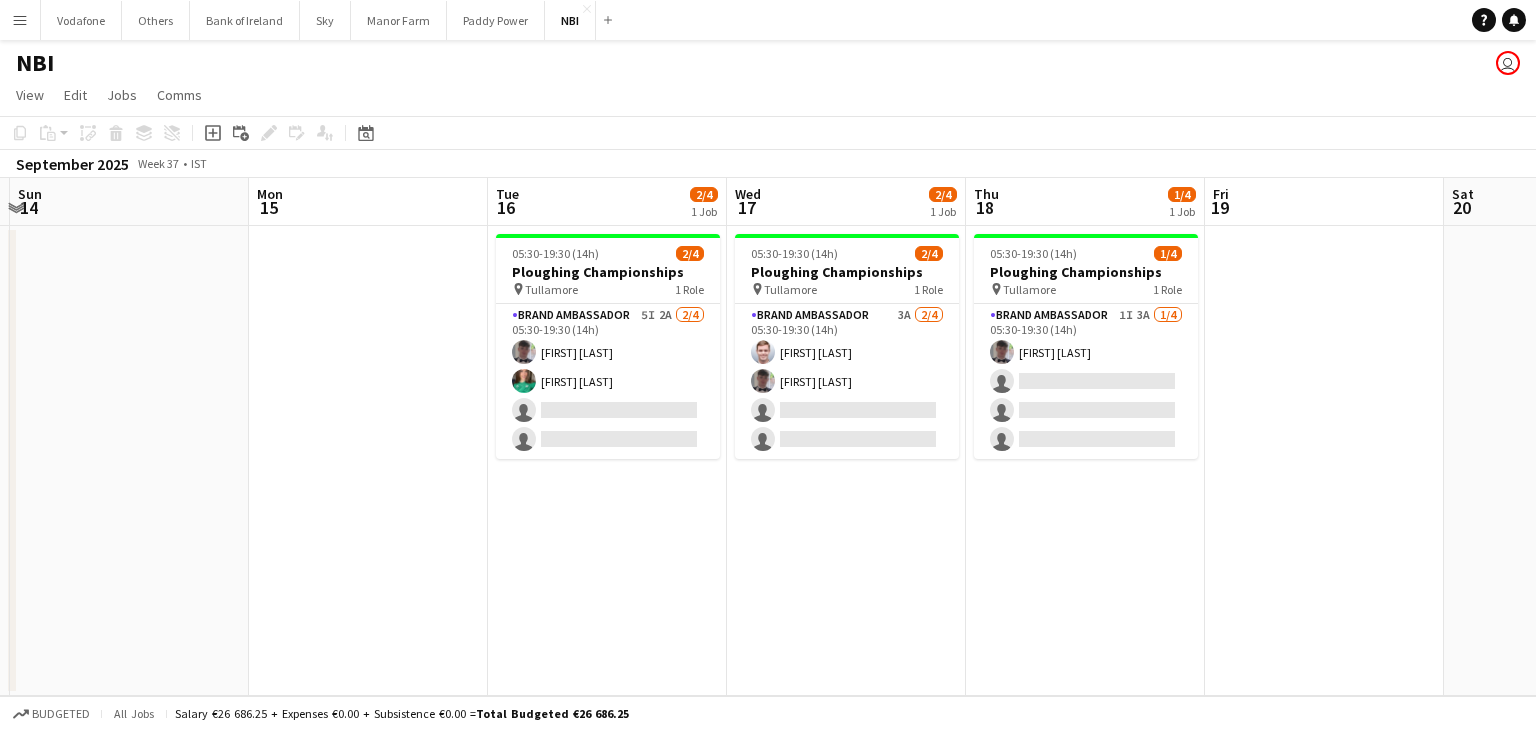 scroll, scrollTop: 0, scrollLeft: 708, axis: horizontal 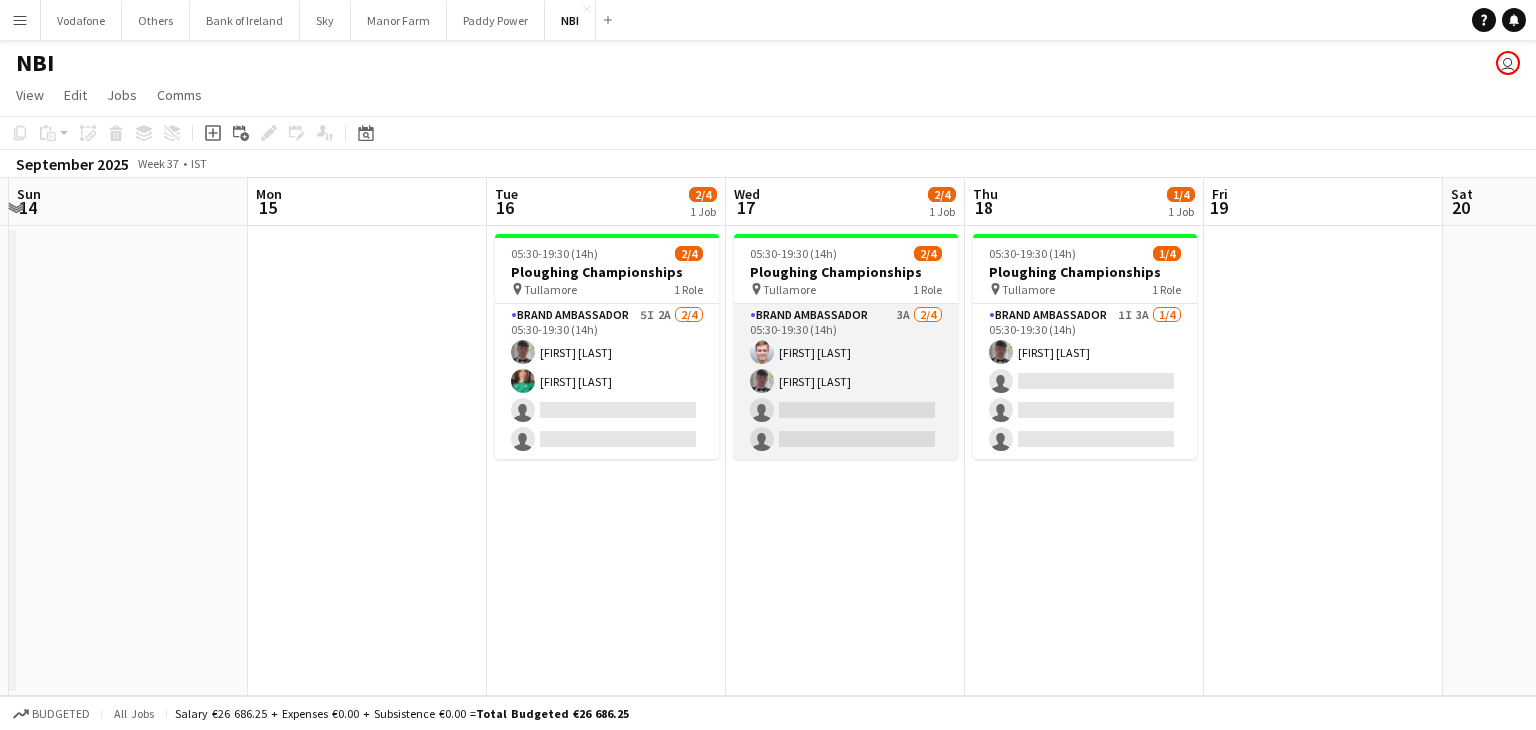 click on "Brand Ambassador   3A   2/4   05:30-19:30 (14h)
[FIRST] [LAST] [FIRST] [LAST]
single-neutral-actions
single-neutral-actions" at bounding box center (846, 381) 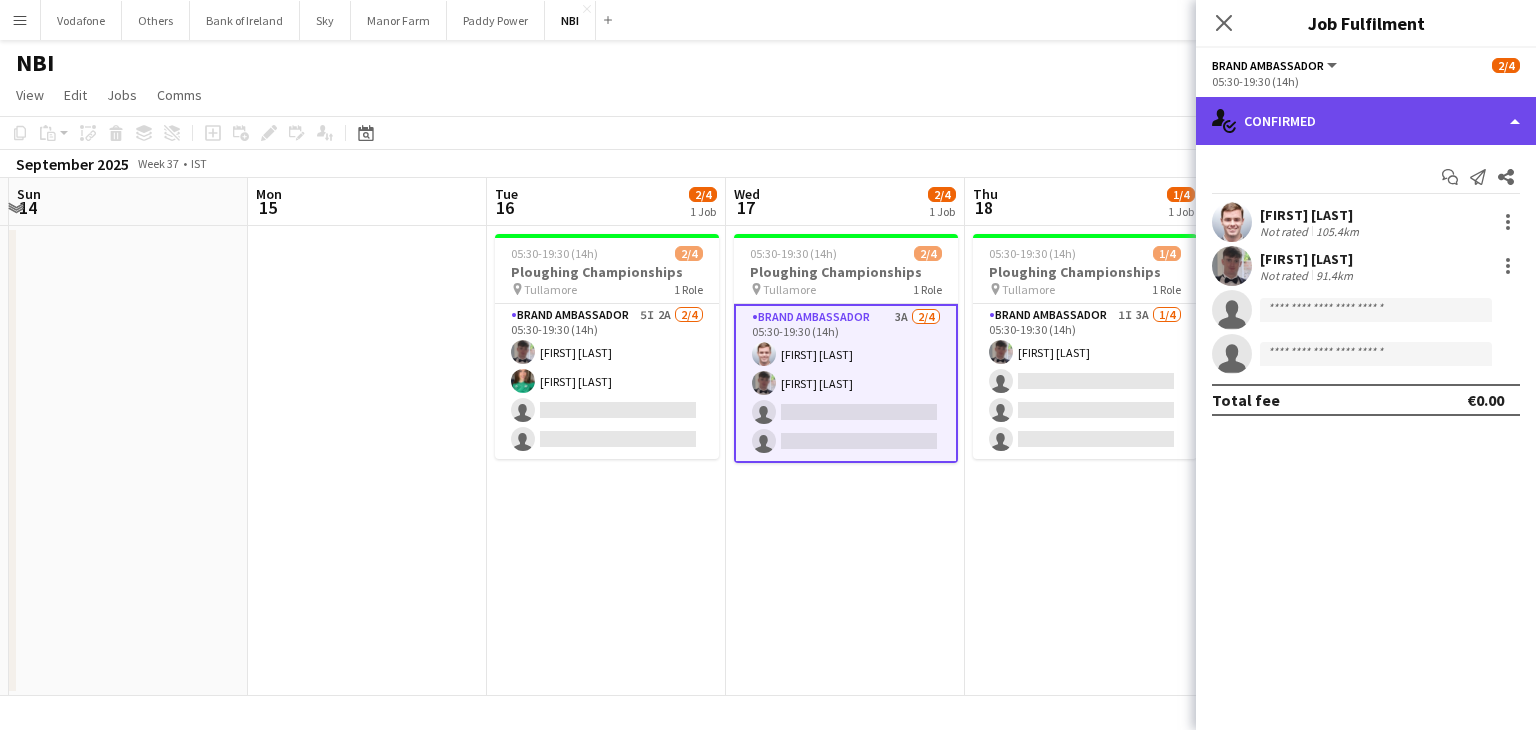 click on "single-neutral-actions-check-2
Confirmed" 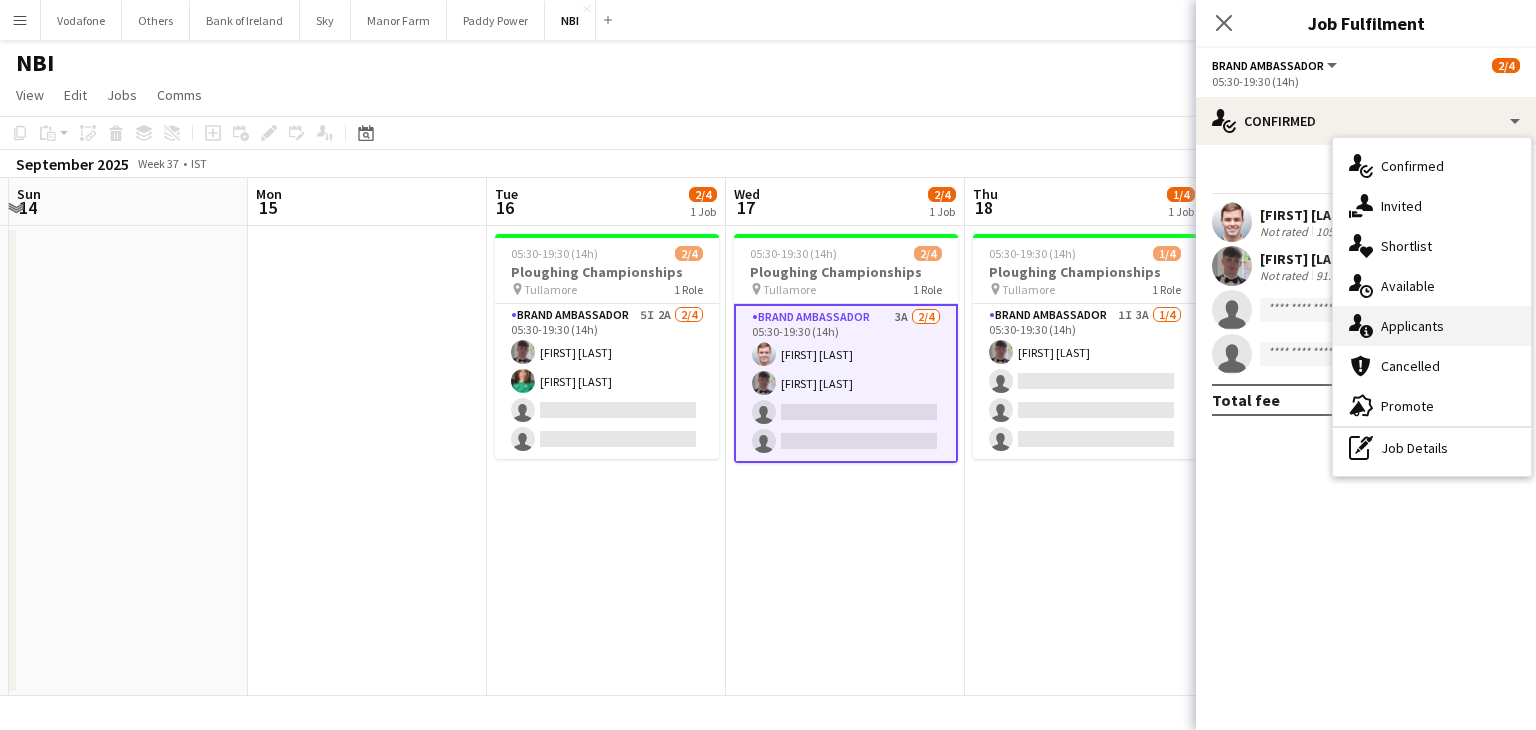 click on "single-neutral-actions-information
Applicants" at bounding box center (1432, 326) 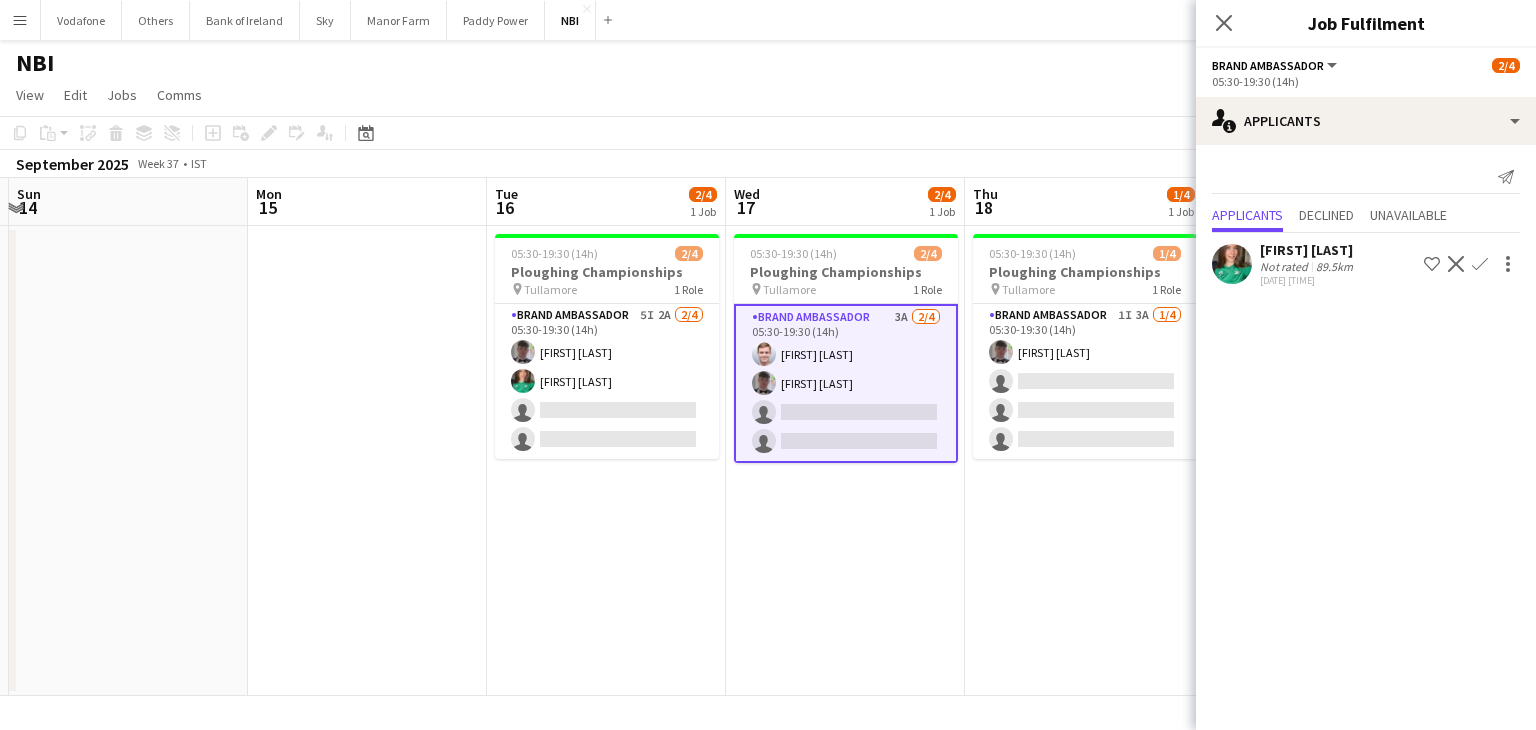 click on "Confirm" 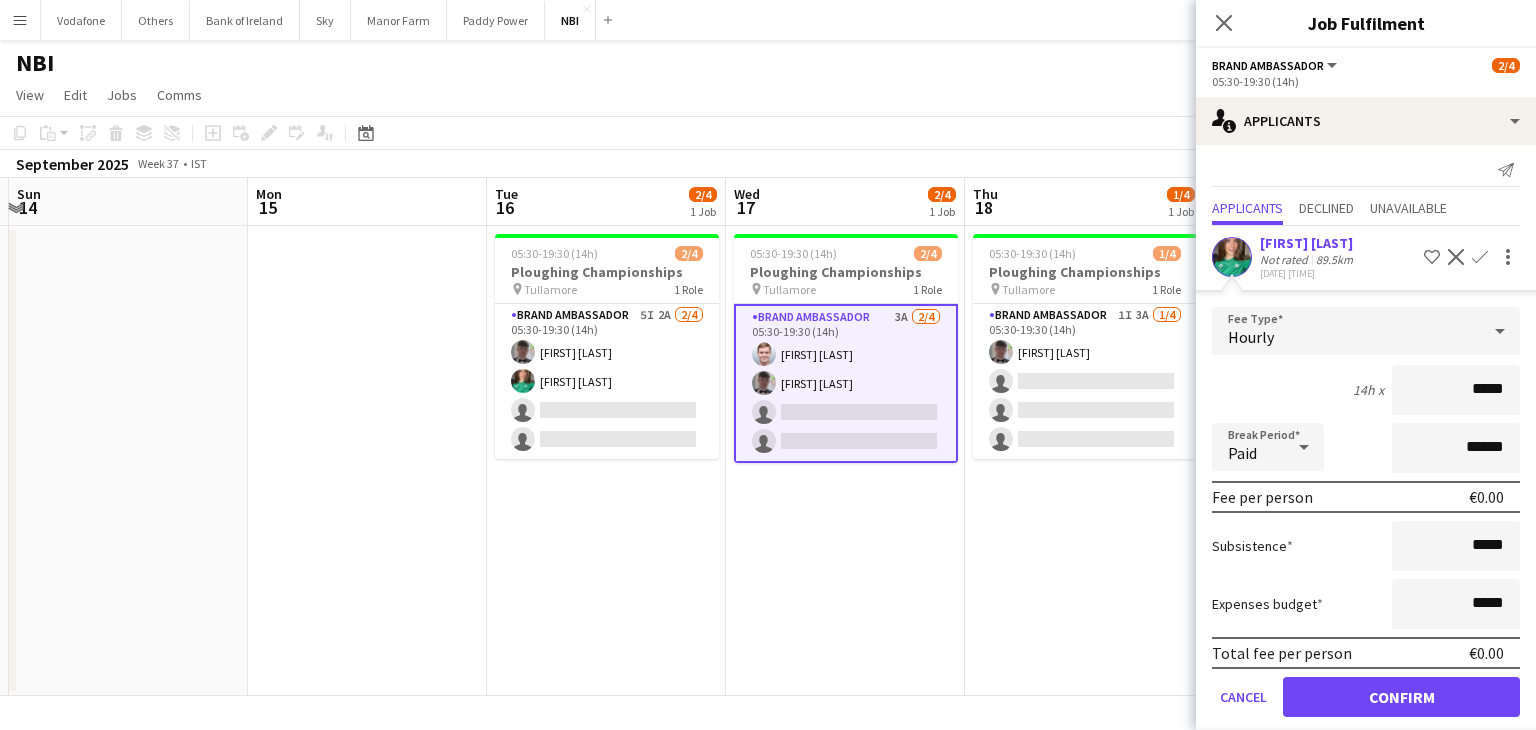 scroll, scrollTop: 28, scrollLeft: 0, axis: vertical 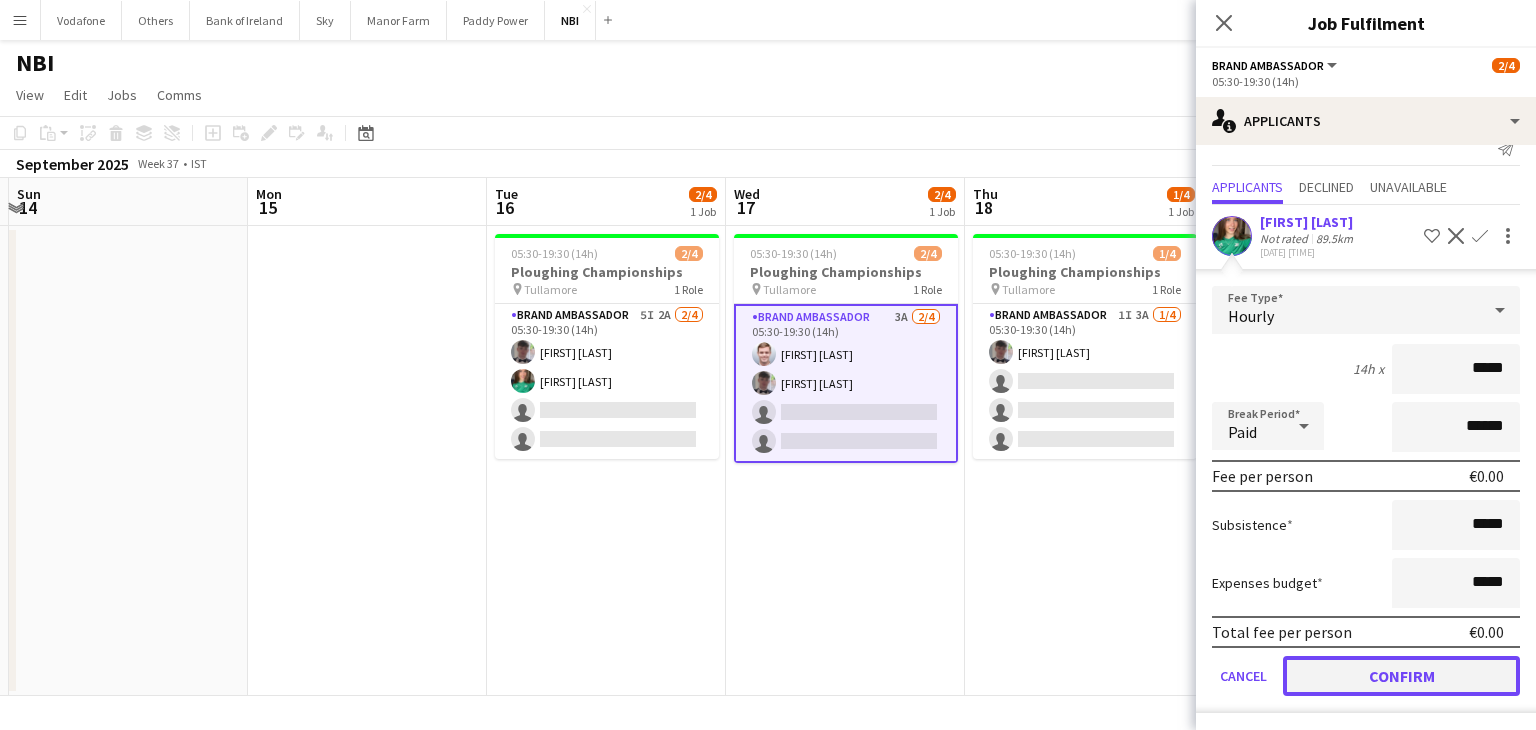 click on "Confirm" 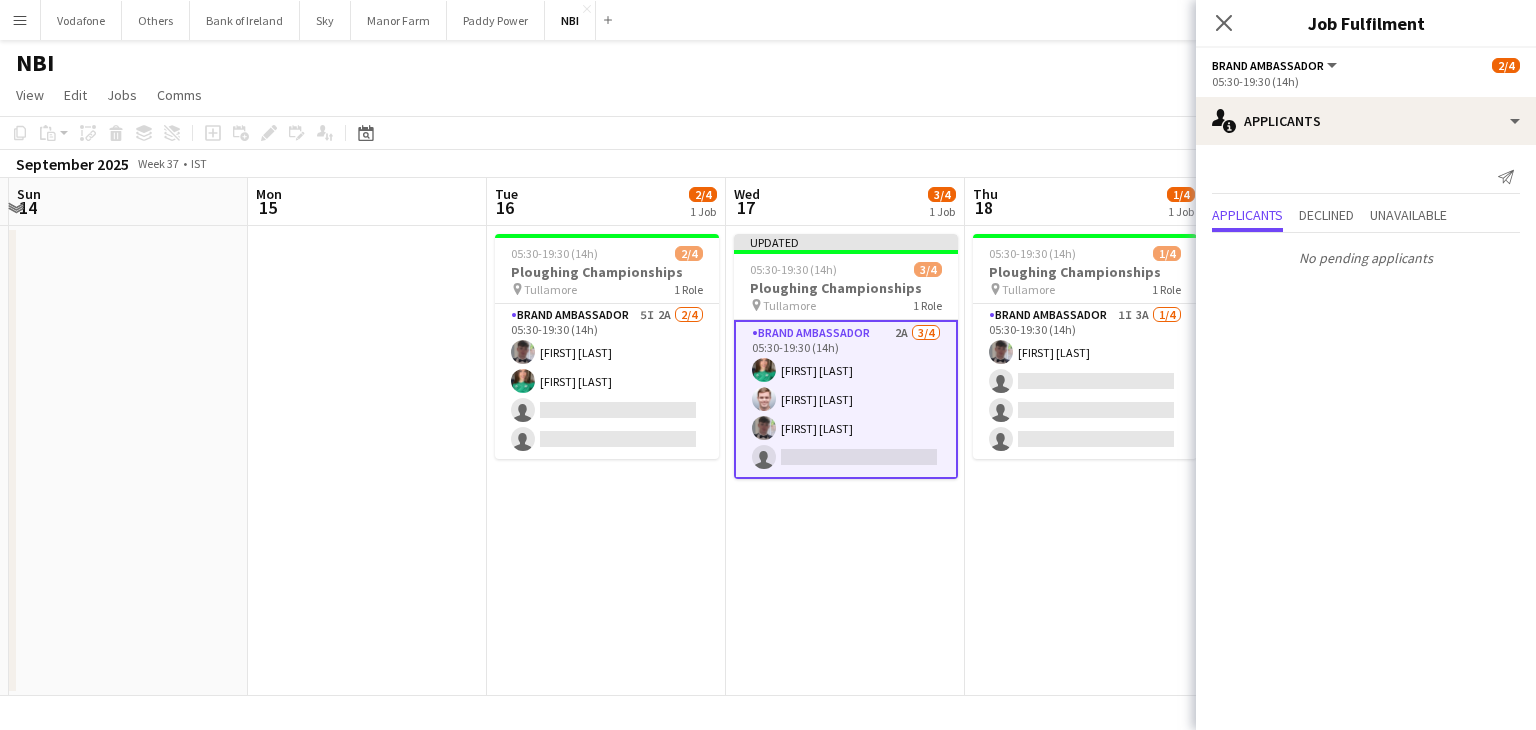 scroll, scrollTop: 0, scrollLeft: 0, axis: both 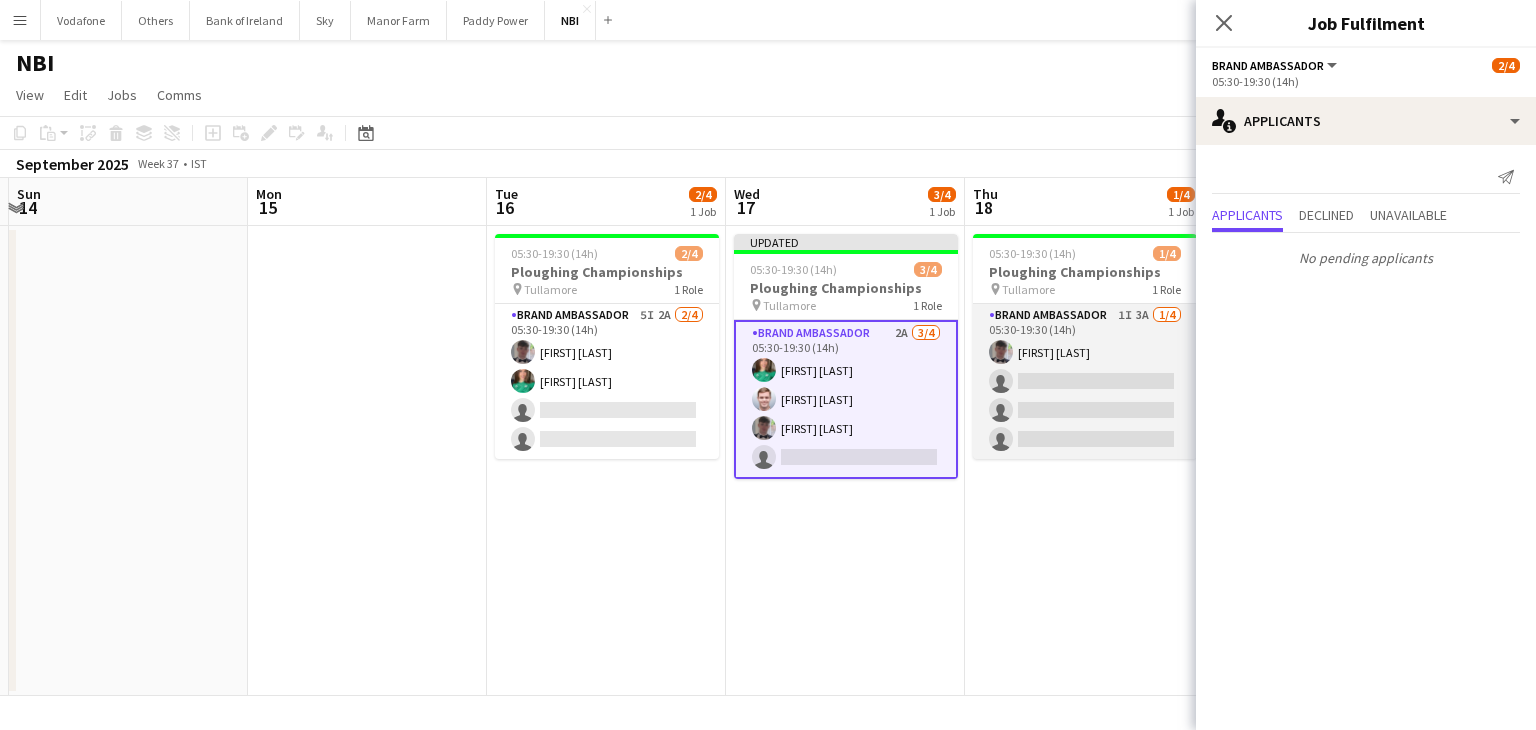 click on "Brand Ambassador   1I   3A   1/4   05:30-19:30 (14h)
[FIRST] [LAST]
single-neutral-actions
single-neutral-actions
single-neutral-actions" at bounding box center (1085, 381) 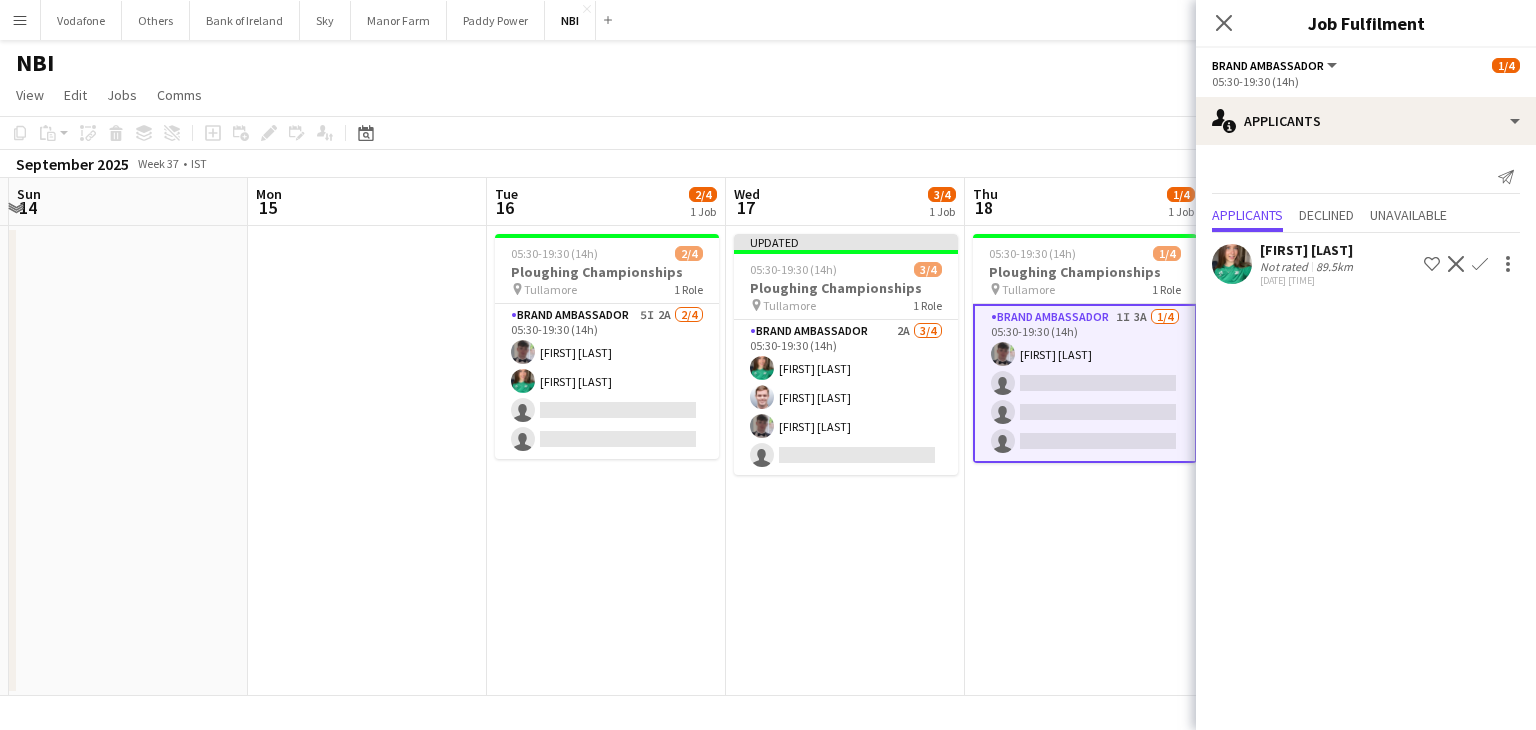 click on "Confirm" 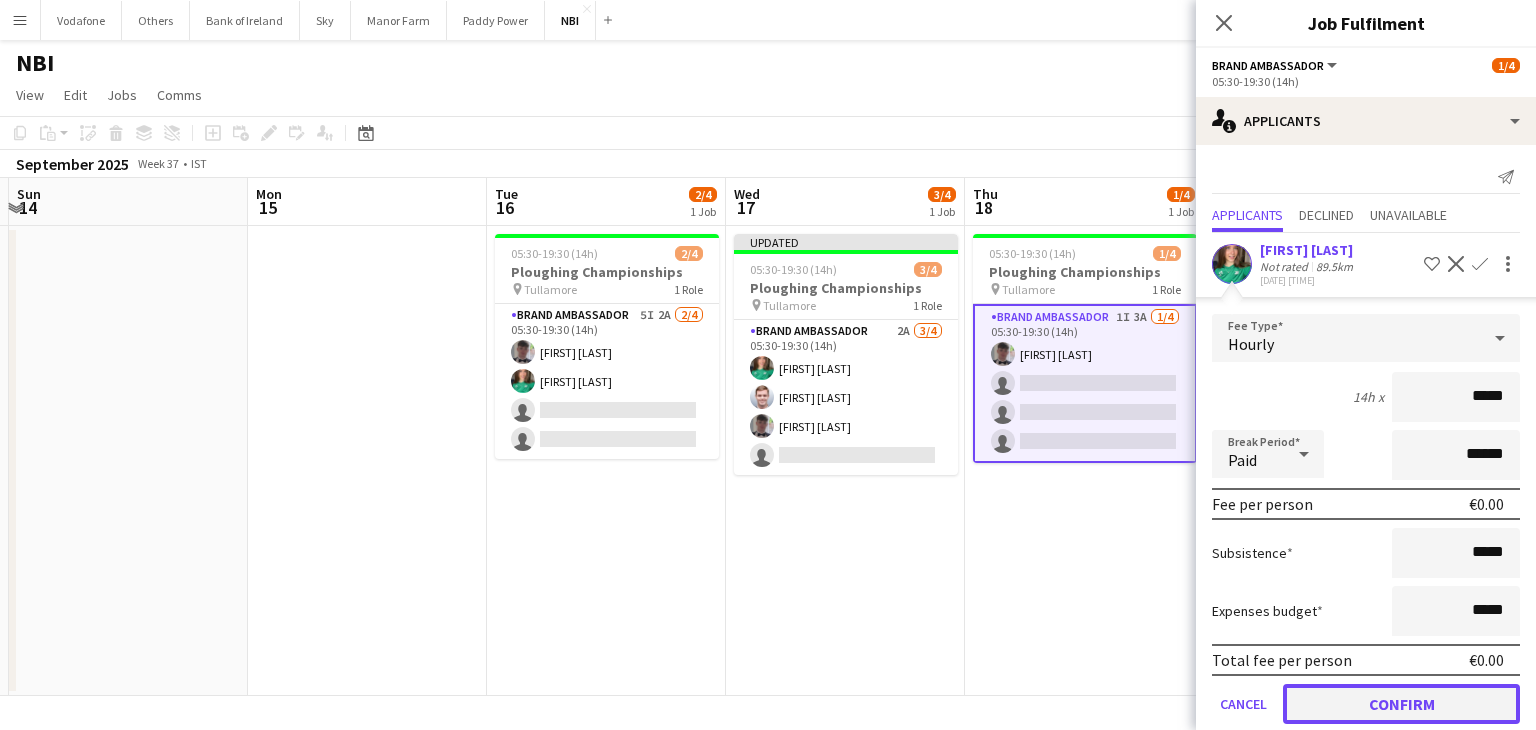 click on "Confirm" 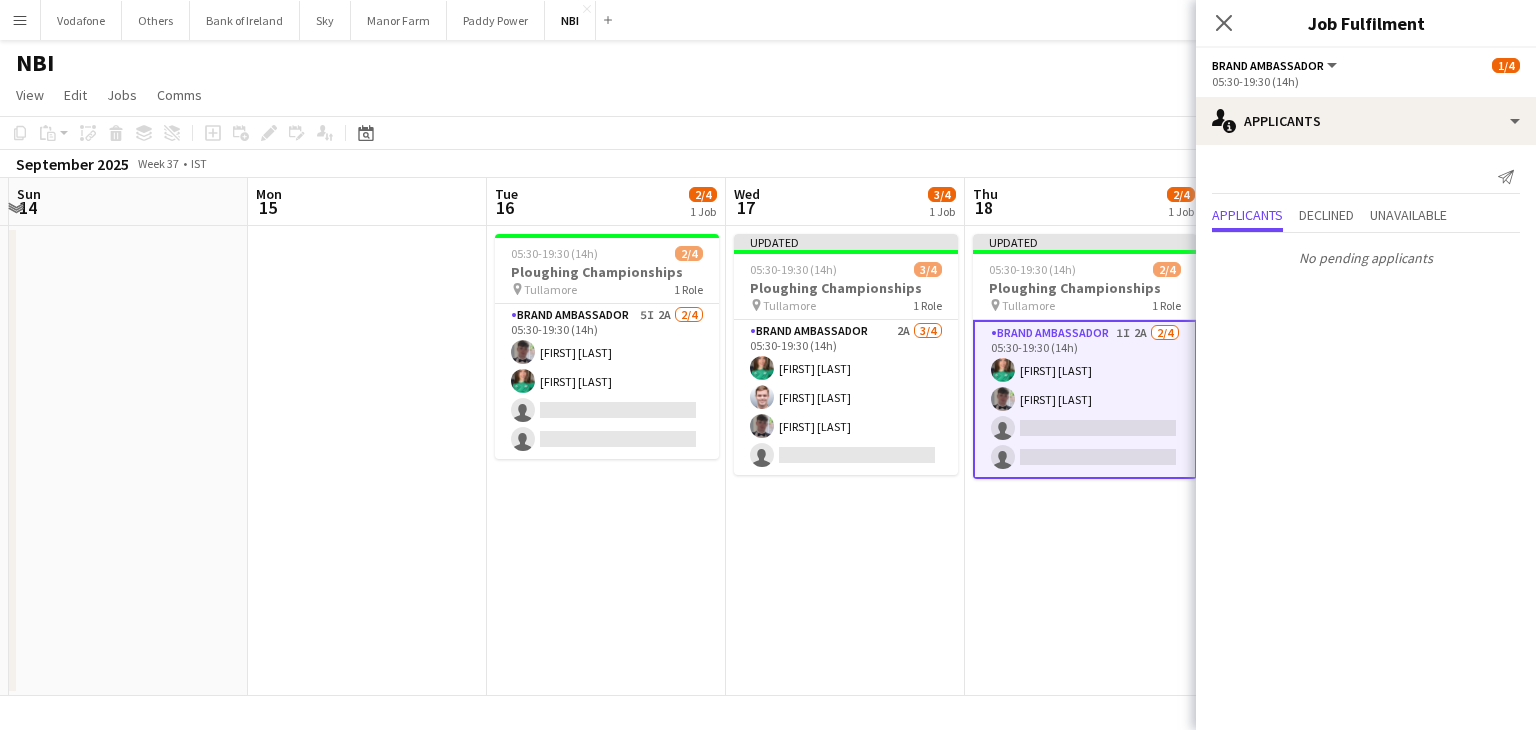 click on "Updated   05:30-19:30 (14h)    2/4   Ploughing Championships
pin
[CITY]   1 Role   Brand Ambassador   1I   2A   2/4   05:30-19:30 (14h)
[FIRST] [LAST] [FIRST] [LAST]
single-neutral-actions
single-neutral-actions" at bounding box center (1084, 461) 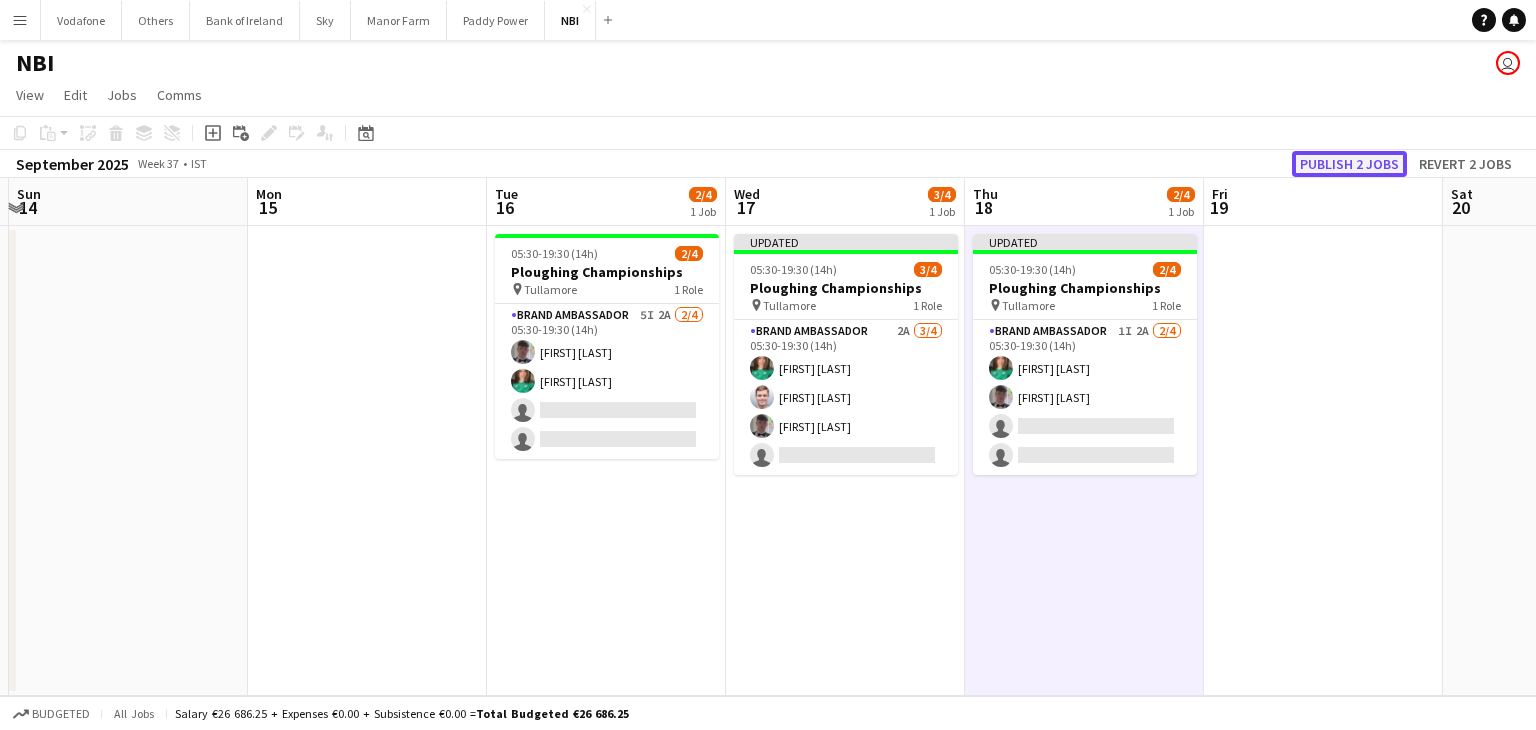 click on "Publish 2 jobs" 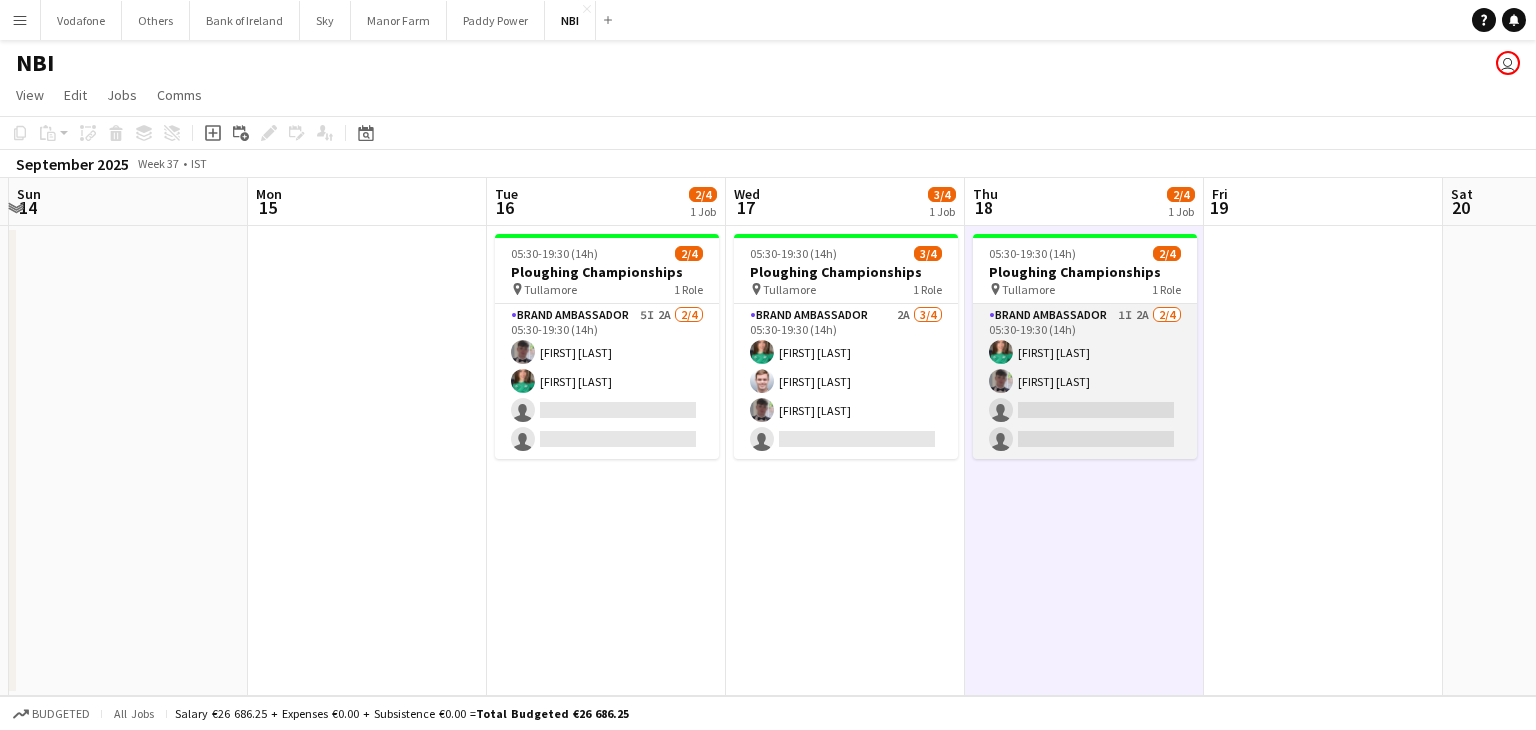 click on "Brand Ambassador   1I   2A   2/4   05:30-19:30 (14h)
[FIRST] [LAST] [FIRST] [LAST]
single-neutral-actions
single-neutral-actions" at bounding box center [1085, 381] 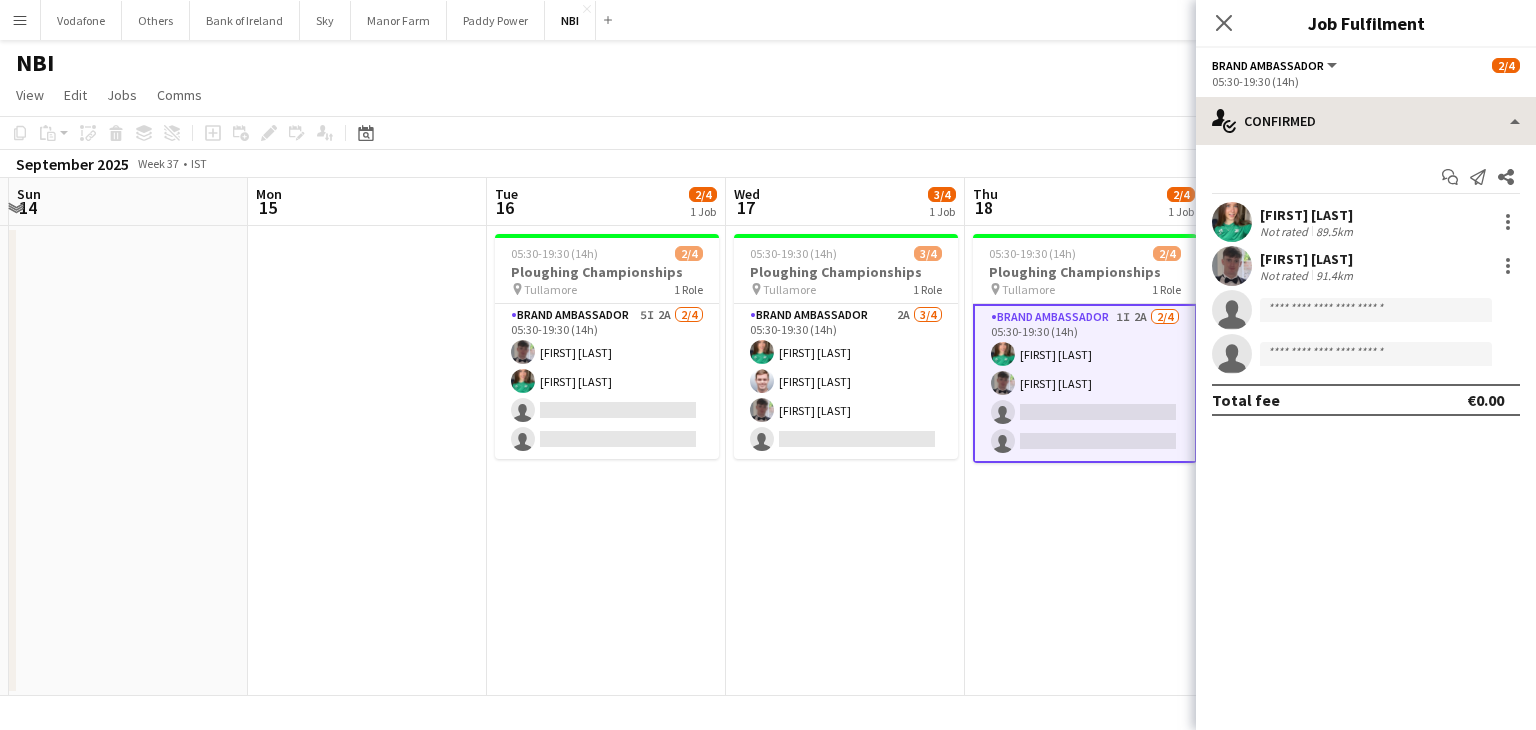drag, startPoint x: 1356, startPoint y: 145, endPoint x: 1355, endPoint y: 129, distance: 16.03122 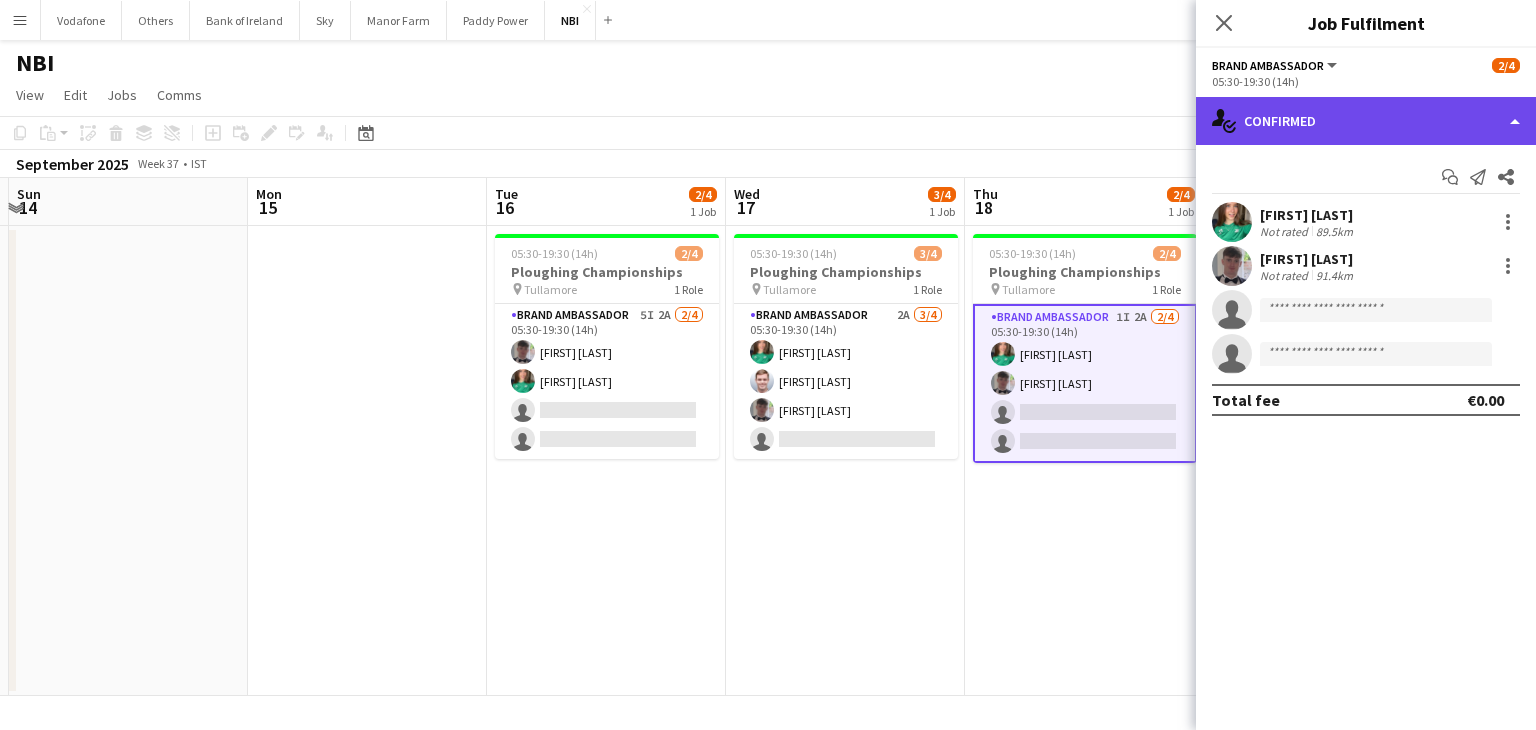 click on "single-neutral-actions-check-2
Confirmed" 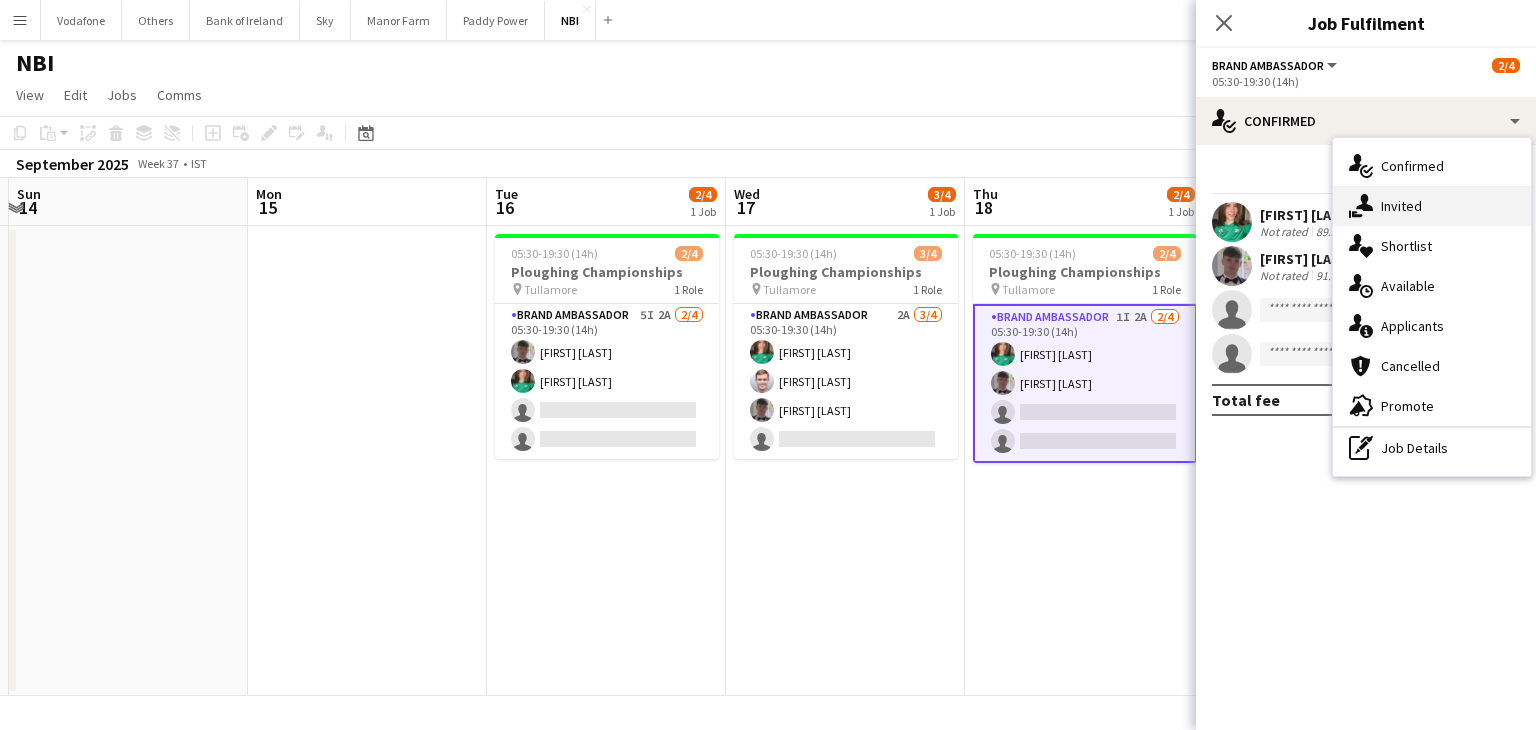 click on "single-neutral-actions-share-1
Invited" at bounding box center (1432, 206) 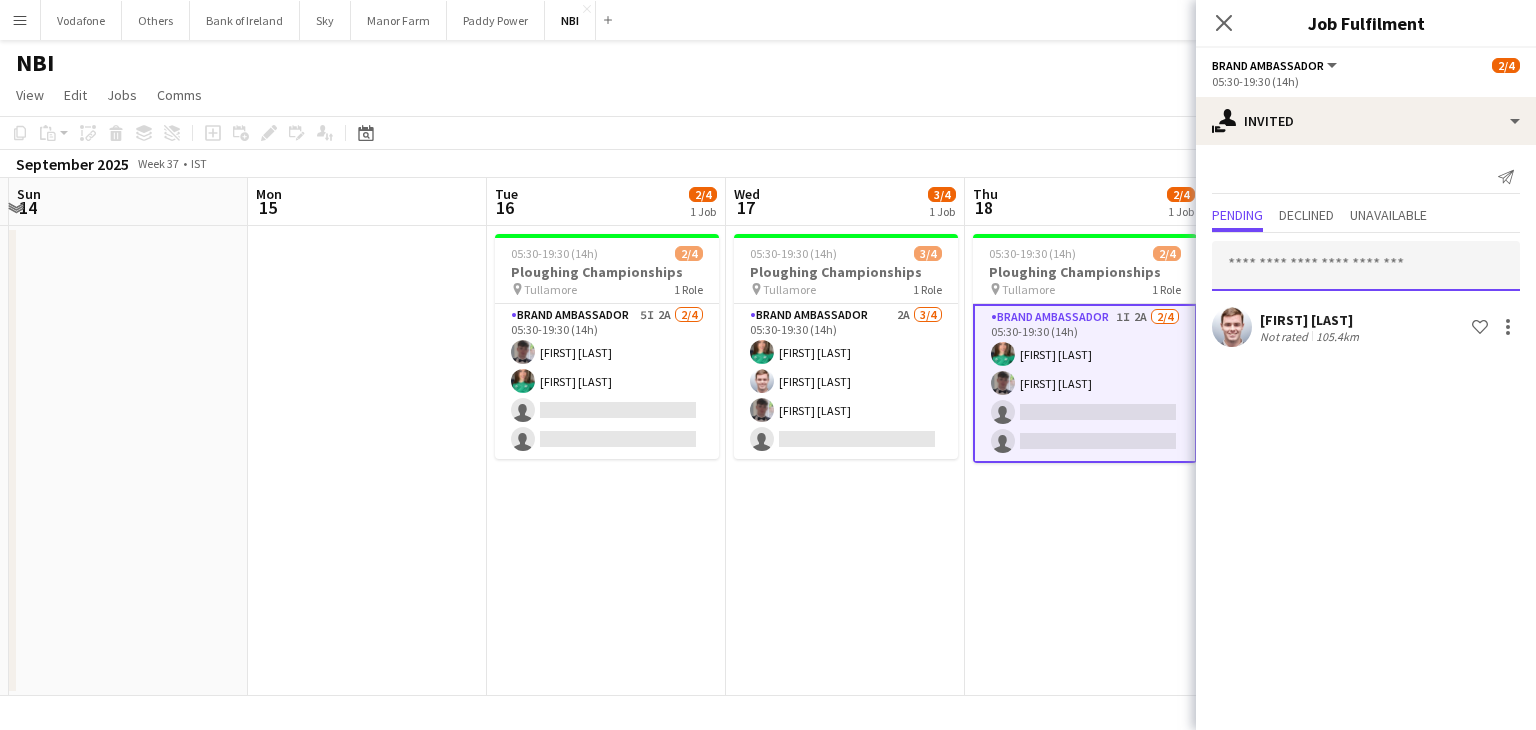 click at bounding box center [1366, 266] 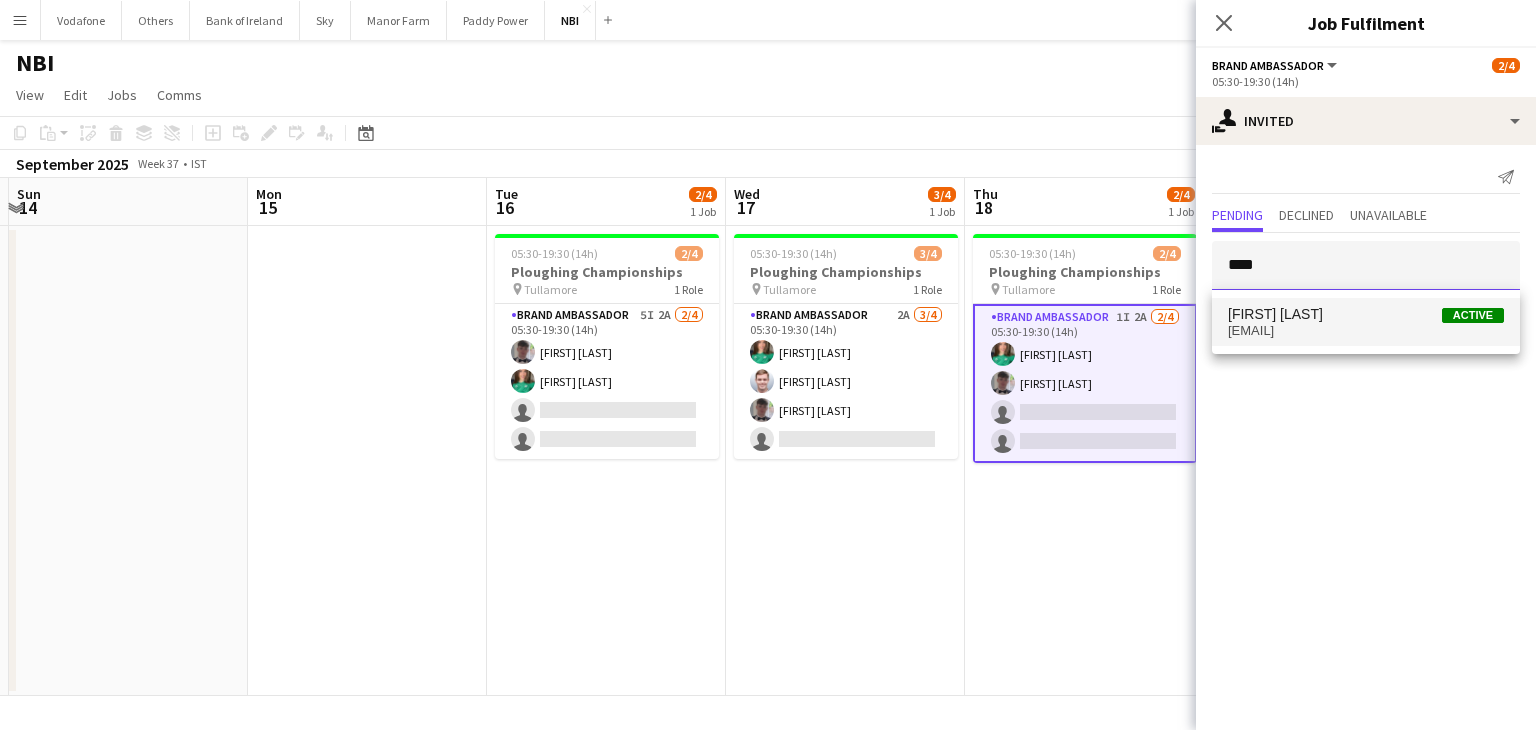 type on "****" 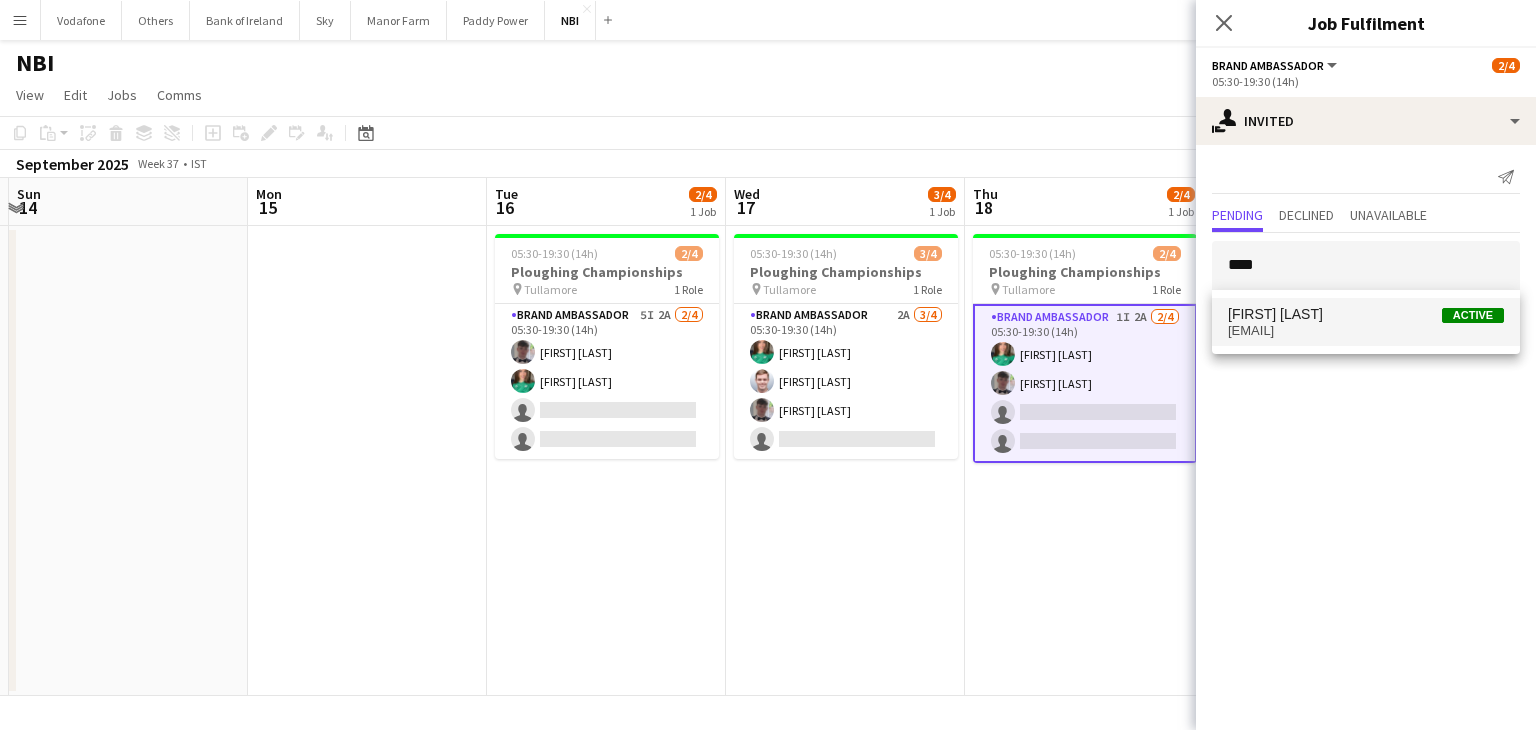 click on "[FIRST] [LAST]  Active" at bounding box center [1366, 314] 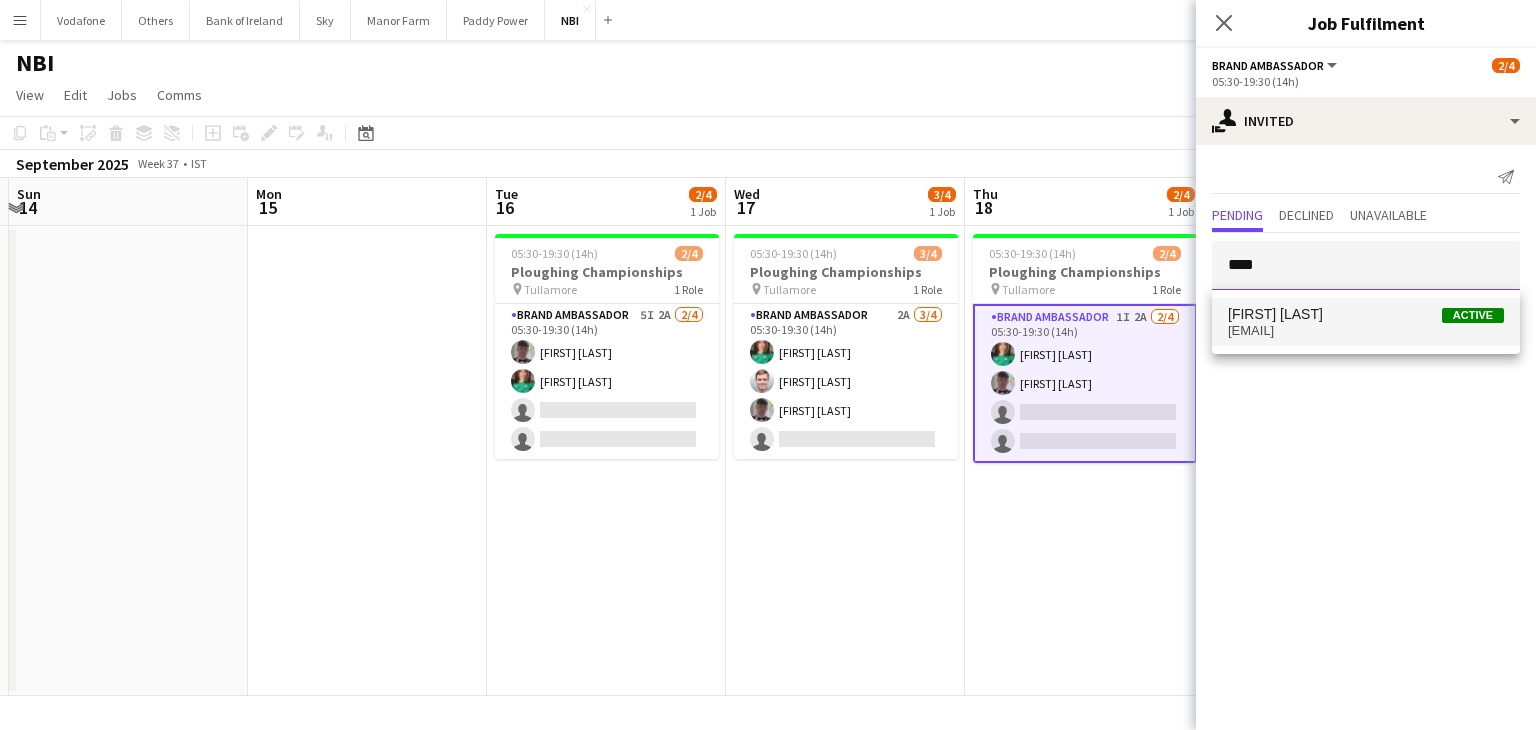 type 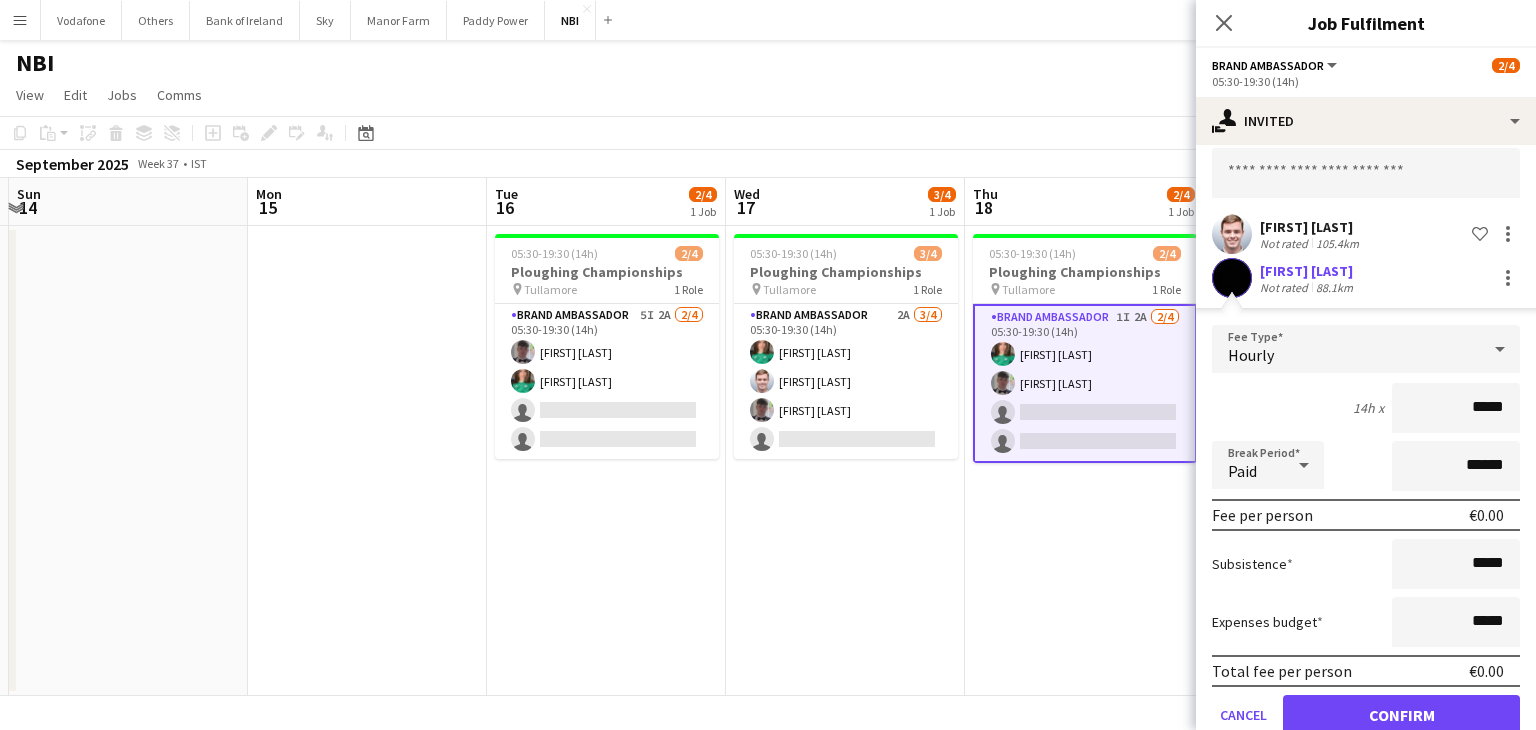 scroll, scrollTop: 132, scrollLeft: 0, axis: vertical 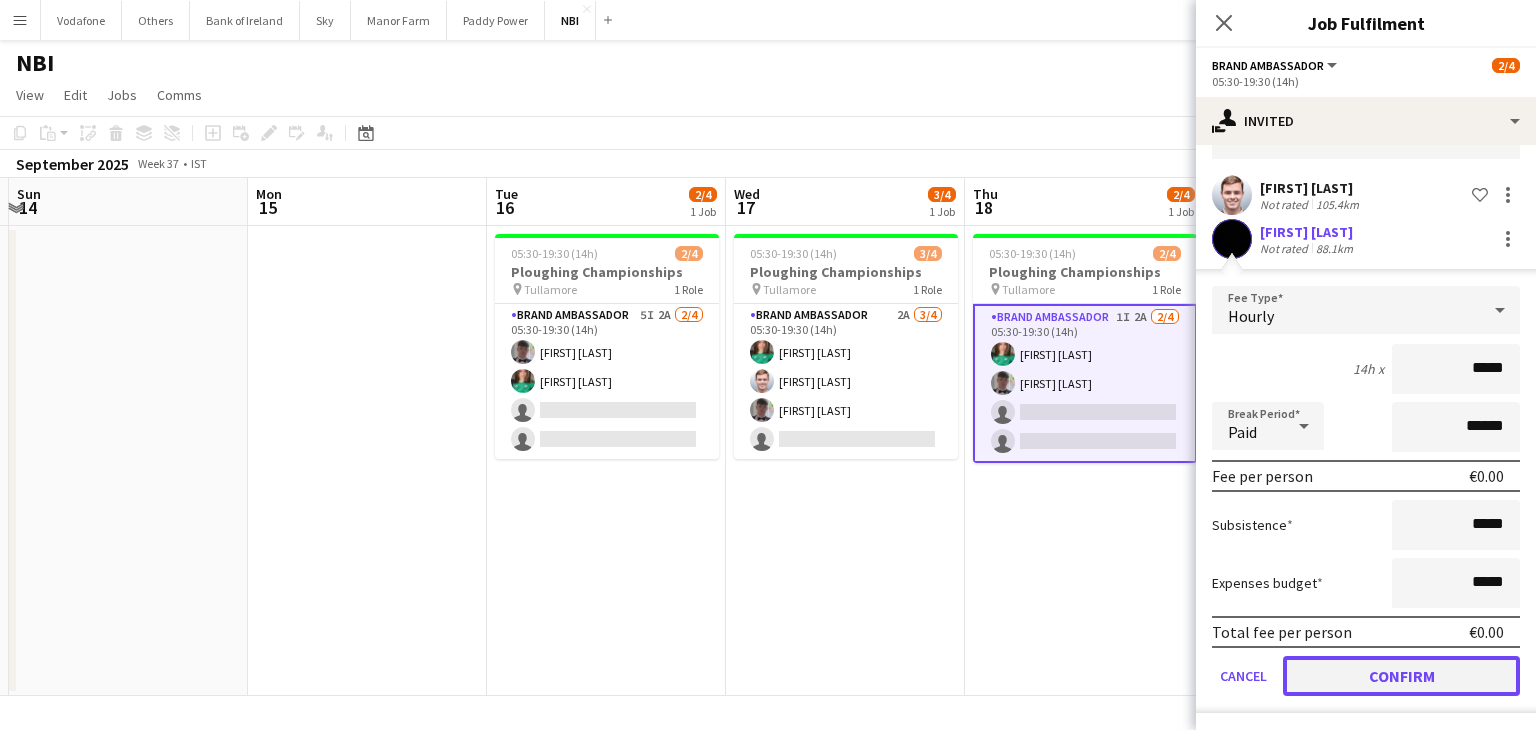 click on "Confirm" 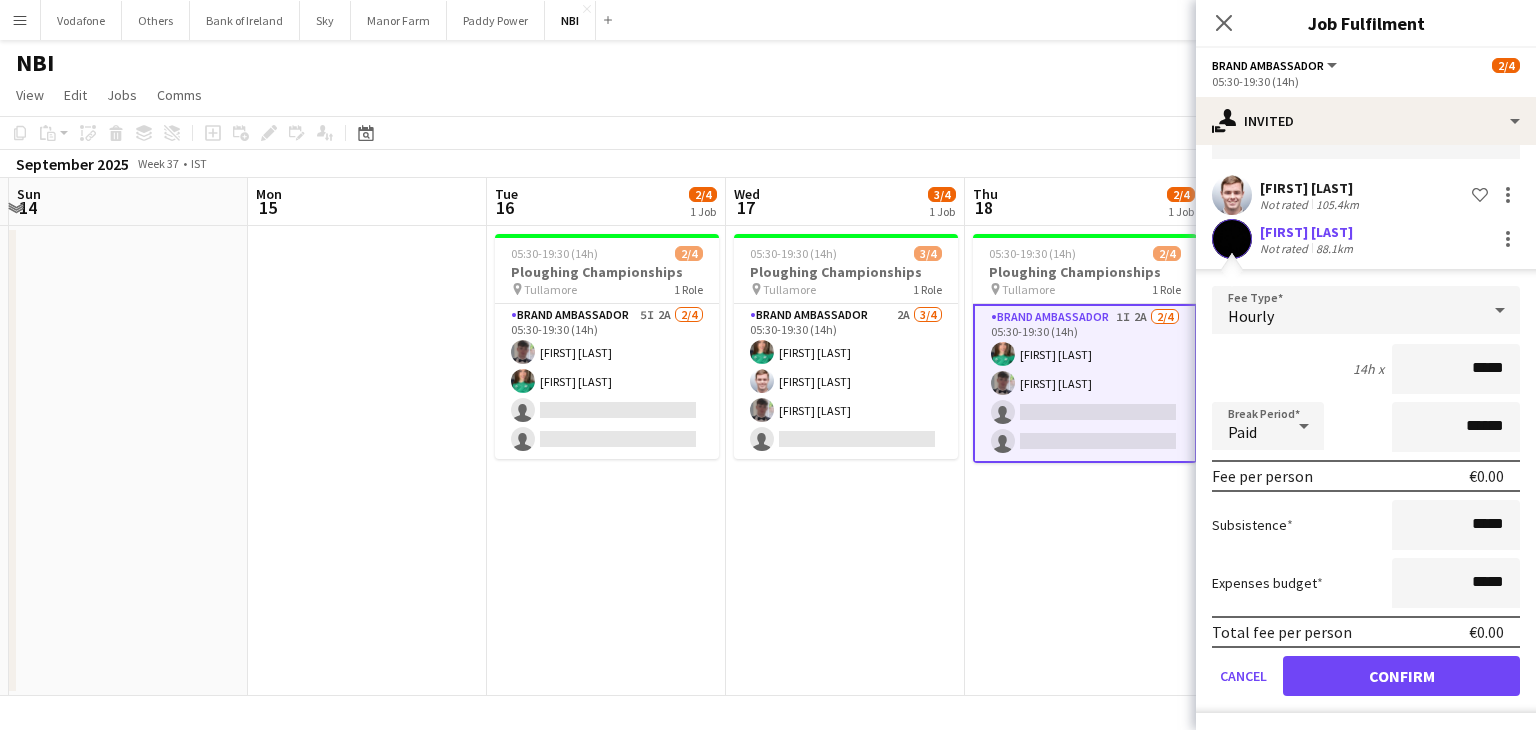 scroll, scrollTop: 0, scrollLeft: 0, axis: both 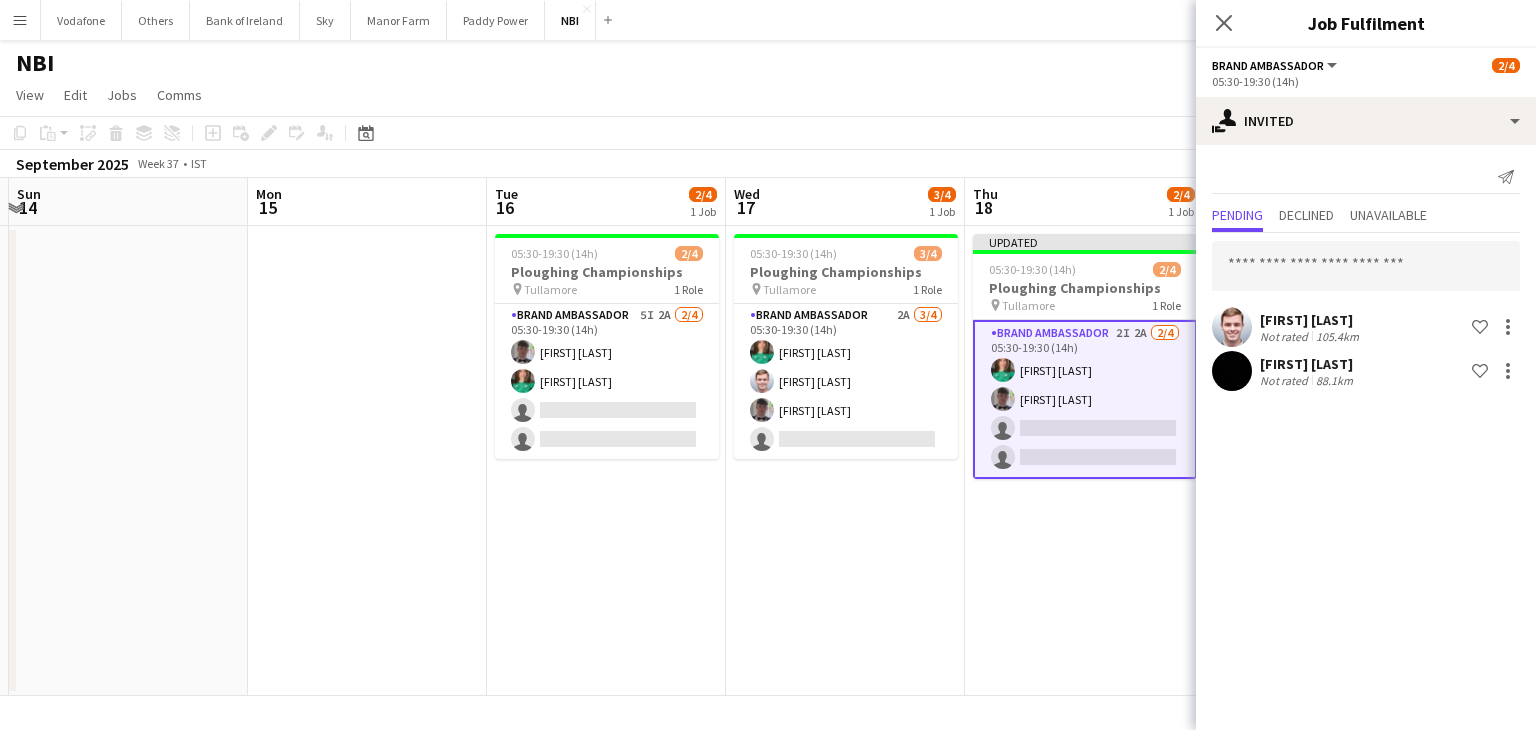 click on "Updated   05:30-19:30 (14h)    2/4   Ploughing Championships
pin
[CITY]   1 Role   Brand Ambassador   2I   2A   2/4   05:30-19:30 (14h)
Sapphire Trepel Myles Dunnion
single-neutral-actions
single-neutral-actions" at bounding box center (1084, 461) 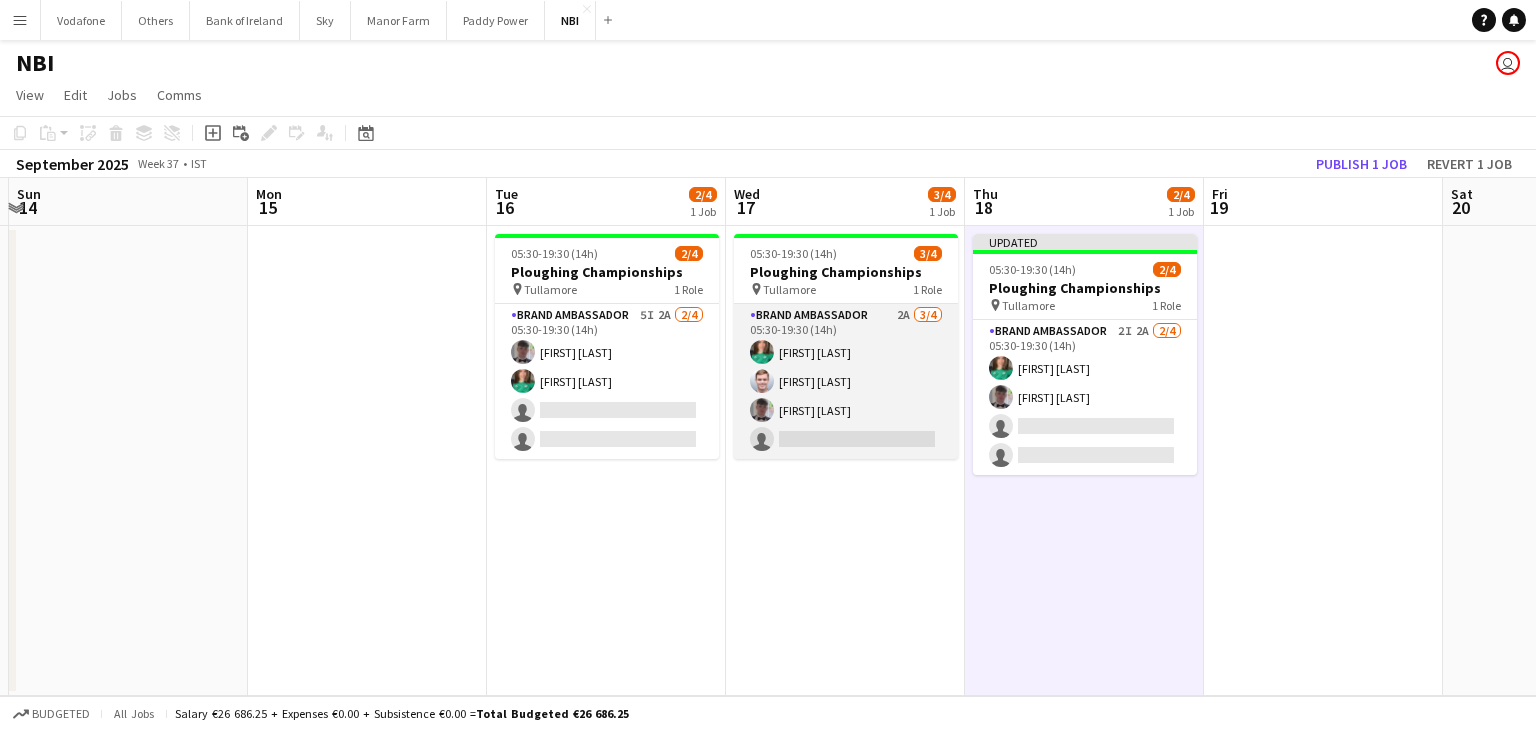 click on "Brand Ambassador   2A   3/4   05:30-19:30 (14h)
[FIRST] [LAST] [FIRST] [LAST]
single-neutral-actions" at bounding box center (846, 381) 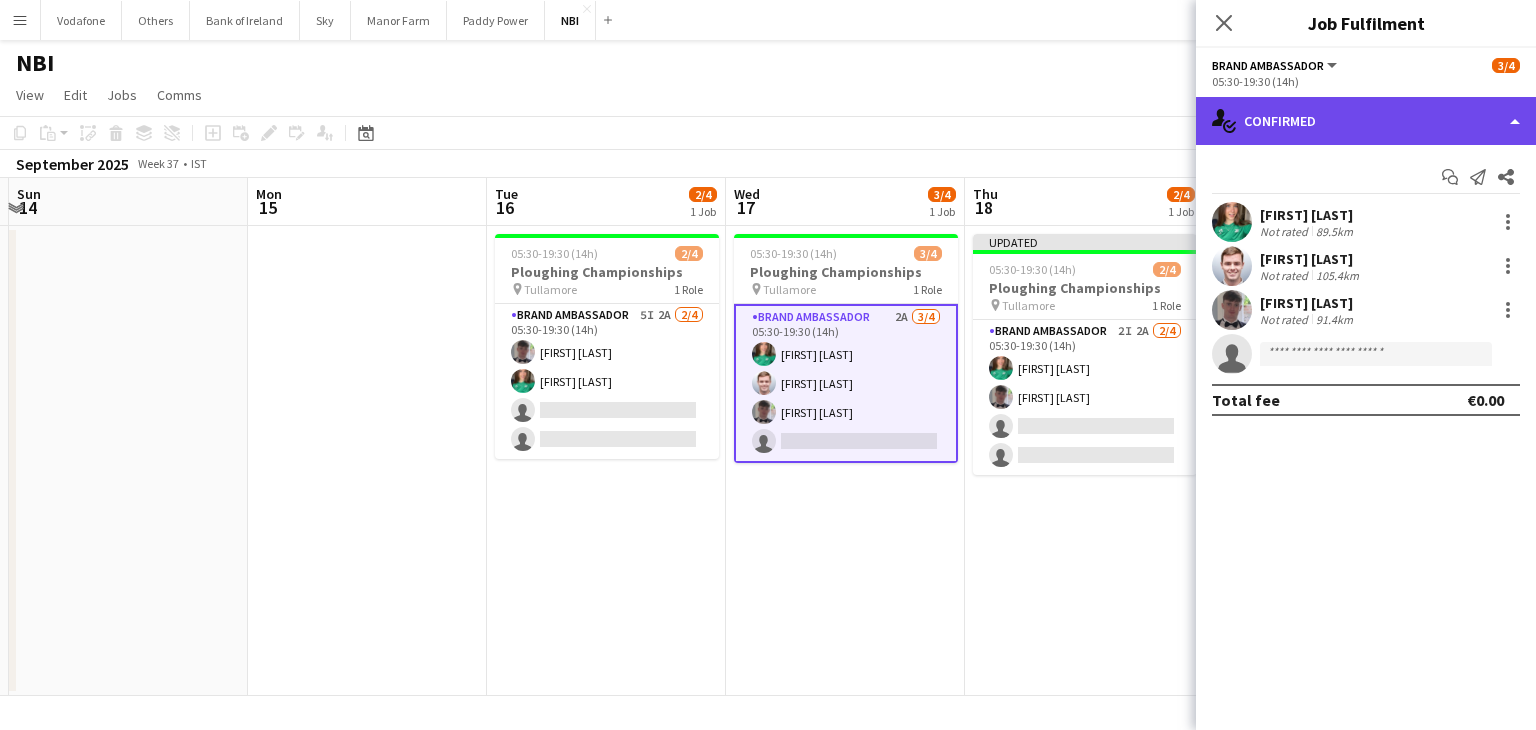 click on "single-neutral-actions-check-2
Confirmed" 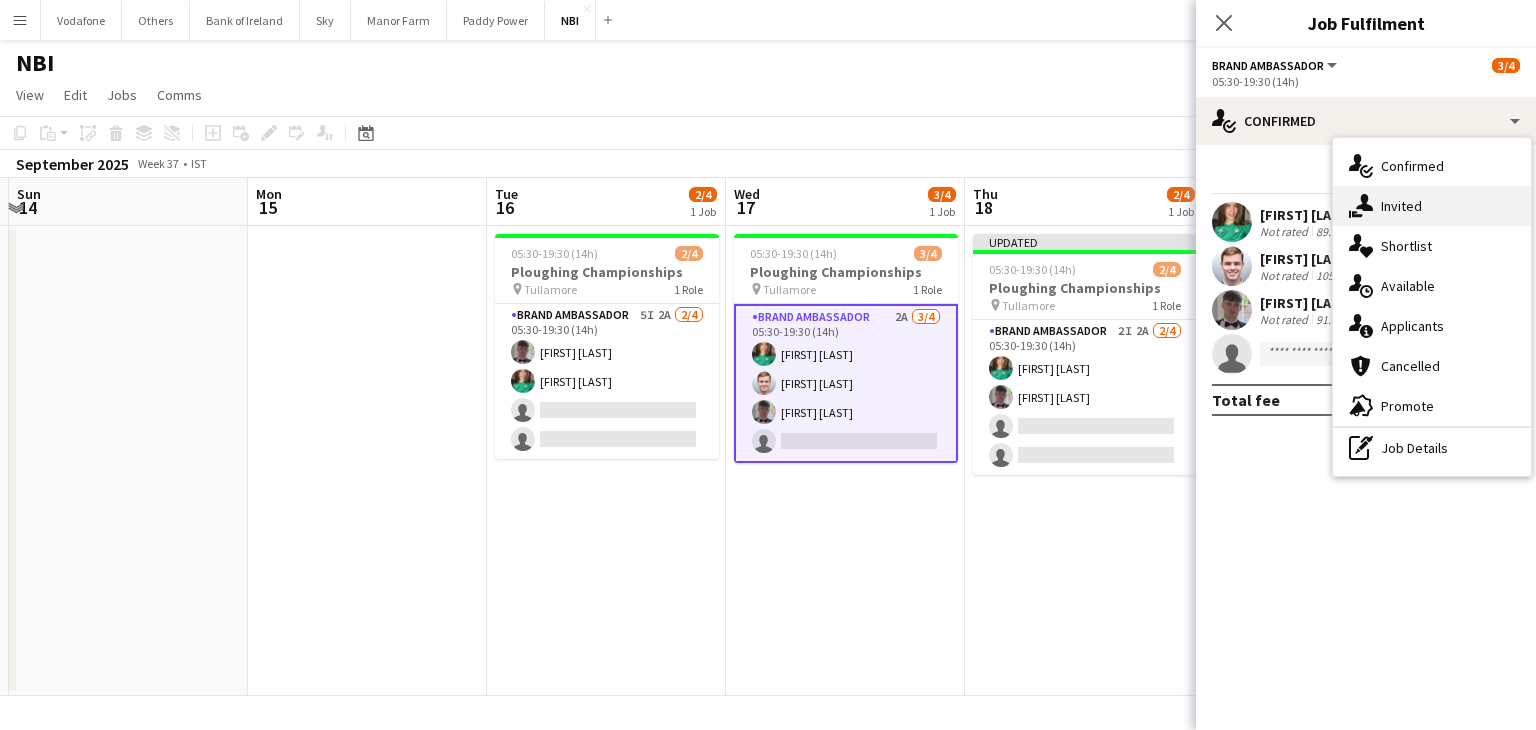 click on "single-neutral-actions-share-1" 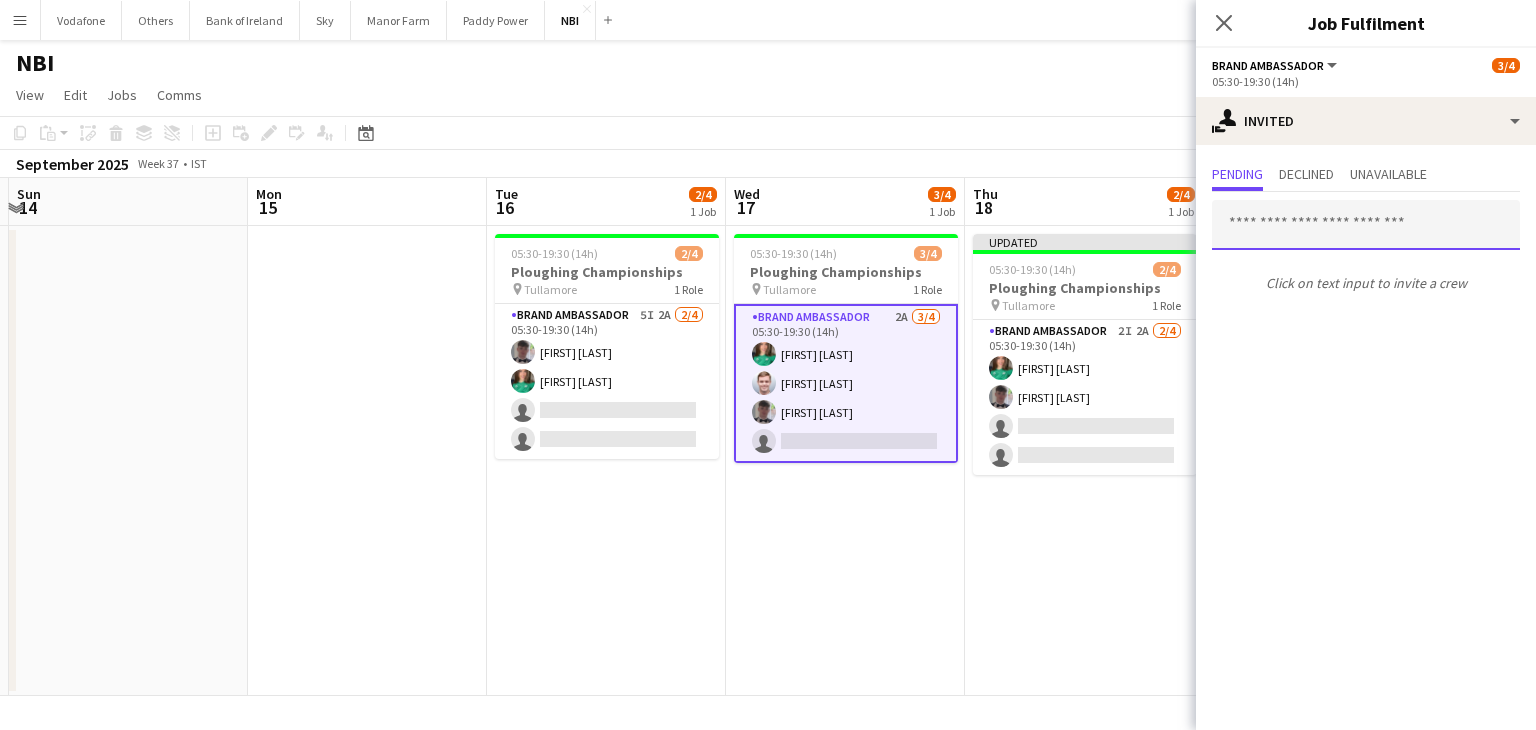 click at bounding box center [1366, 225] 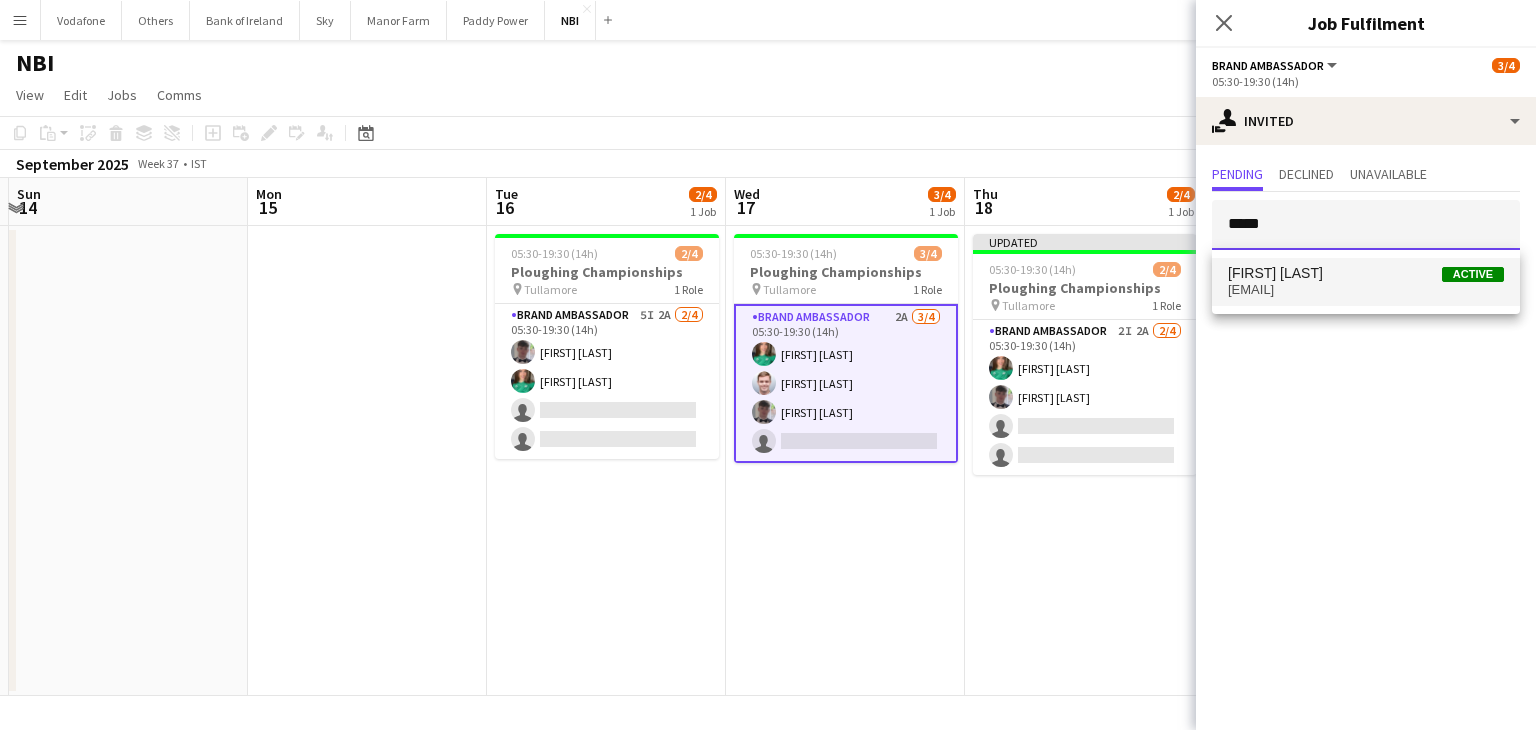 type on "*****" 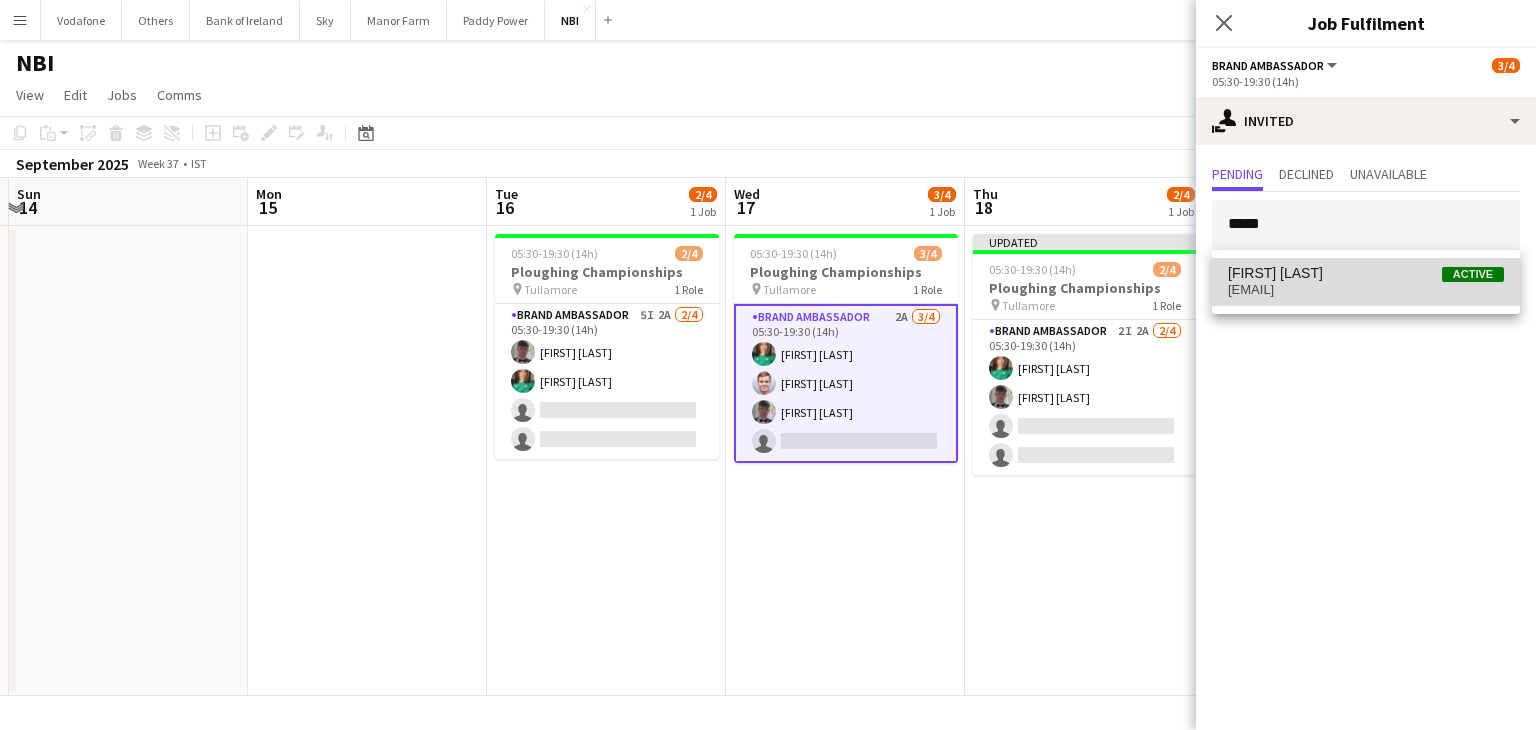 click on "[FIRST] [LAST]  Active  [EMAIL]" at bounding box center (1366, 282) 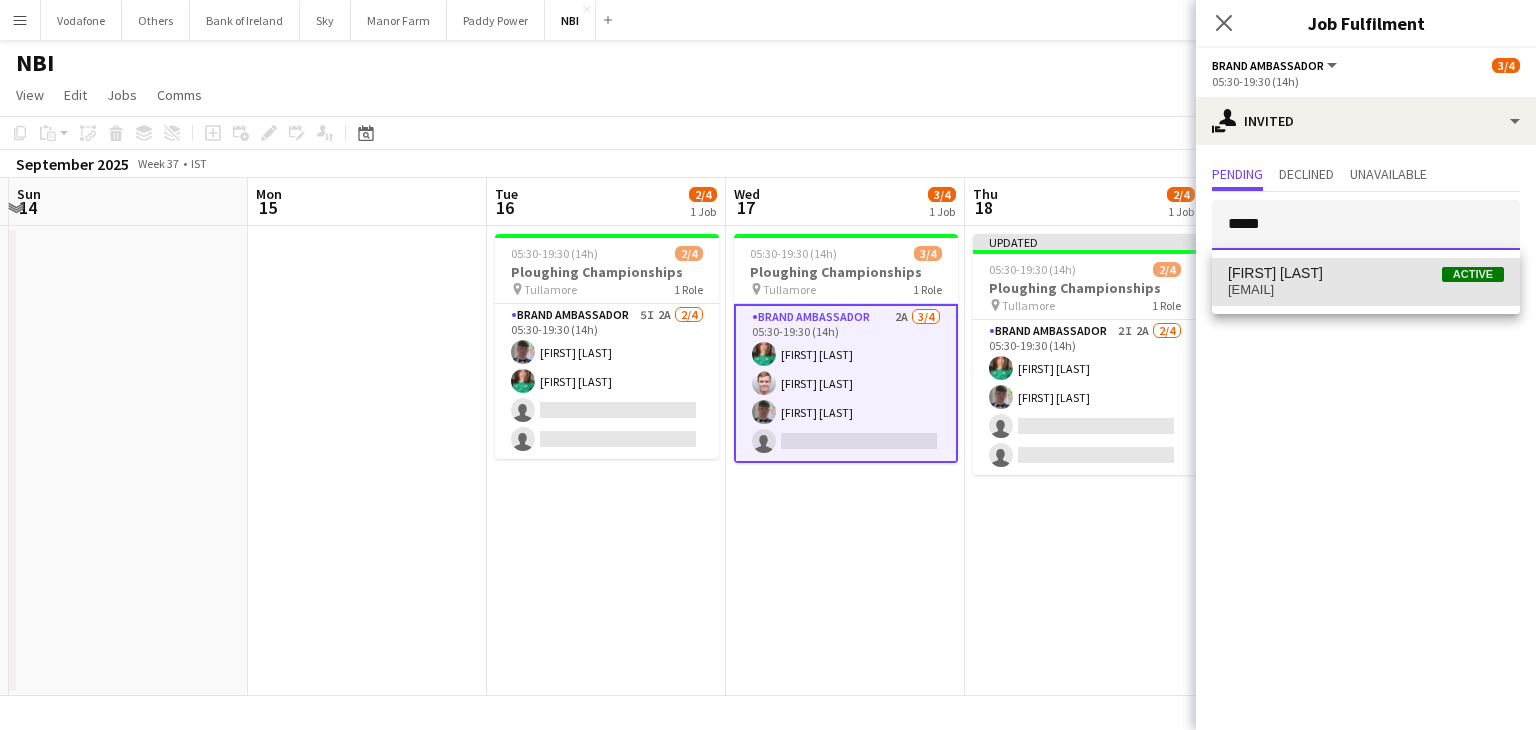 type 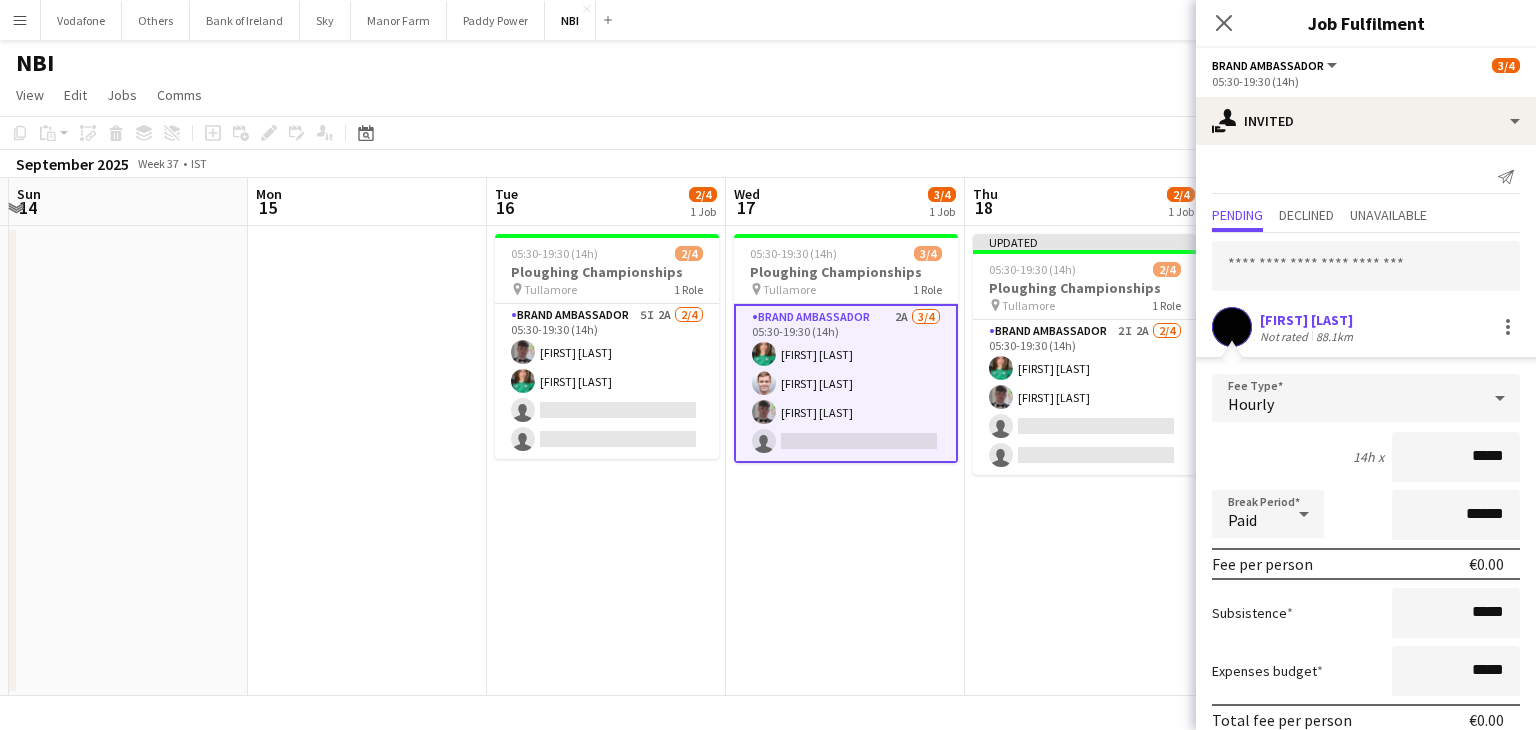 scroll, scrollTop: 88, scrollLeft: 0, axis: vertical 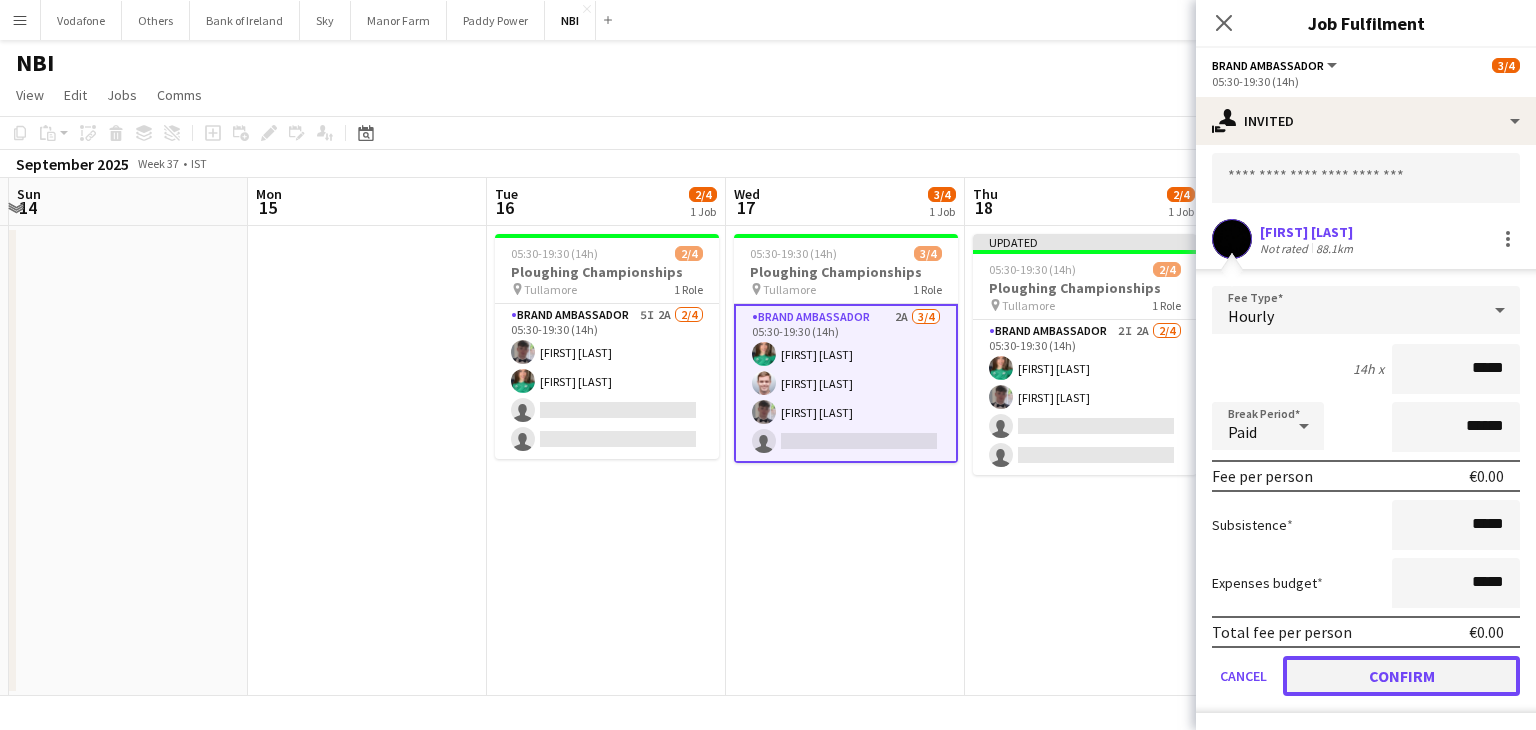 click on "Confirm" 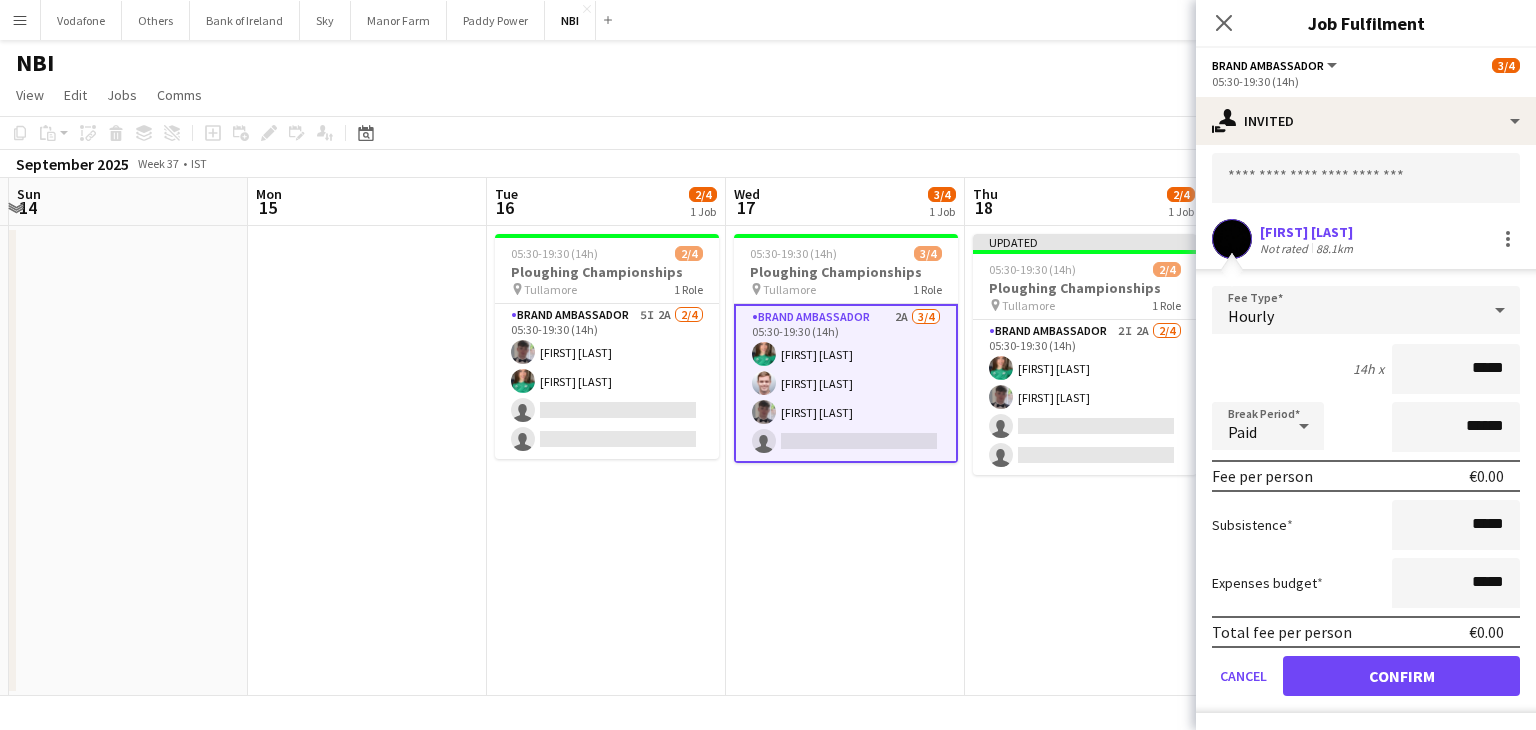 scroll, scrollTop: 0, scrollLeft: 0, axis: both 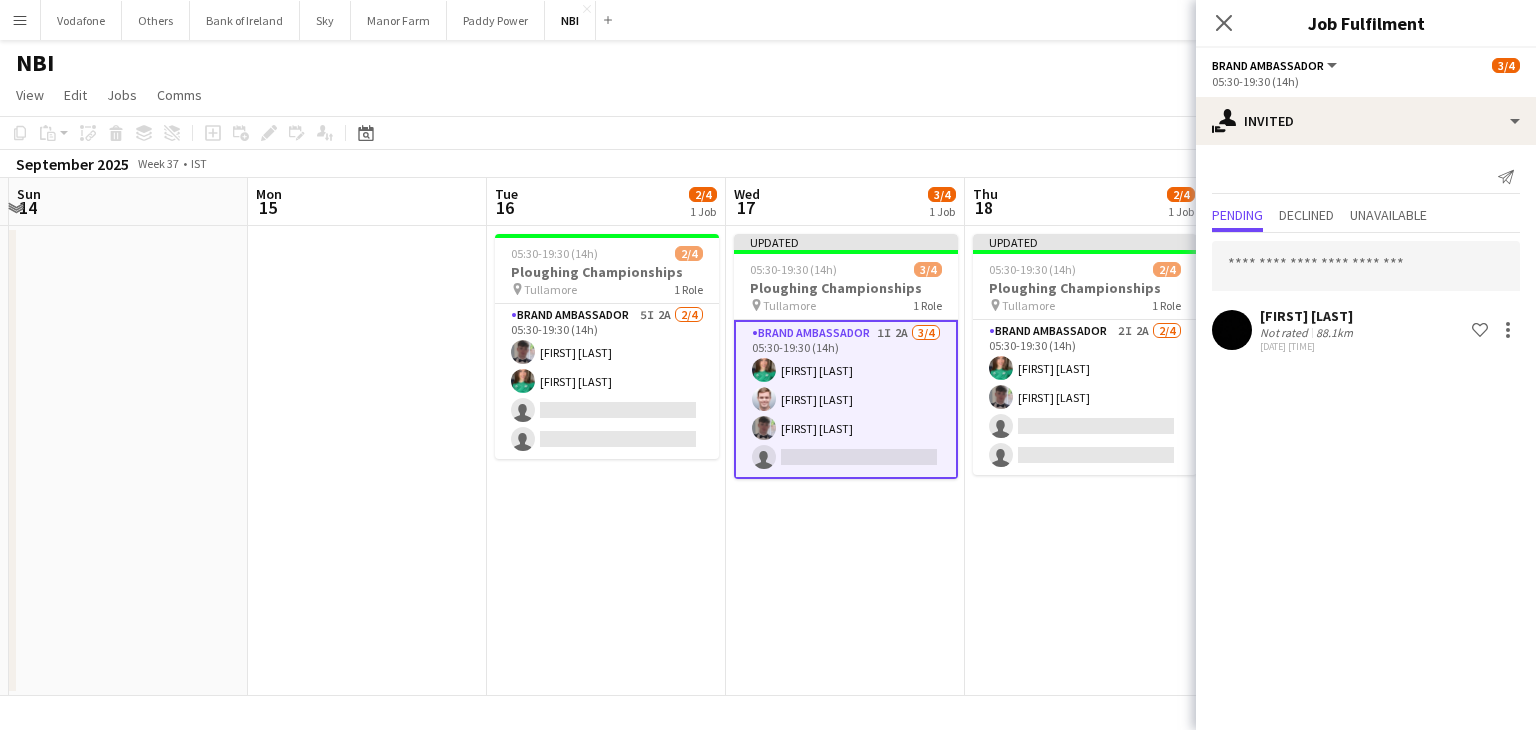 drag, startPoint x: 902, startPoint y: 555, endPoint x: 902, endPoint y: 601, distance: 46 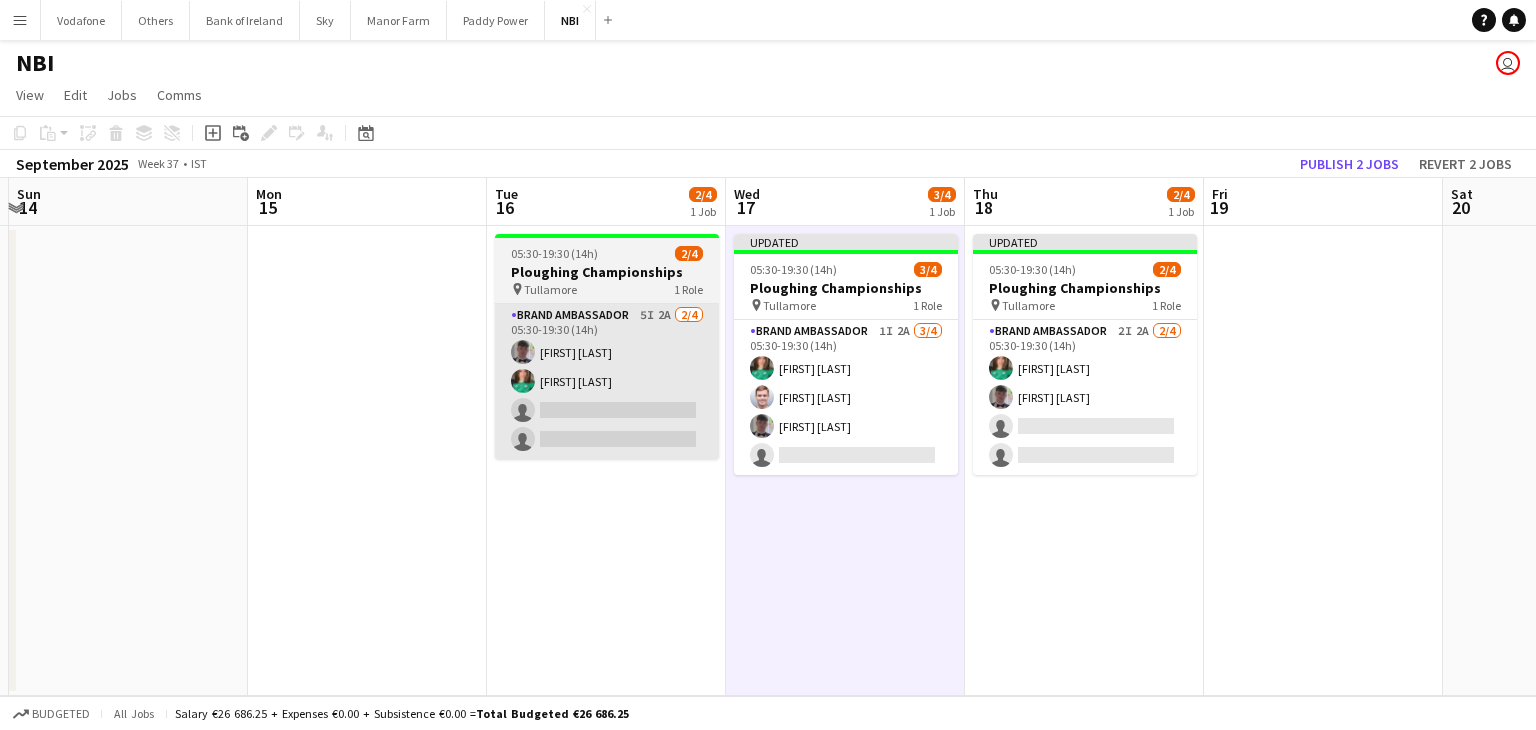 click on "Brand Ambassador   5I   2A   2/4   05:30-19:30 (14h)
[FIRST] [LAST] [FIRST] [LAST]
single-neutral-actions" at bounding box center [607, 381] 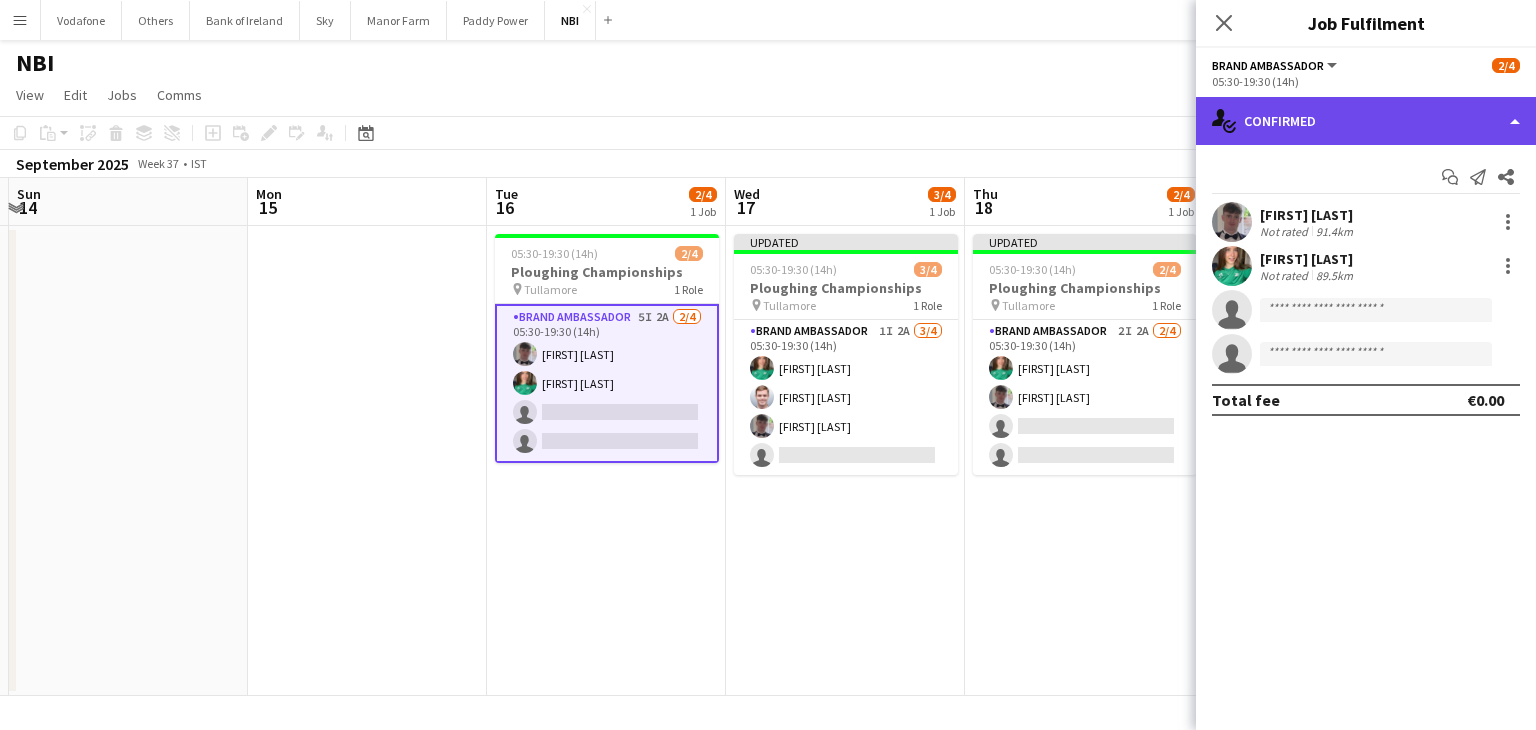click on "single-neutral-actions-check-2
Confirmed" 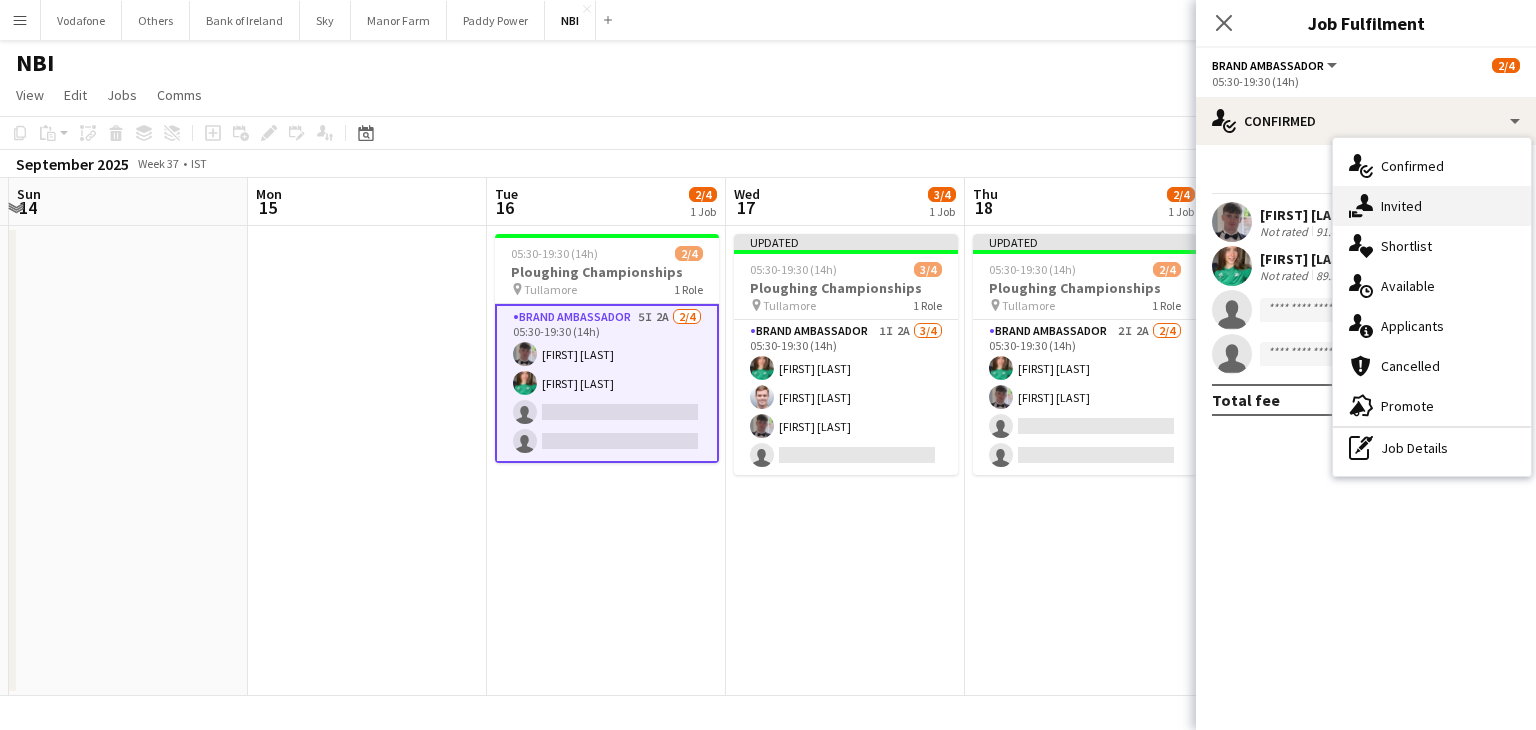 click on "single-neutral-actions-share-1
Invited" at bounding box center [1432, 206] 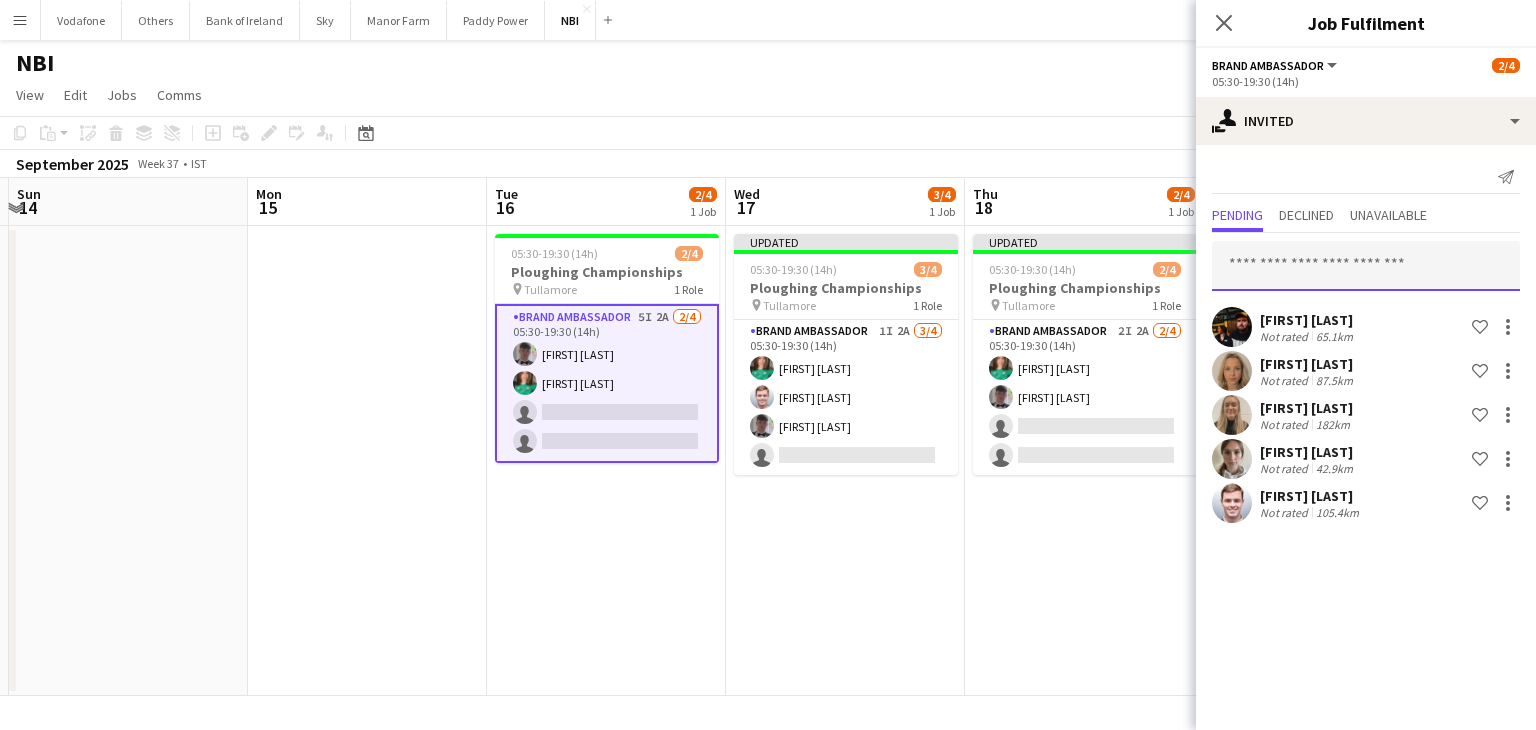 click at bounding box center (1366, 266) 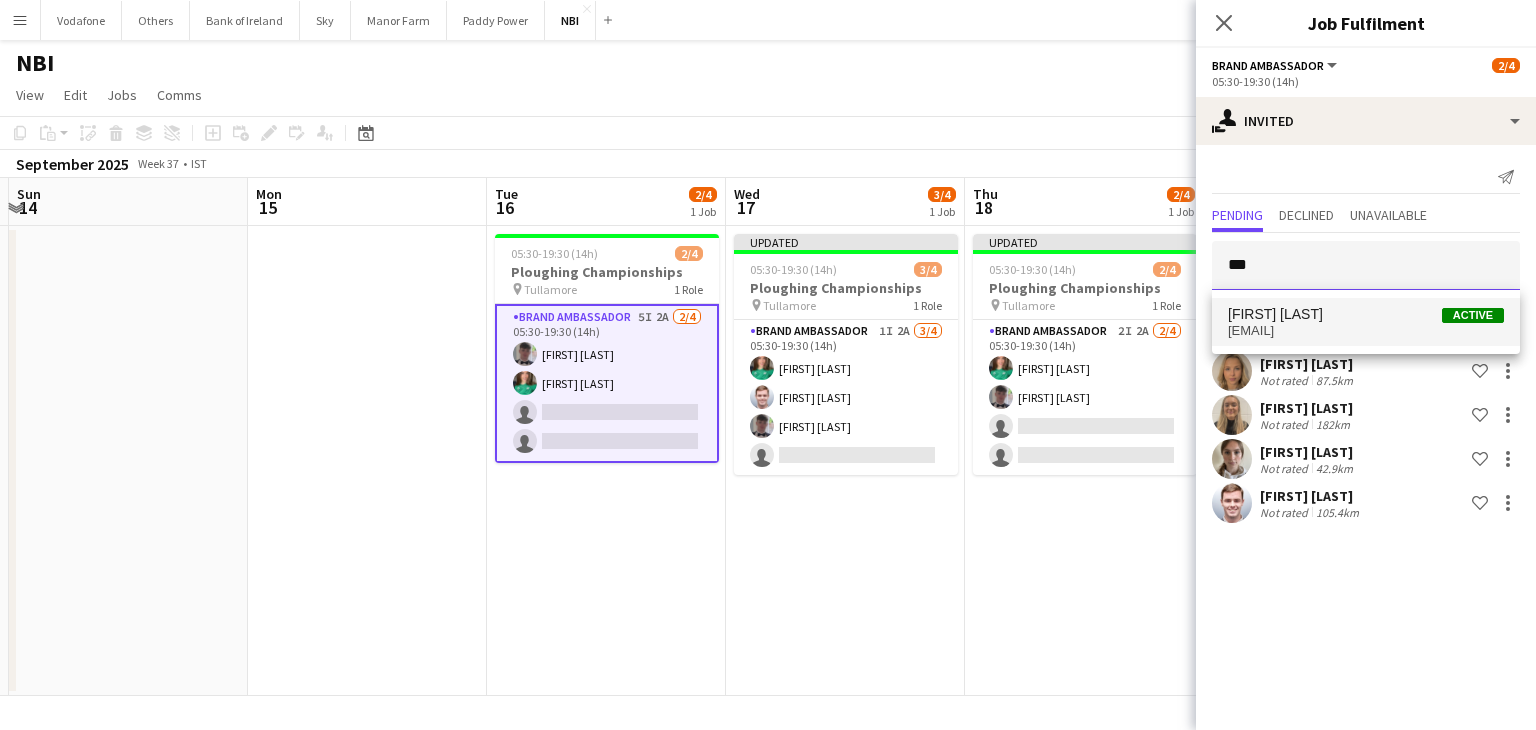 type on "***" 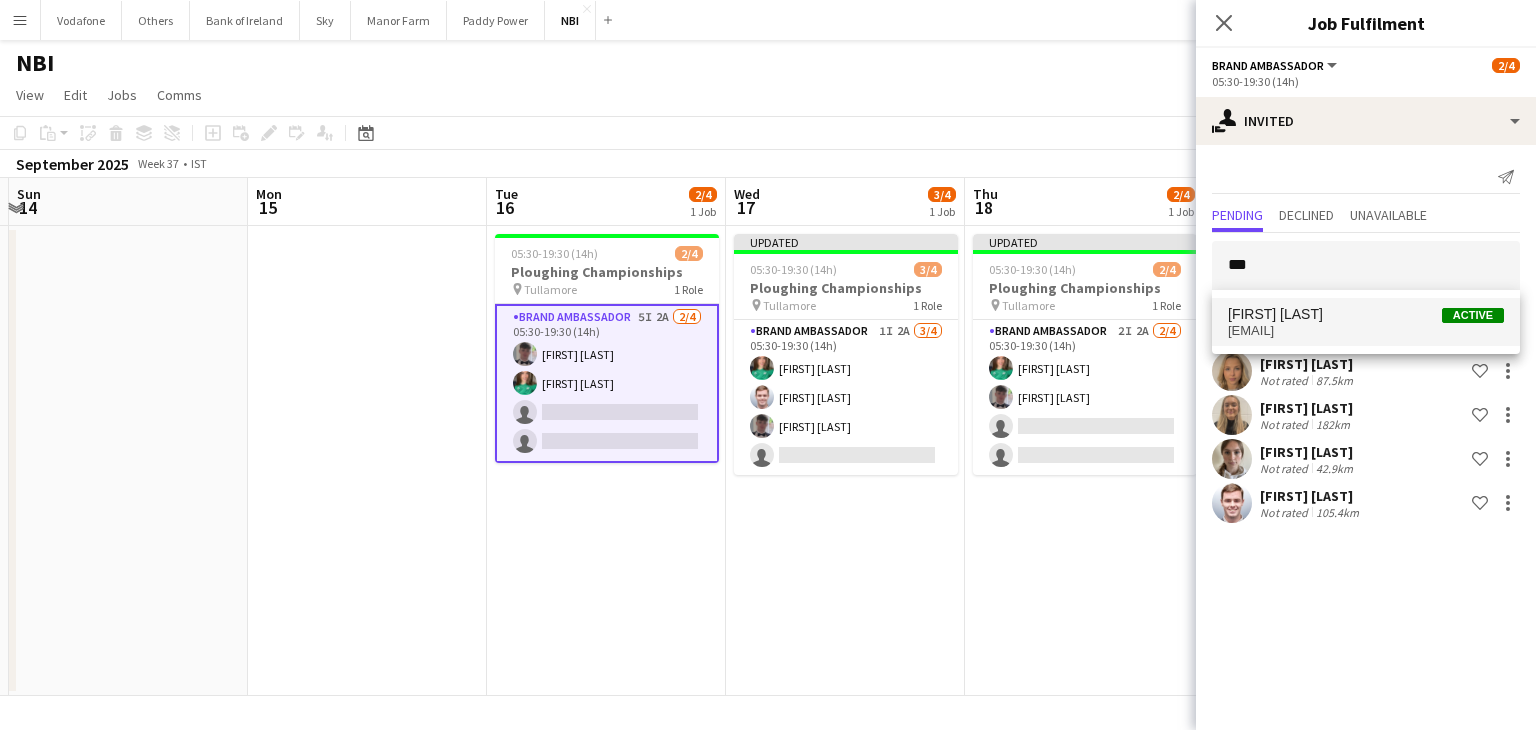 click on "[FIRST] [LAST]" at bounding box center [1275, 314] 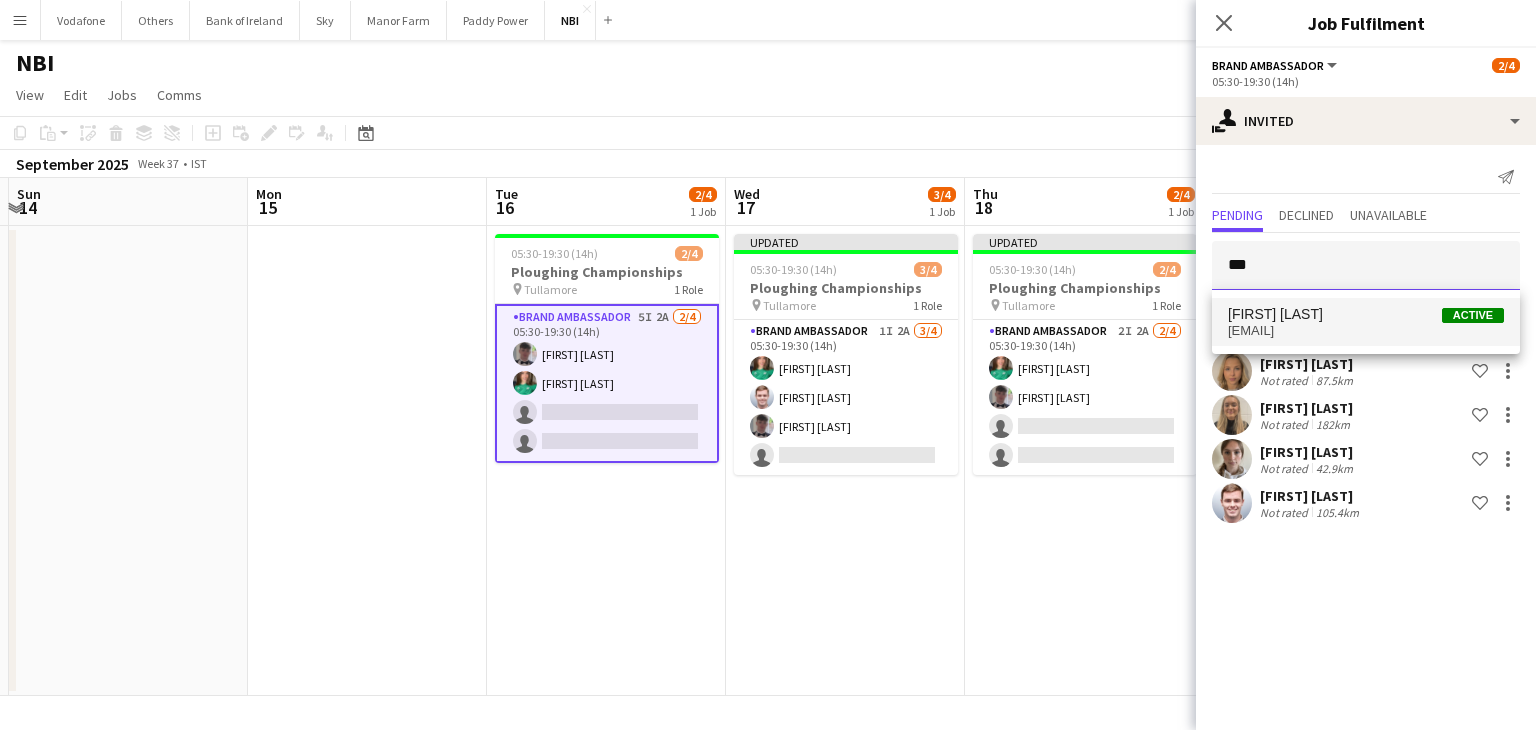 type 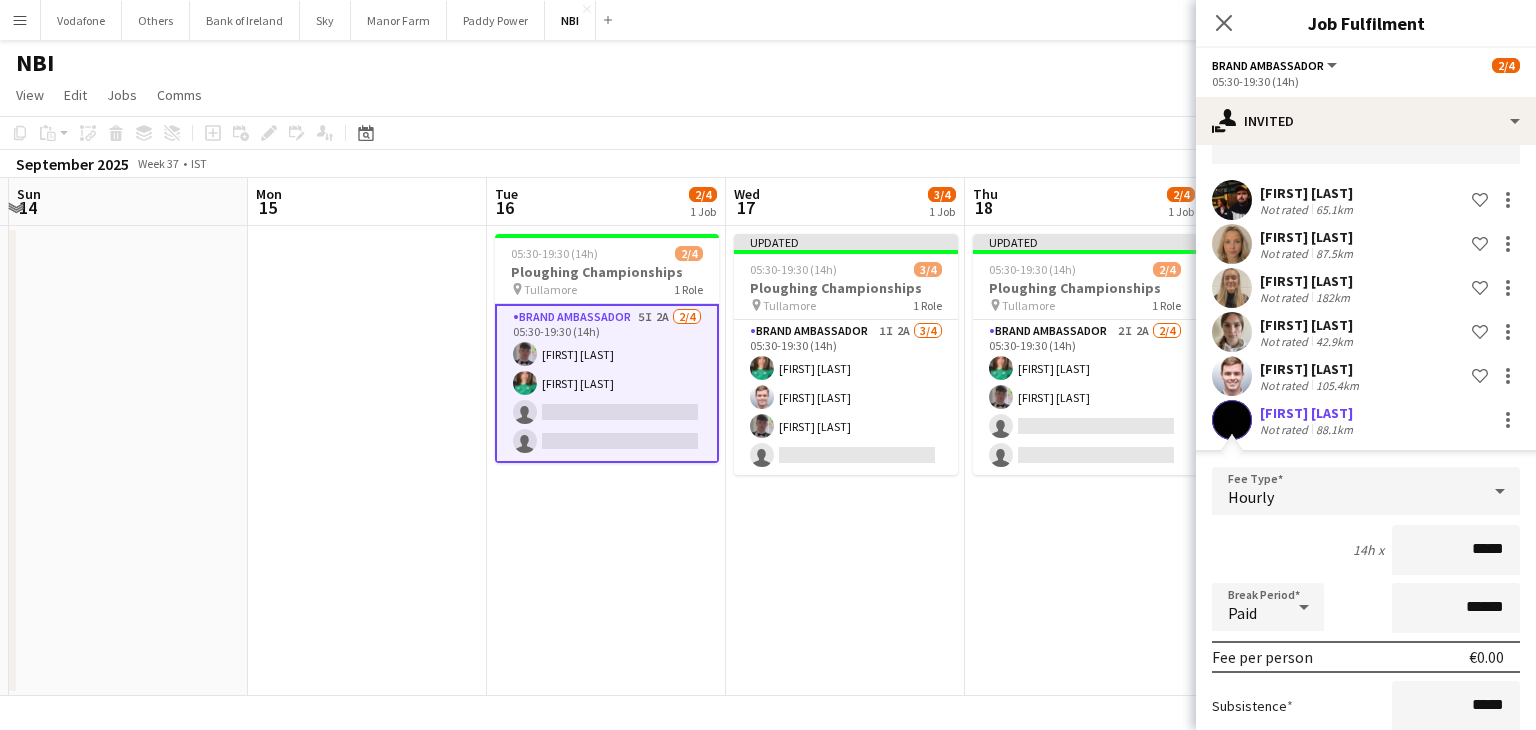 scroll, scrollTop: 308, scrollLeft: 0, axis: vertical 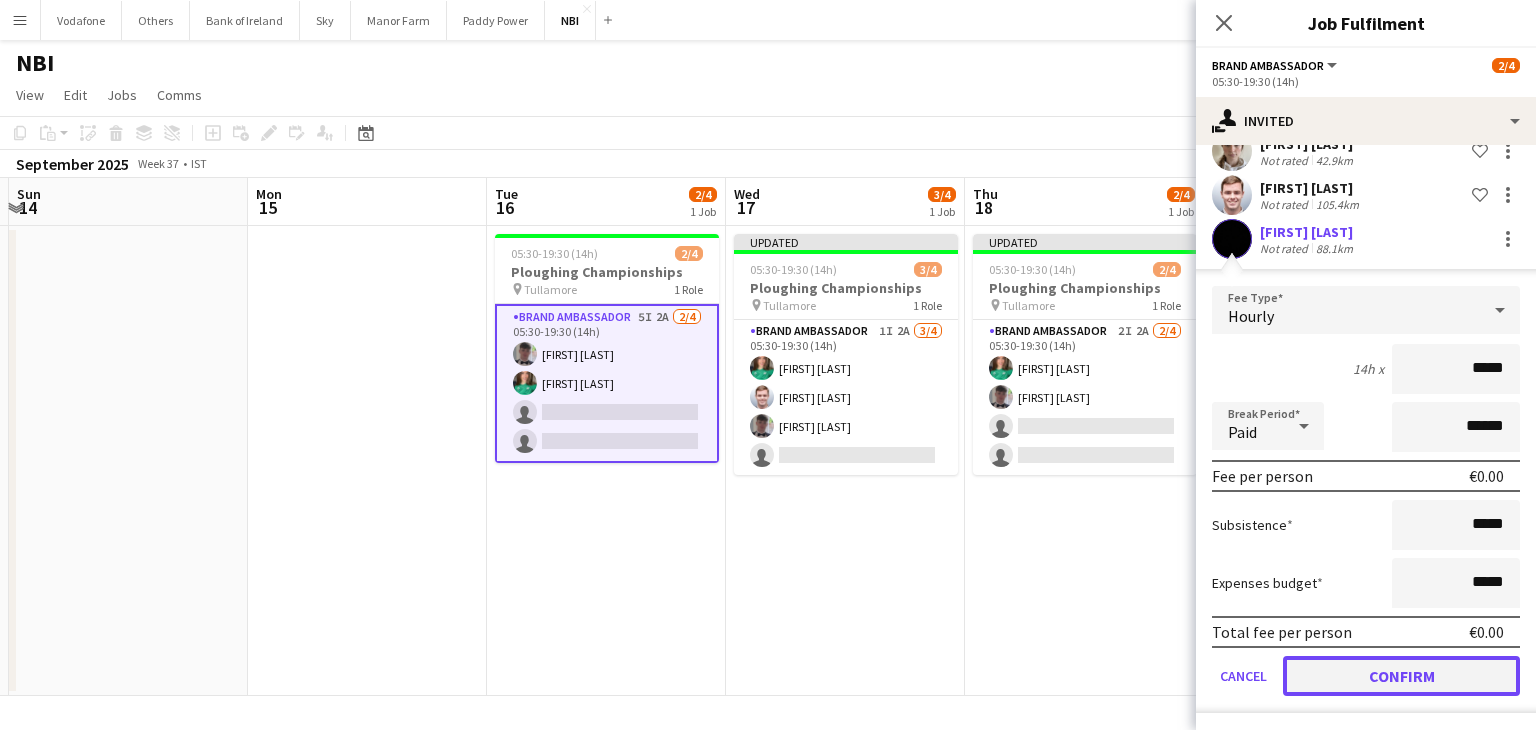 click on "Confirm" 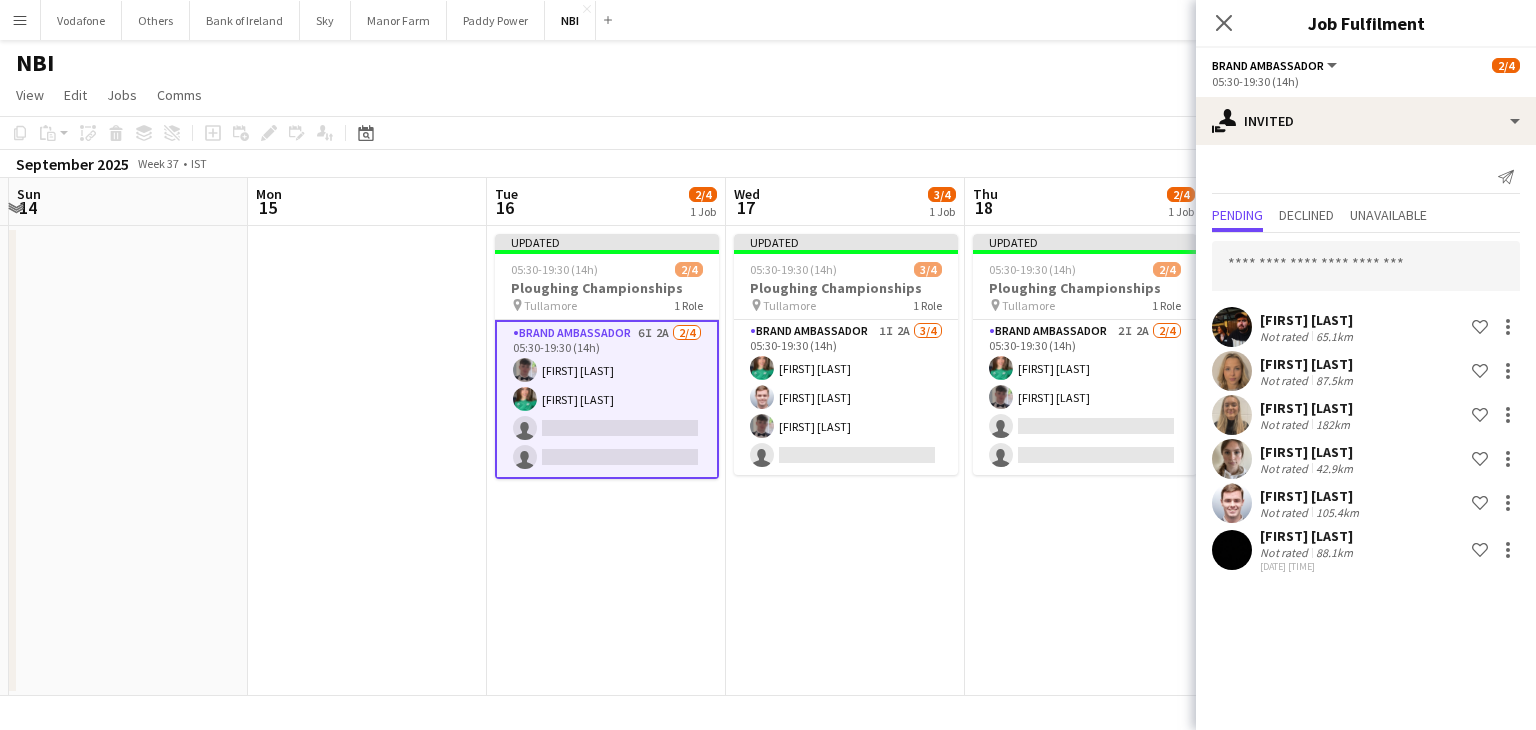 scroll, scrollTop: 0, scrollLeft: 0, axis: both 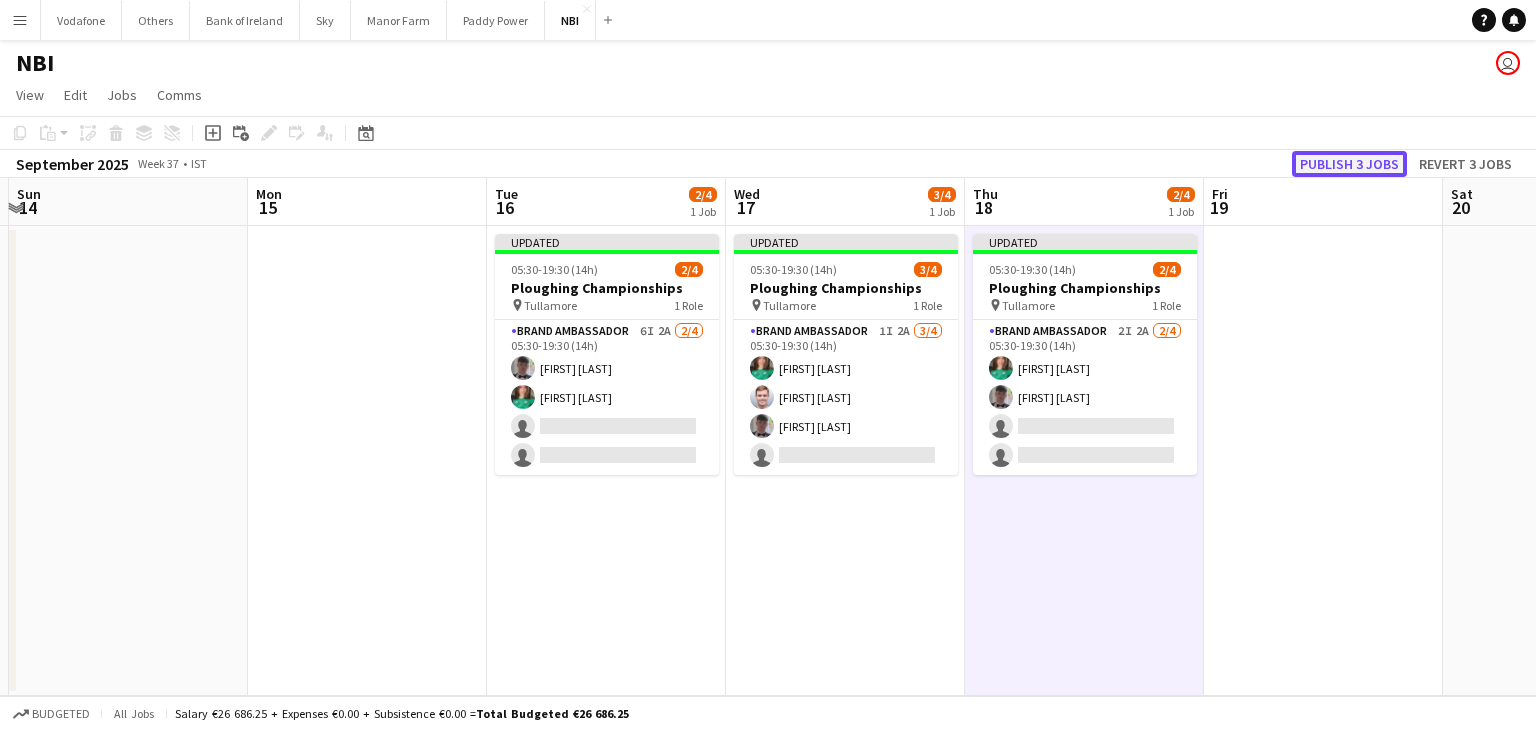 click on "Publish 3 jobs" 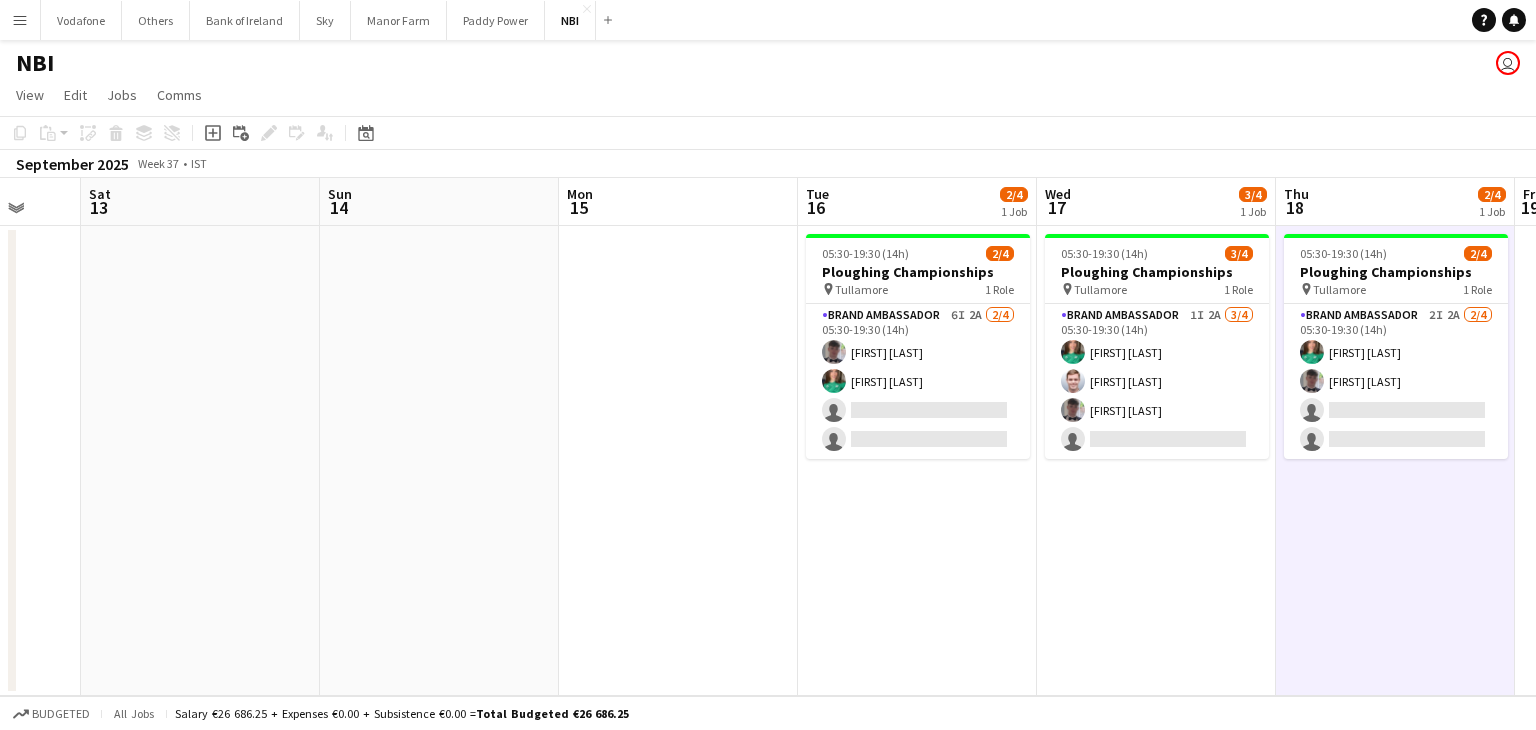 scroll, scrollTop: 0, scrollLeft: 695, axis: horizontal 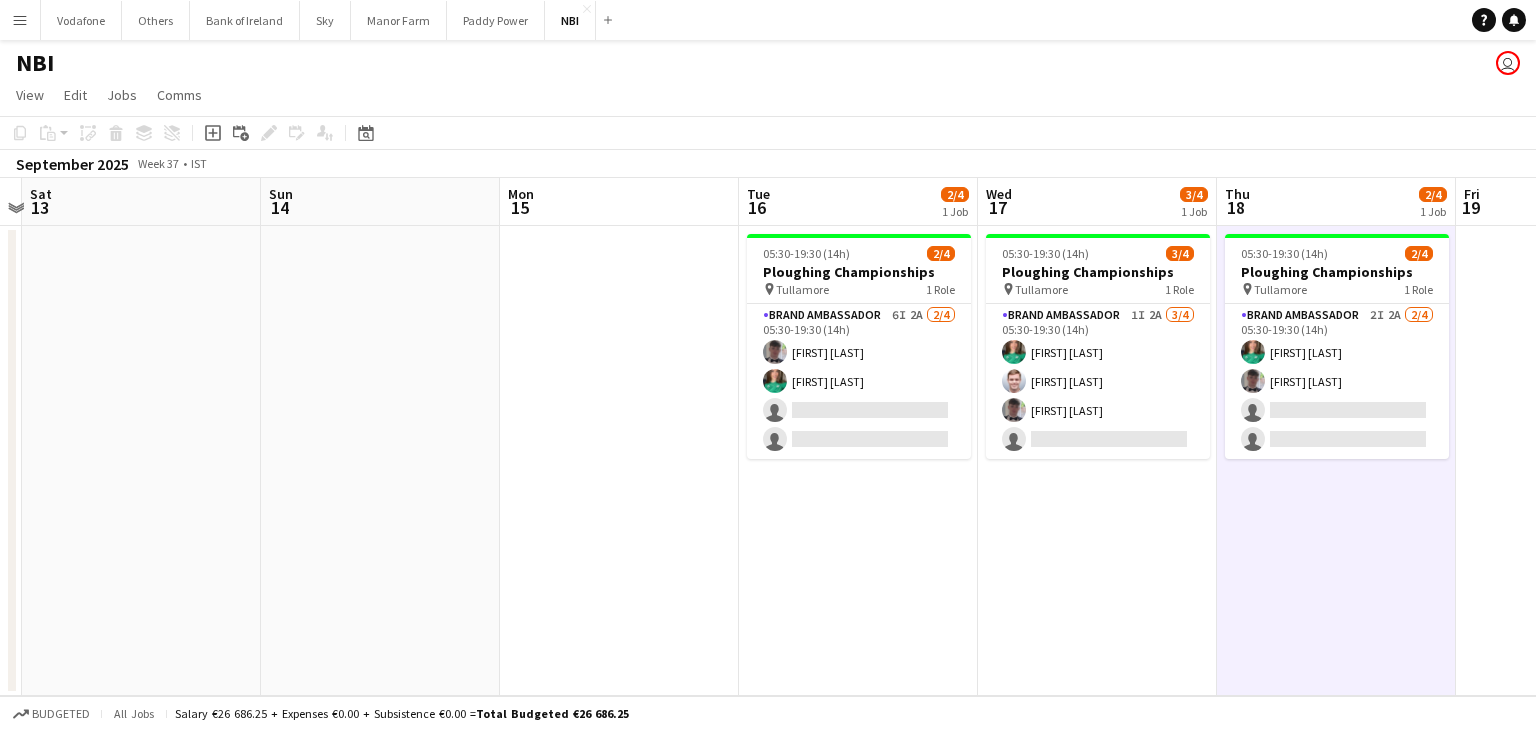 drag, startPoint x: 297, startPoint y: 301, endPoint x: 453, endPoint y: 549, distance: 292.98465 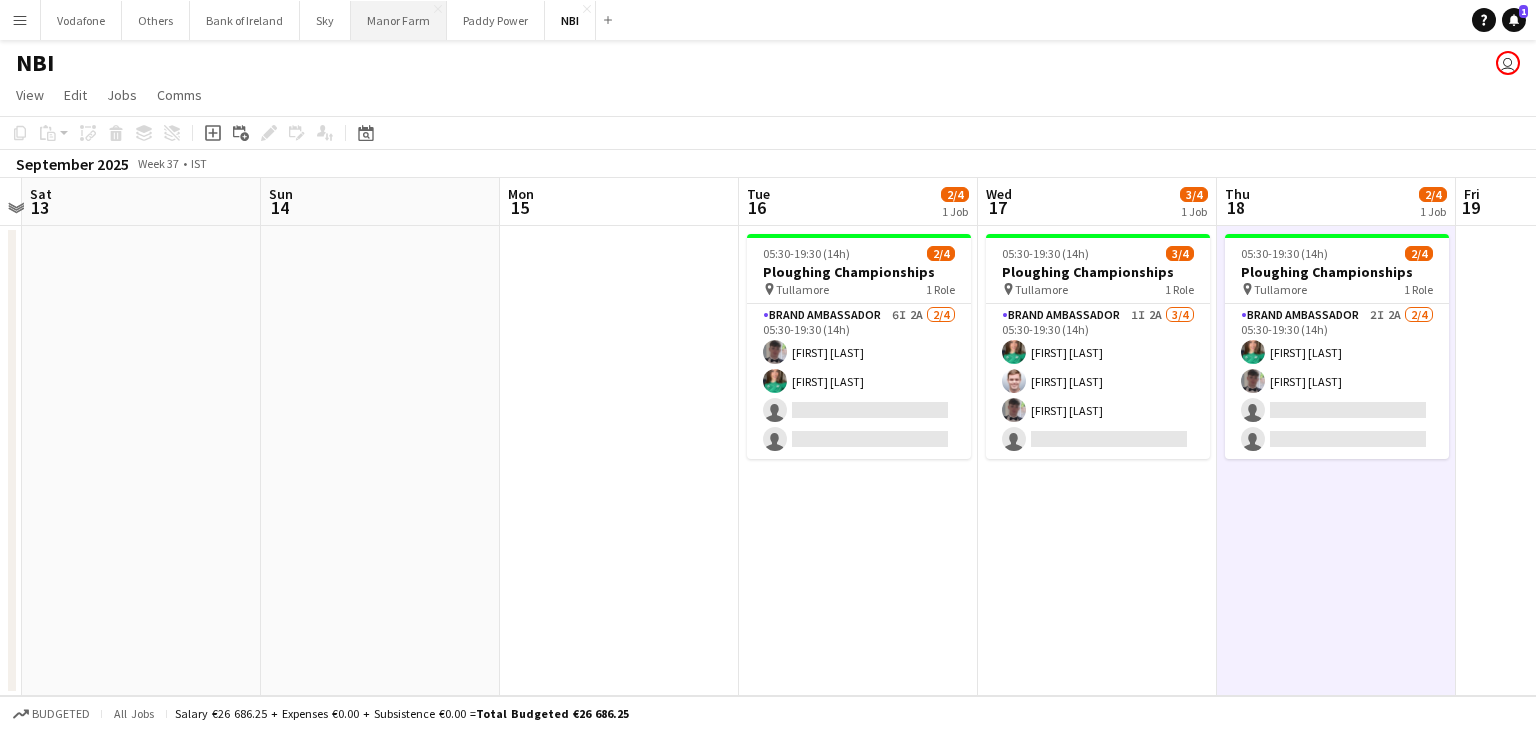 click on "Manor Farm
Close" at bounding box center (399, 20) 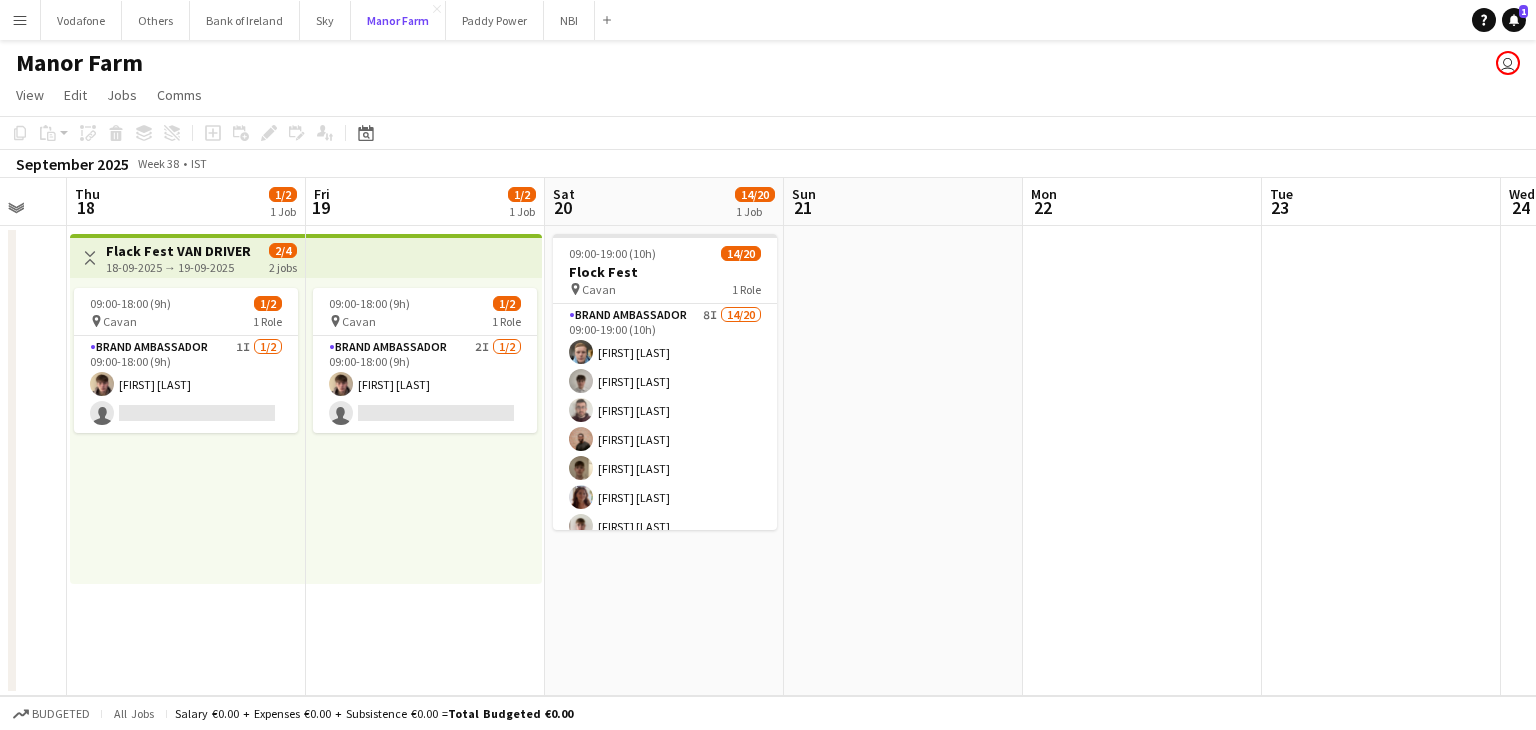 scroll, scrollTop: 0, scrollLeft: 412, axis: horizontal 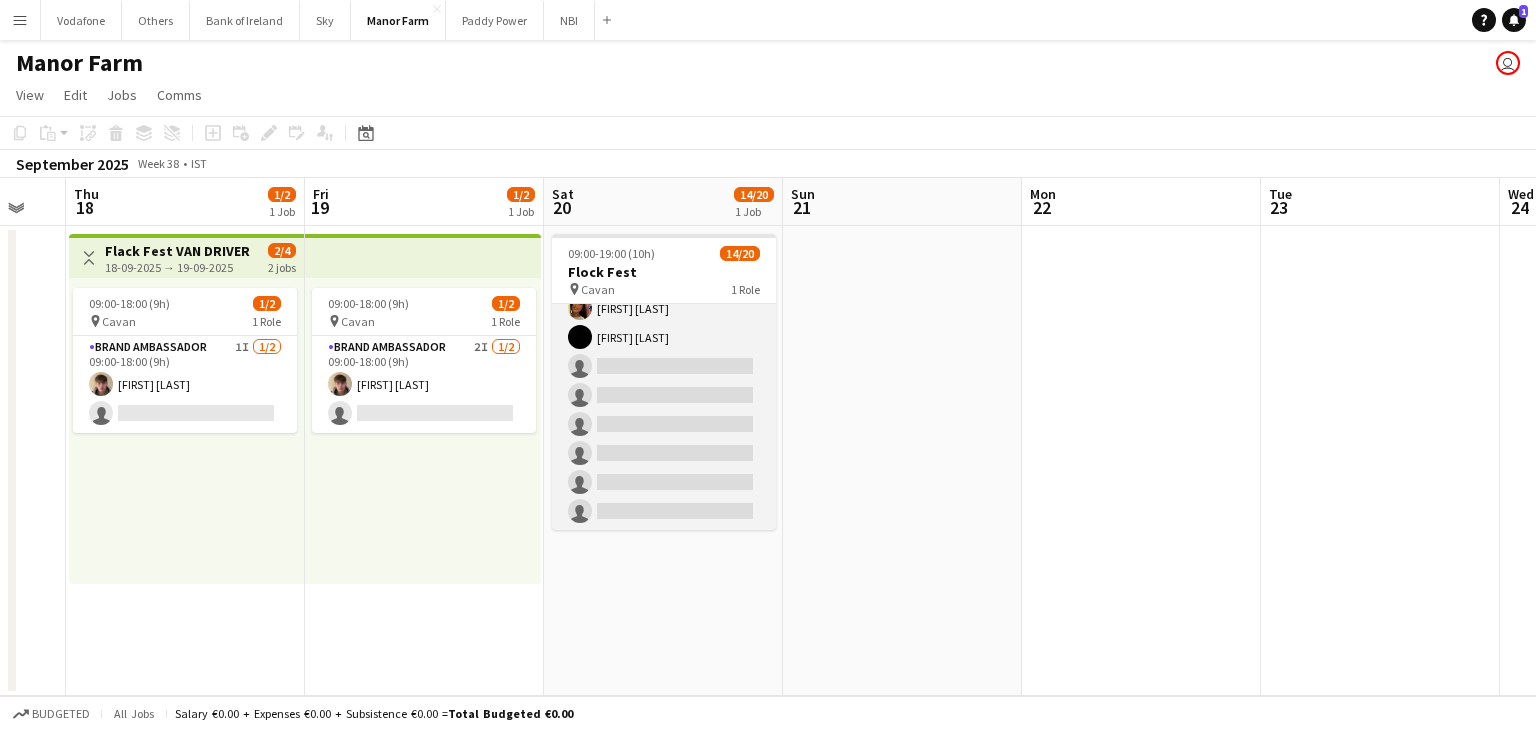 click on "Brand Ambassador   8I   14/20   09:00-19:00 (10h)
[FIRST] [LAST] [FIRST] [LAST] [FIRST] [LAST] [FIRST] [LAST] [FIRST] [LAST] [FIRST] [LAST] [FIRST] [LAST] [FIRST] [LAST] [FIRST] [LAST] [FIRST] [LAST] [FIRST] [LAST] [FIRST] [LAST] [FIRST] [LAST] [FIRST] [LAST]
single-neutral-actions
single-neutral-actions
single-neutral-actions
single-neutral-actions
single-neutral-actions
single-neutral-actions" at bounding box center (664, 221) 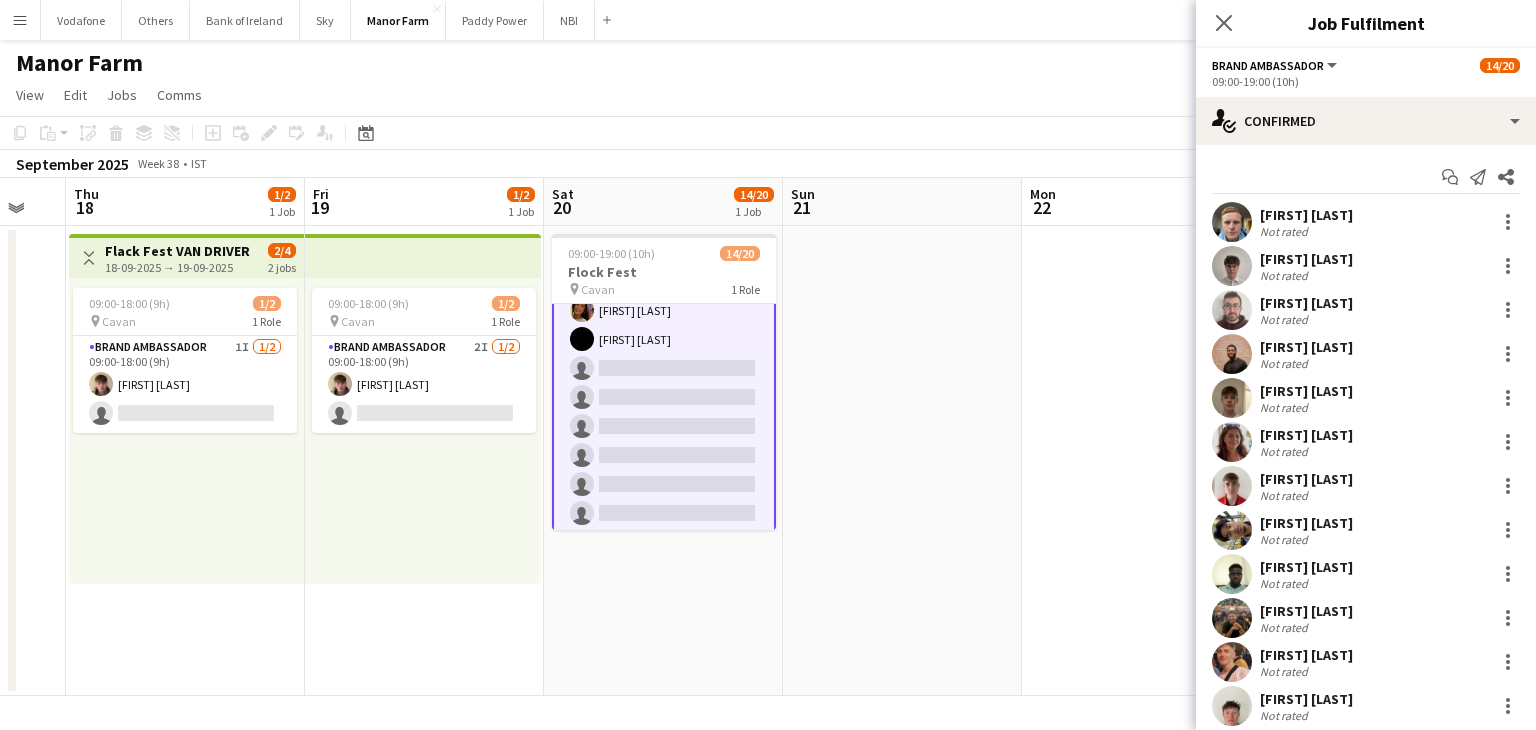scroll, scrollTop: 394, scrollLeft: 0, axis: vertical 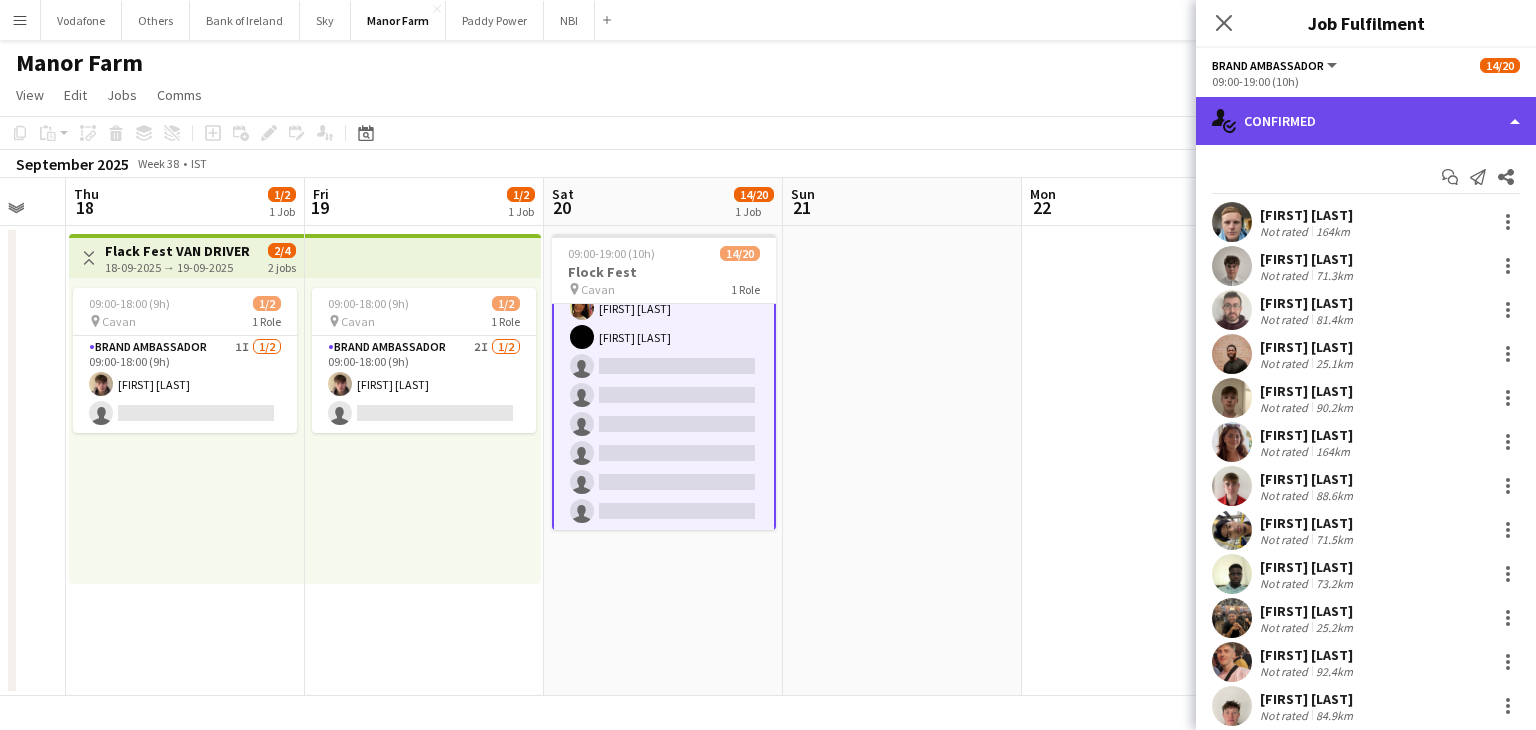 click on "single-neutral-actions-check-2
Confirmed" 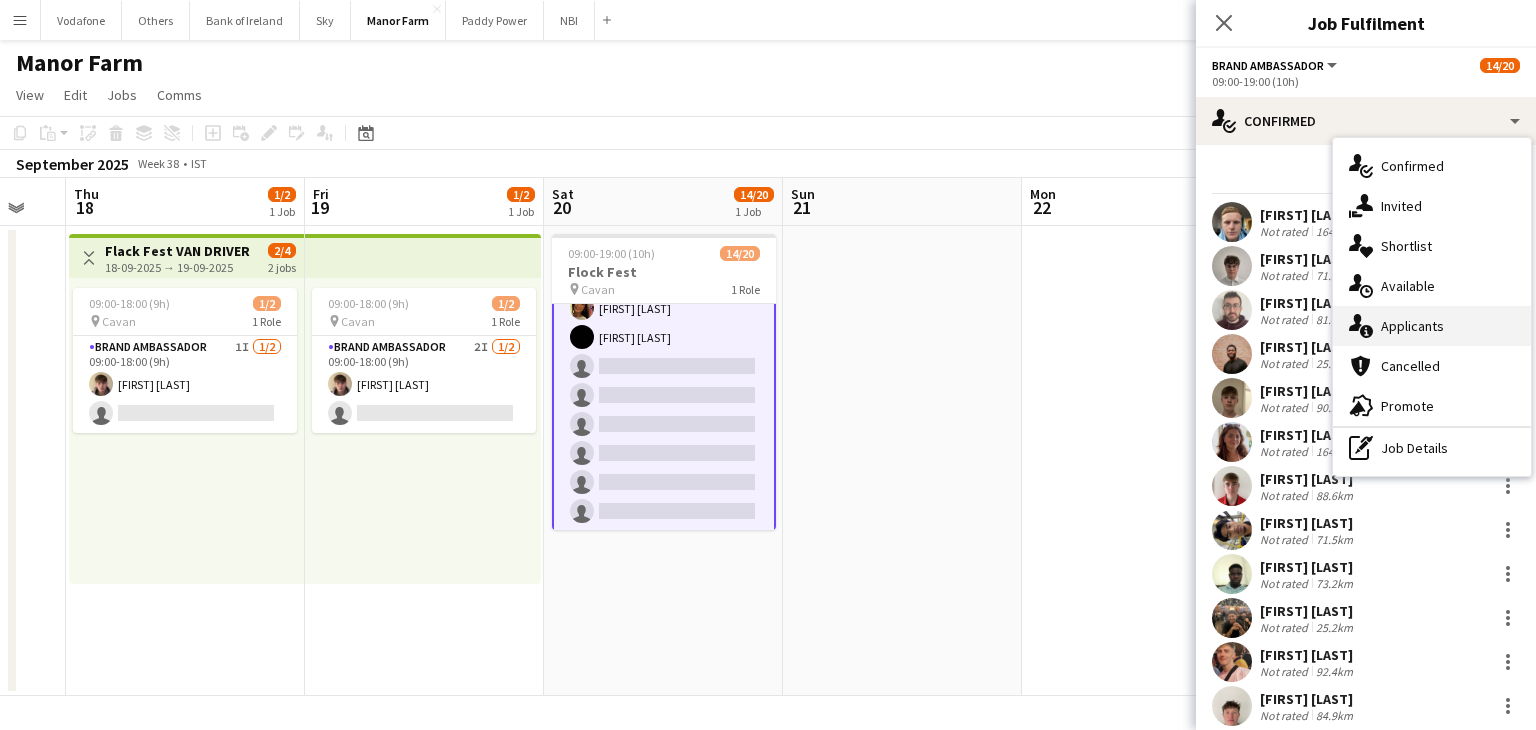 click on "single-neutral-actions-information
Applicants" at bounding box center [1432, 326] 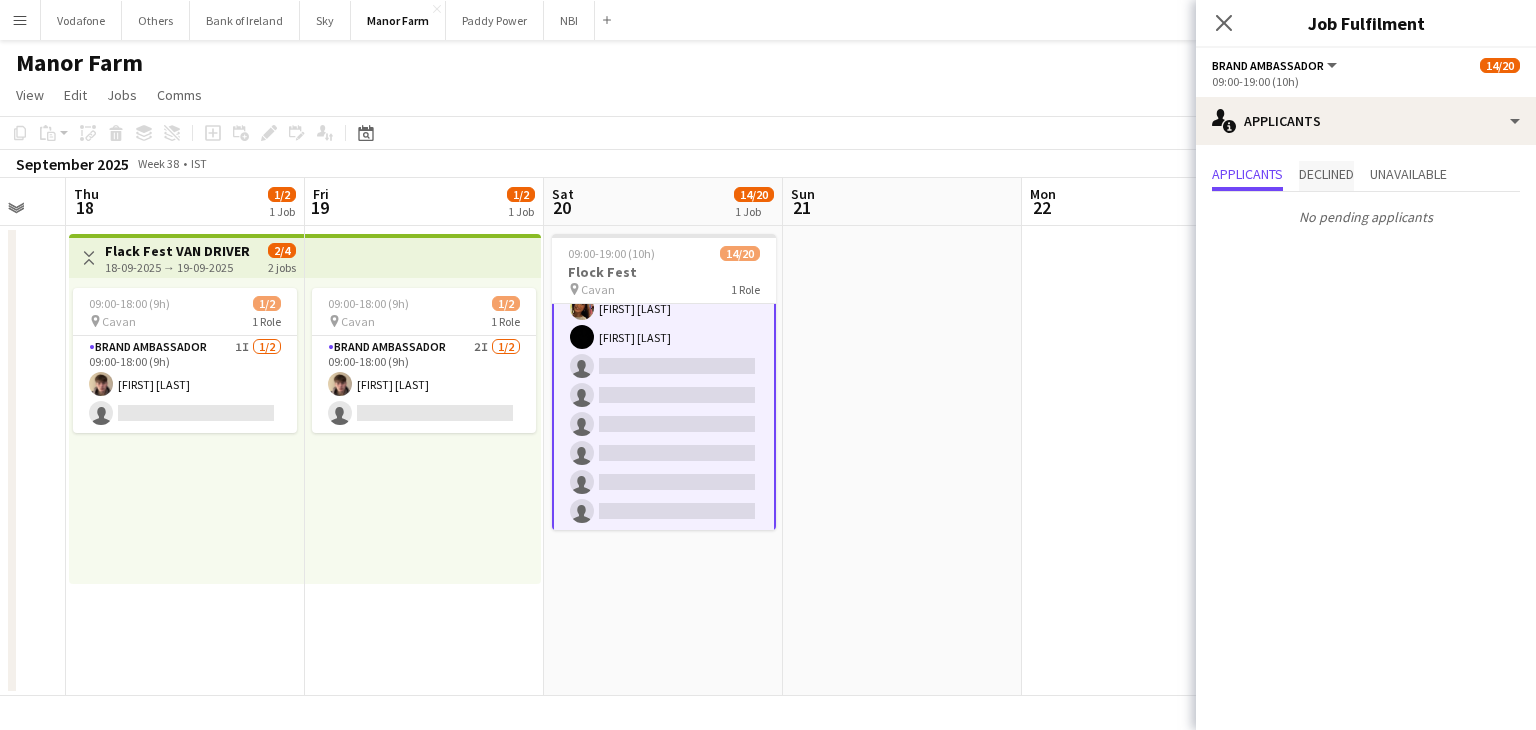 click on "Declined" at bounding box center (1326, 174) 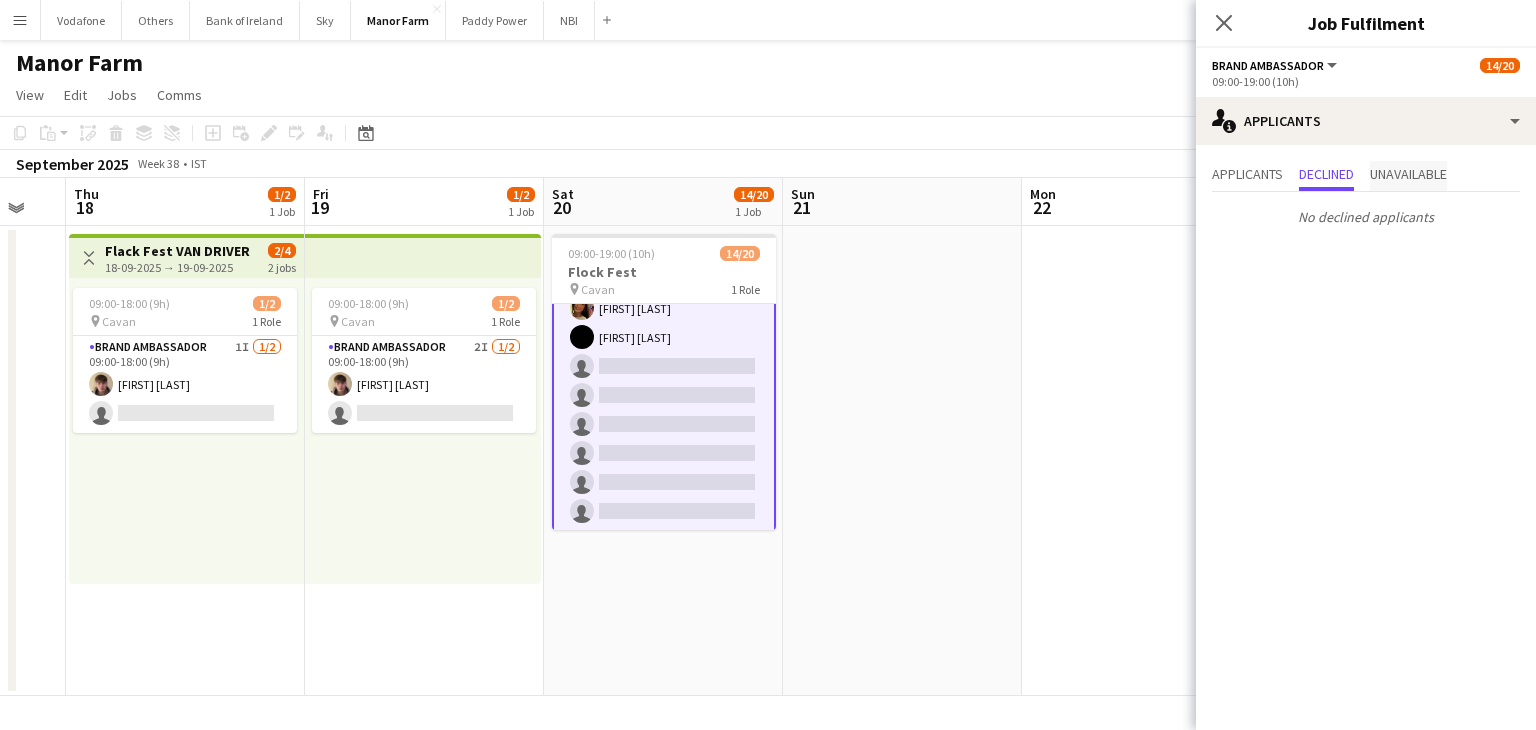 click on "Unavailable" at bounding box center [1408, 176] 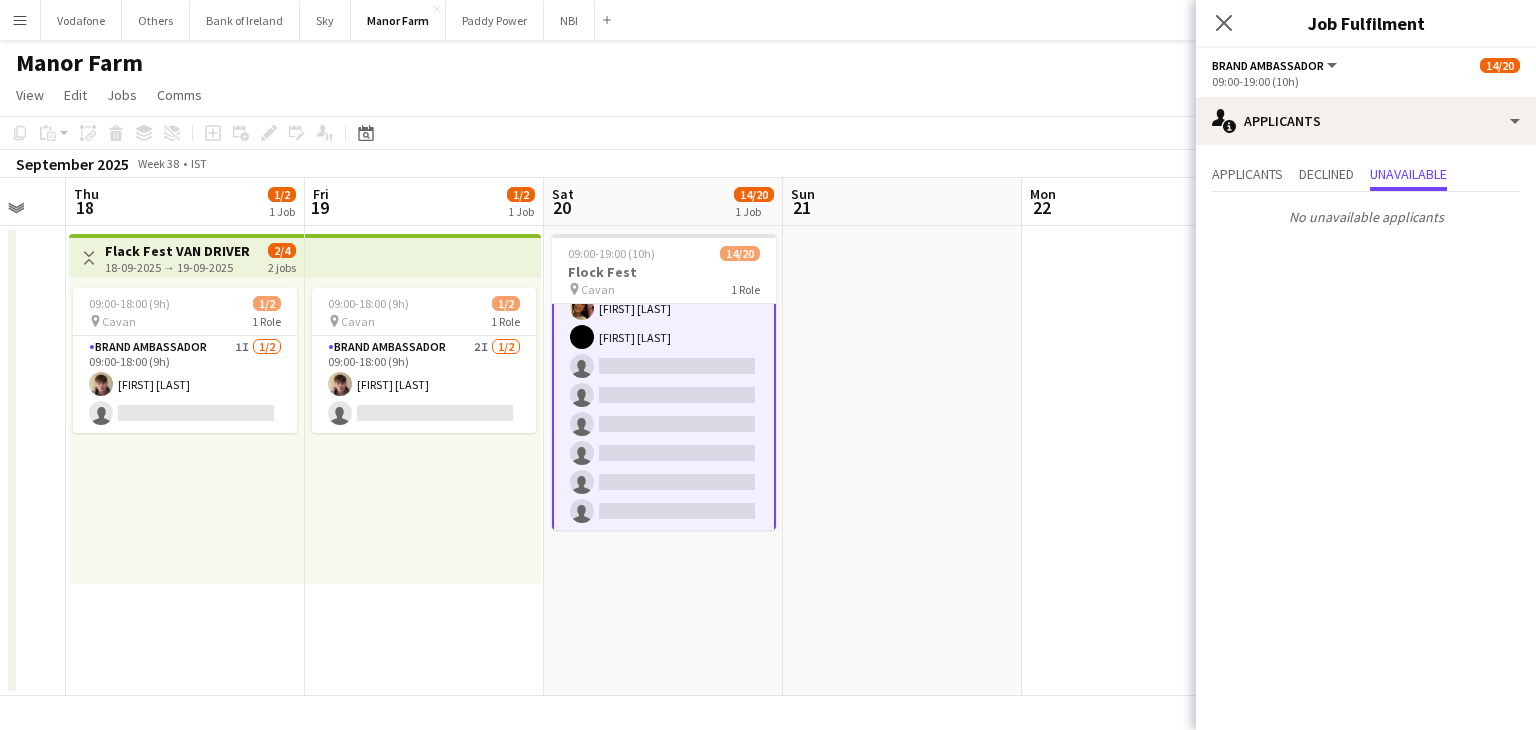 click on "No unavailable applicants" at bounding box center (1366, 213) 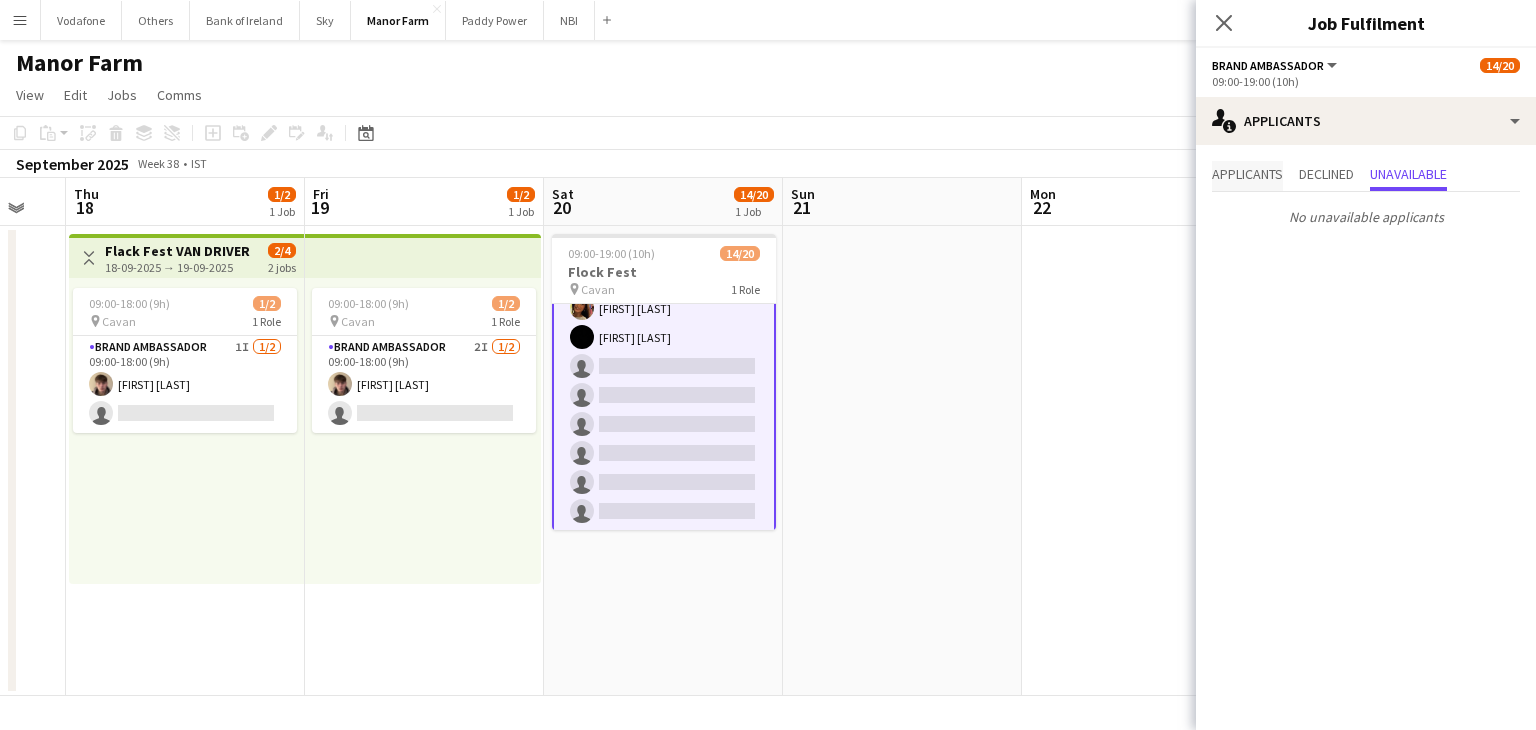 click on "Applicants" at bounding box center [1247, 174] 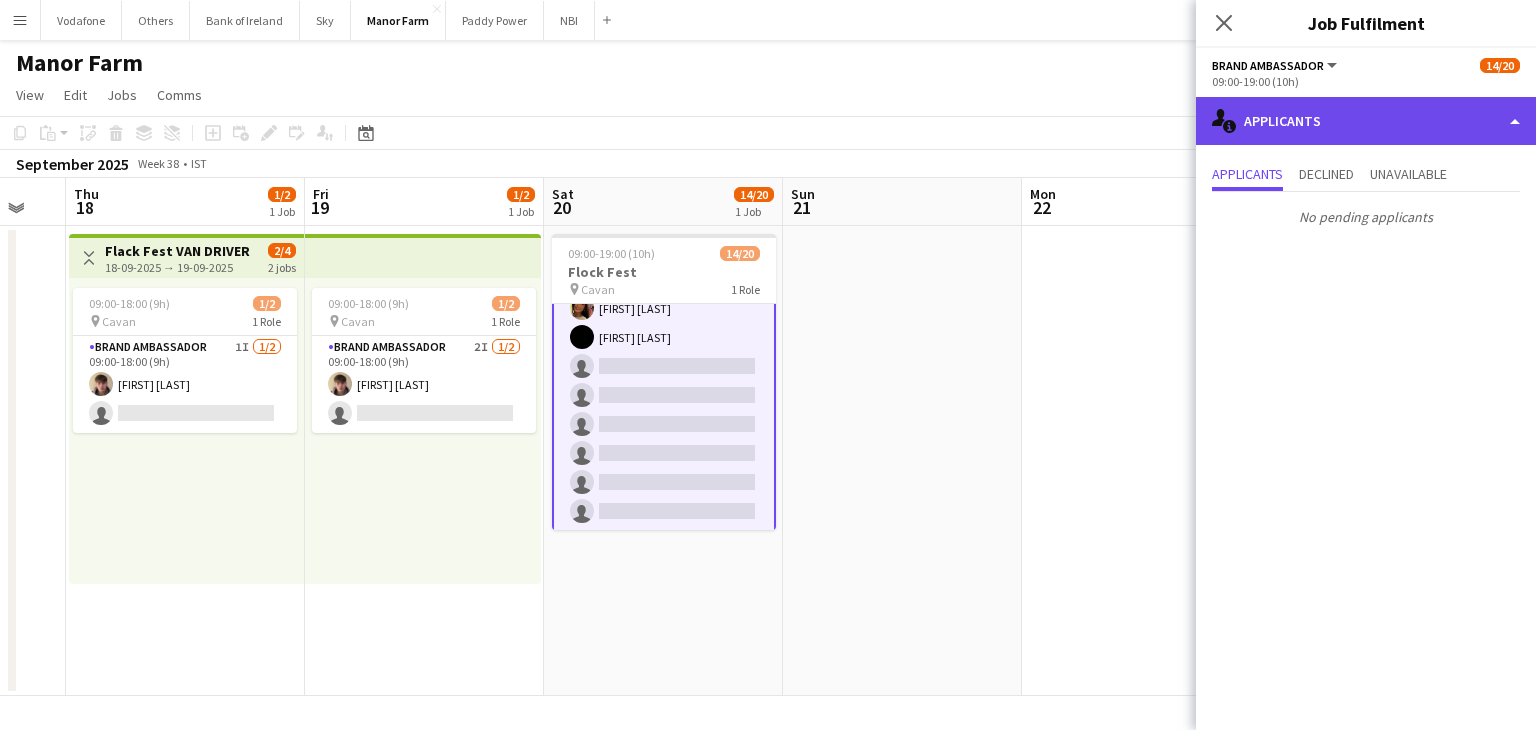 click on "single-neutral-actions-information
Applicants" 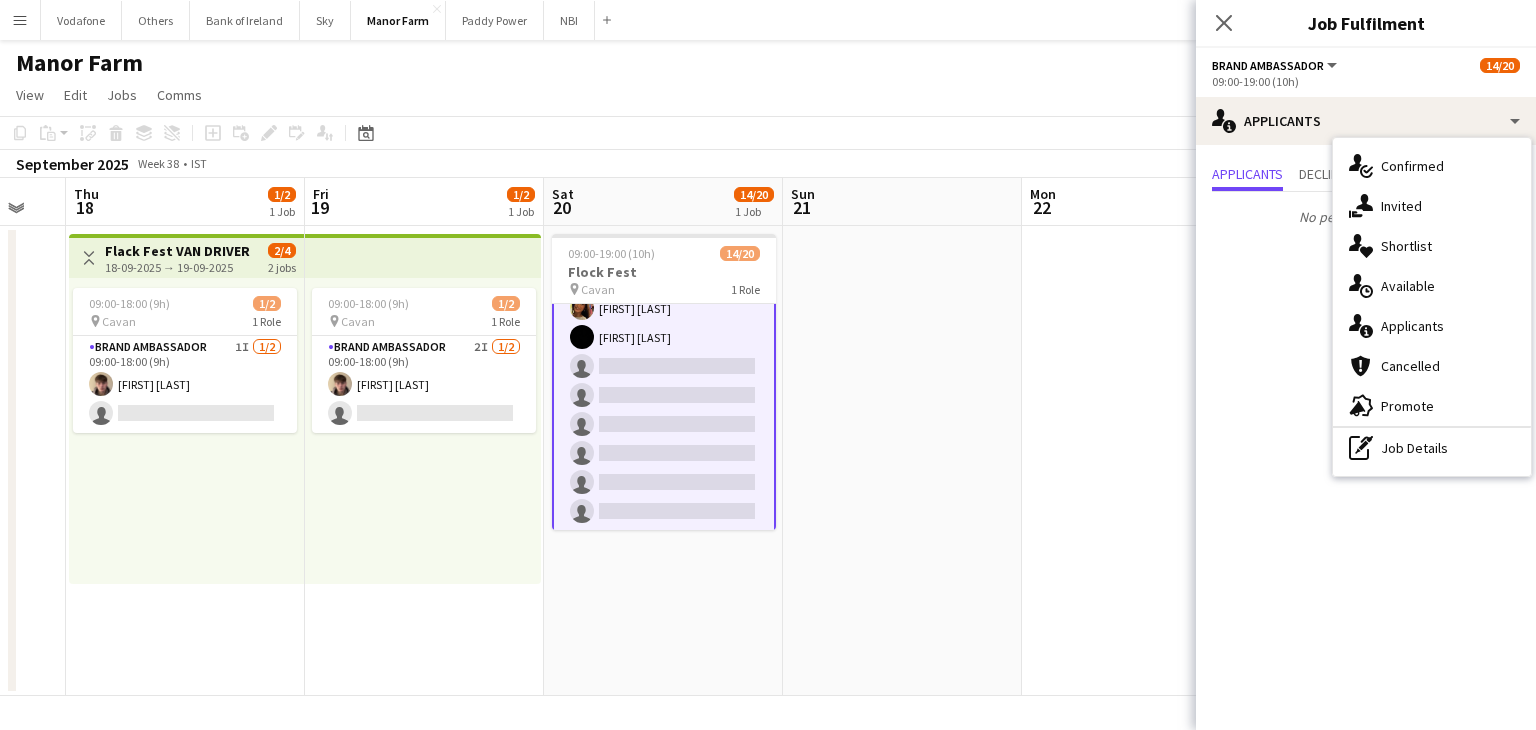 click at bounding box center [1141, 461] 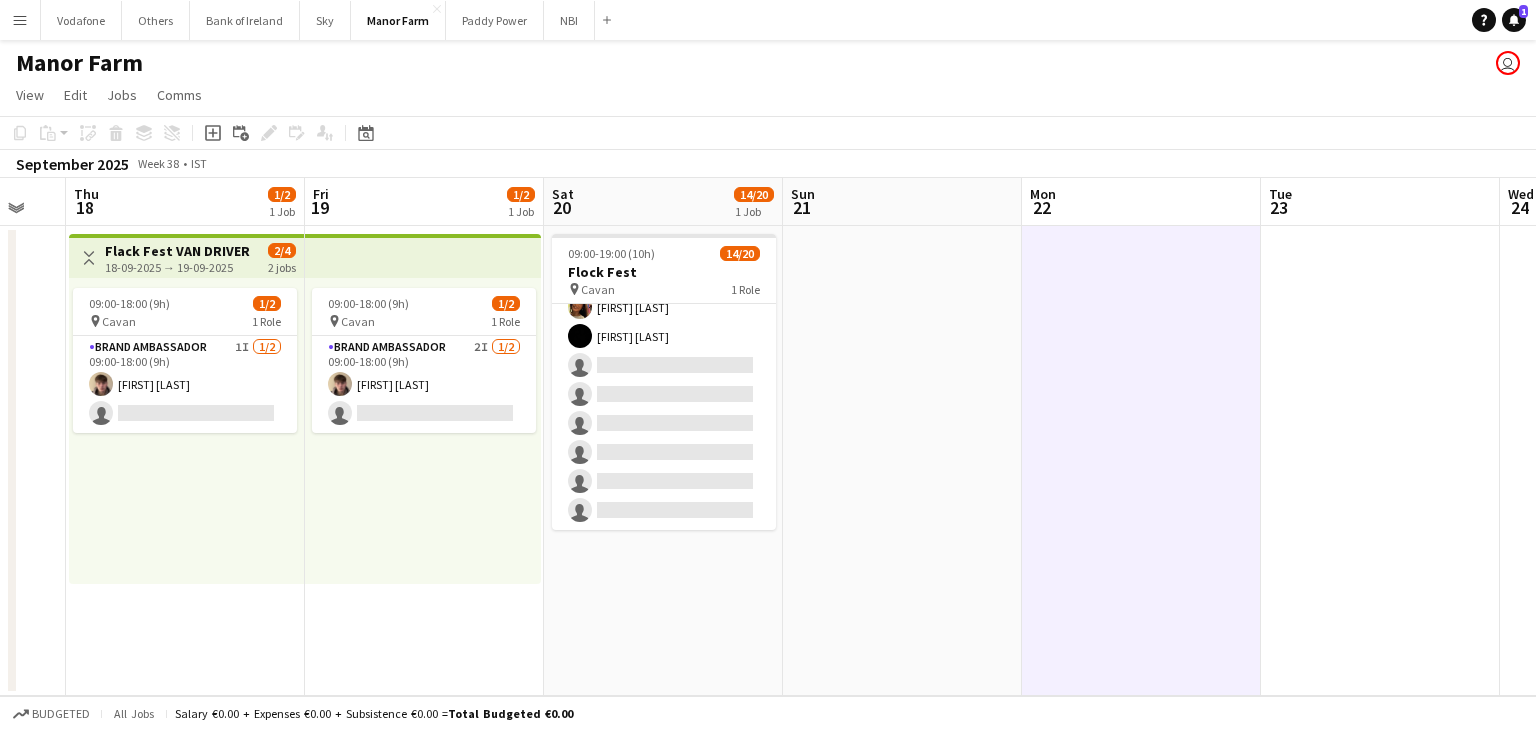 scroll, scrollTop: 392, scrollLeft: 0, axis: vertical 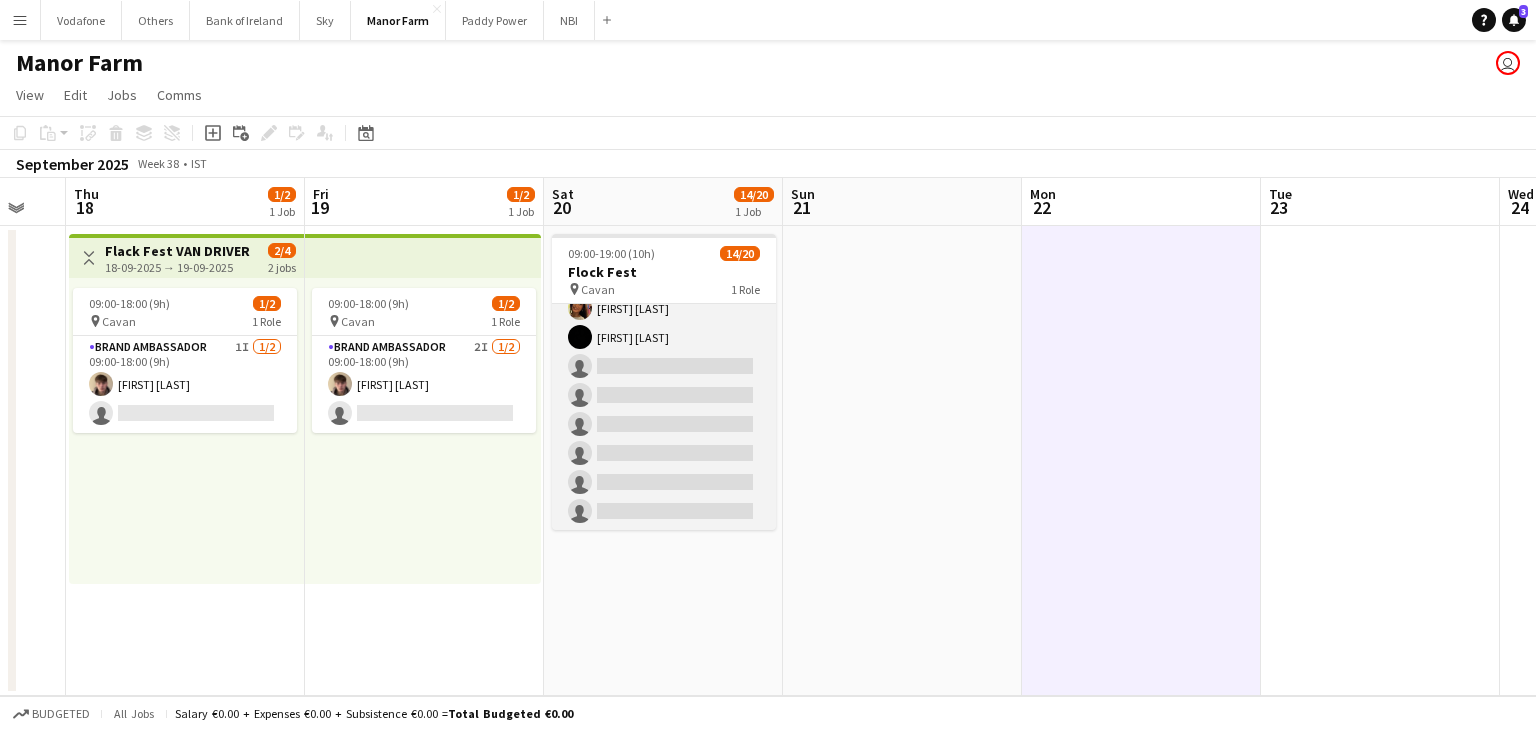 click on "Brand Ambassador   9I   14/20   09:00-19:00 (10h)
[FIRST] [LAST] [FIRST] [LAST] [FIRST] [LAST] [FIRST] [LAST] [FIRST] [LAST] [FIRST] [LAST] [FIRST] [LAST] [FIRST] [LAST] [FIRST] [LAST] [FIRST] [LAST] [FIRST] [LAST] [FIRST] [LAST] [FIRST] [LAST]
single-neutral-actions
single-neutral-actions
single-neutral-actions
single-neutral-actions
single-neutral-actions
single-neutral-actions" at bounding box center [664, 221] 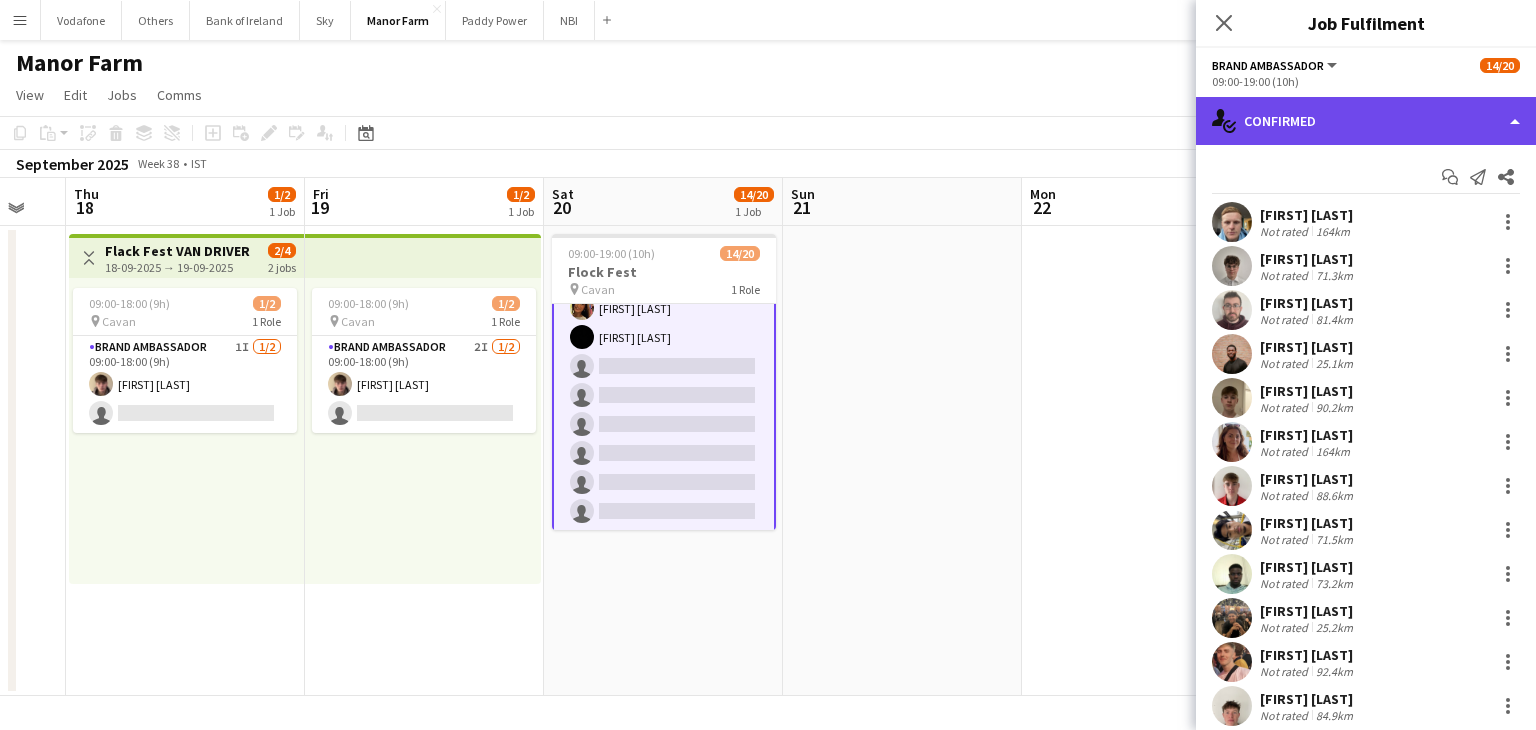 click on "single-neutral-actions-check-2
Confirmed" 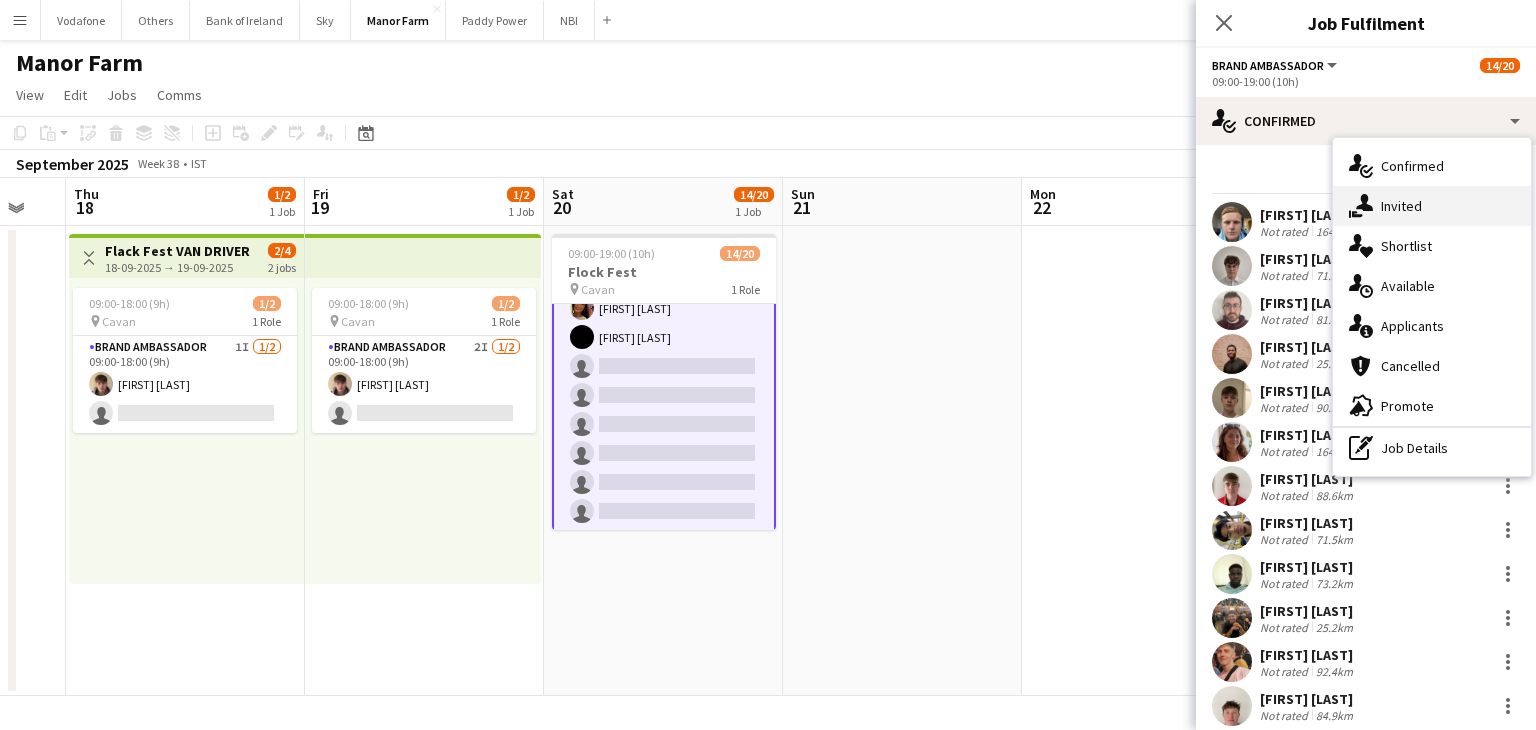 click on "single-neutral-actions-share-1
Invited" at bounding box center [1432, 206] 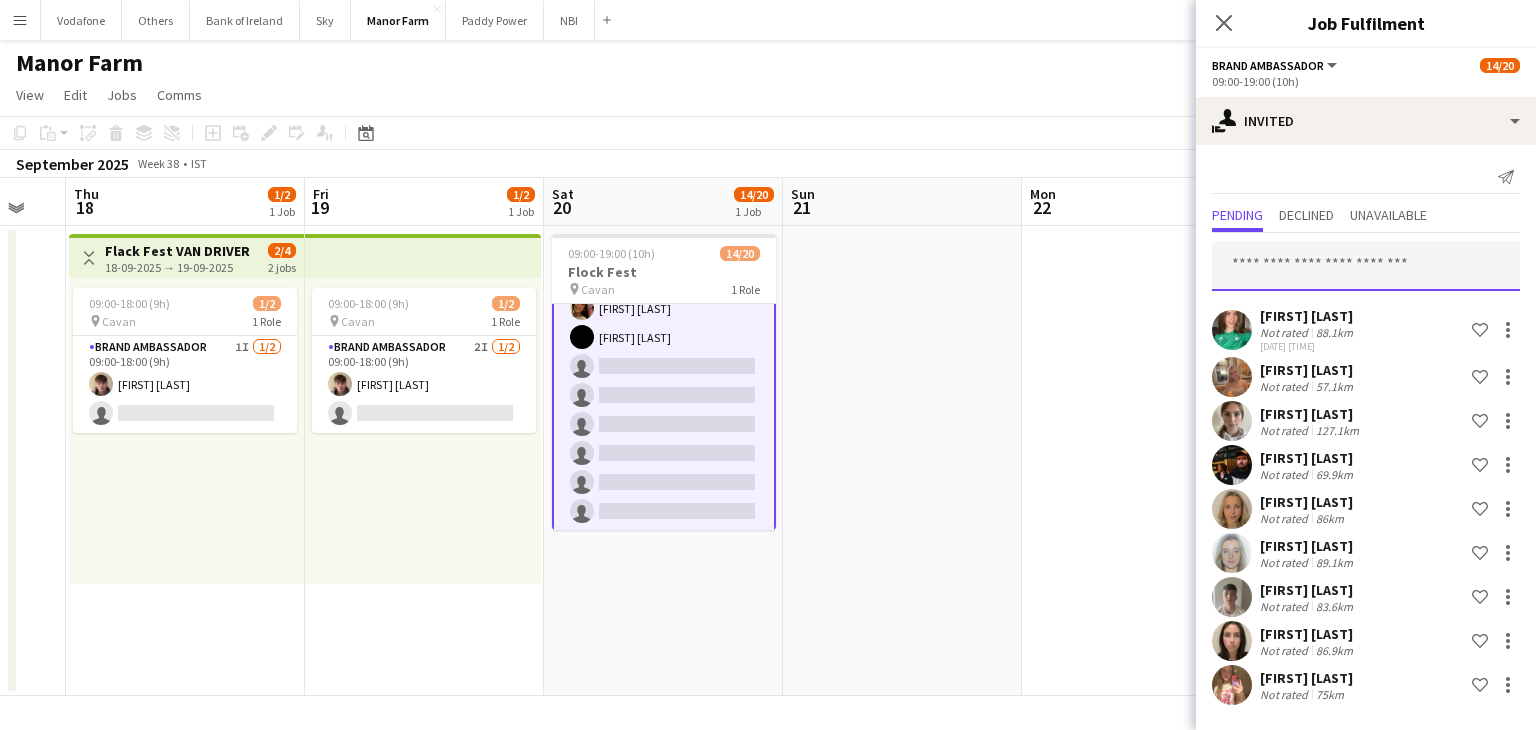 click at bounding box center (1366, 266) 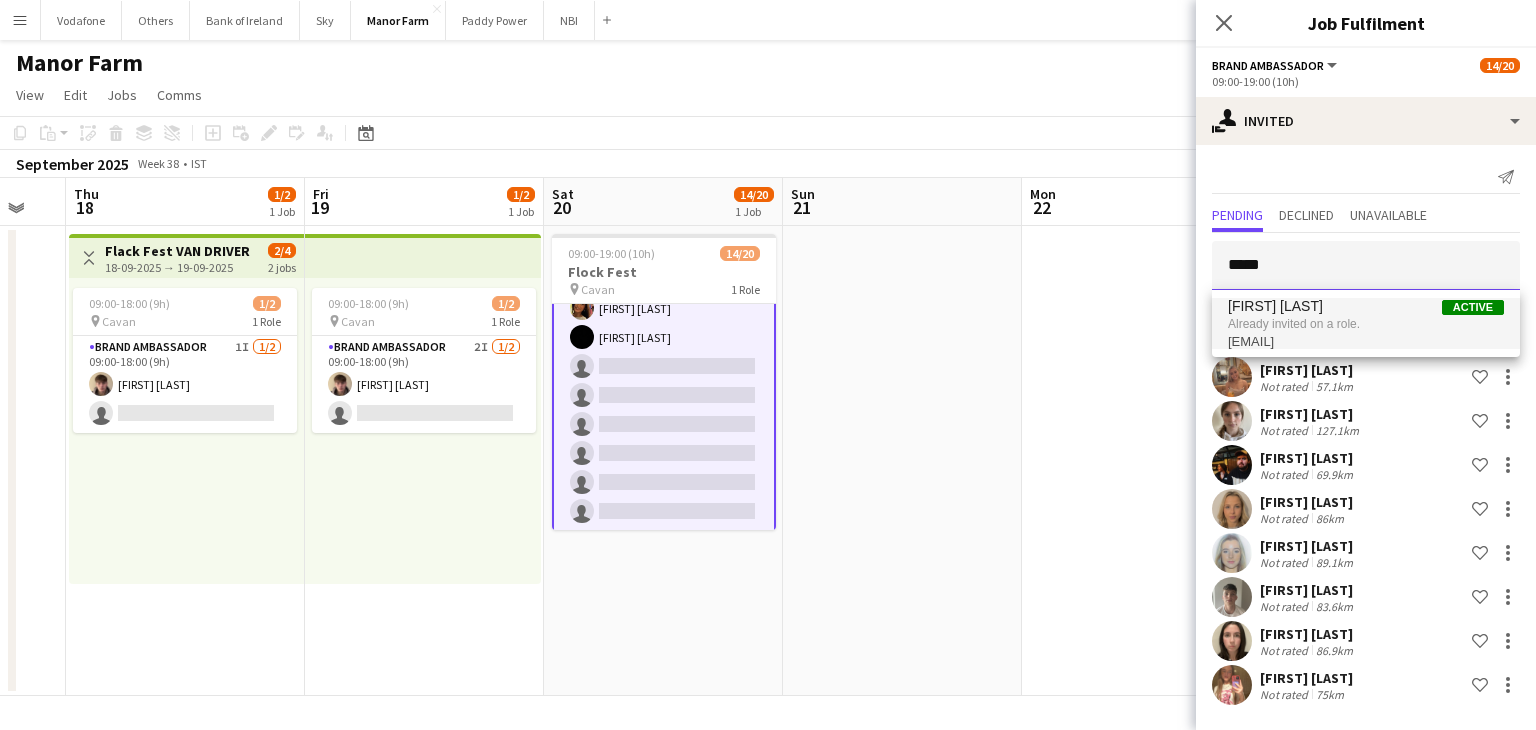 type on "*****" 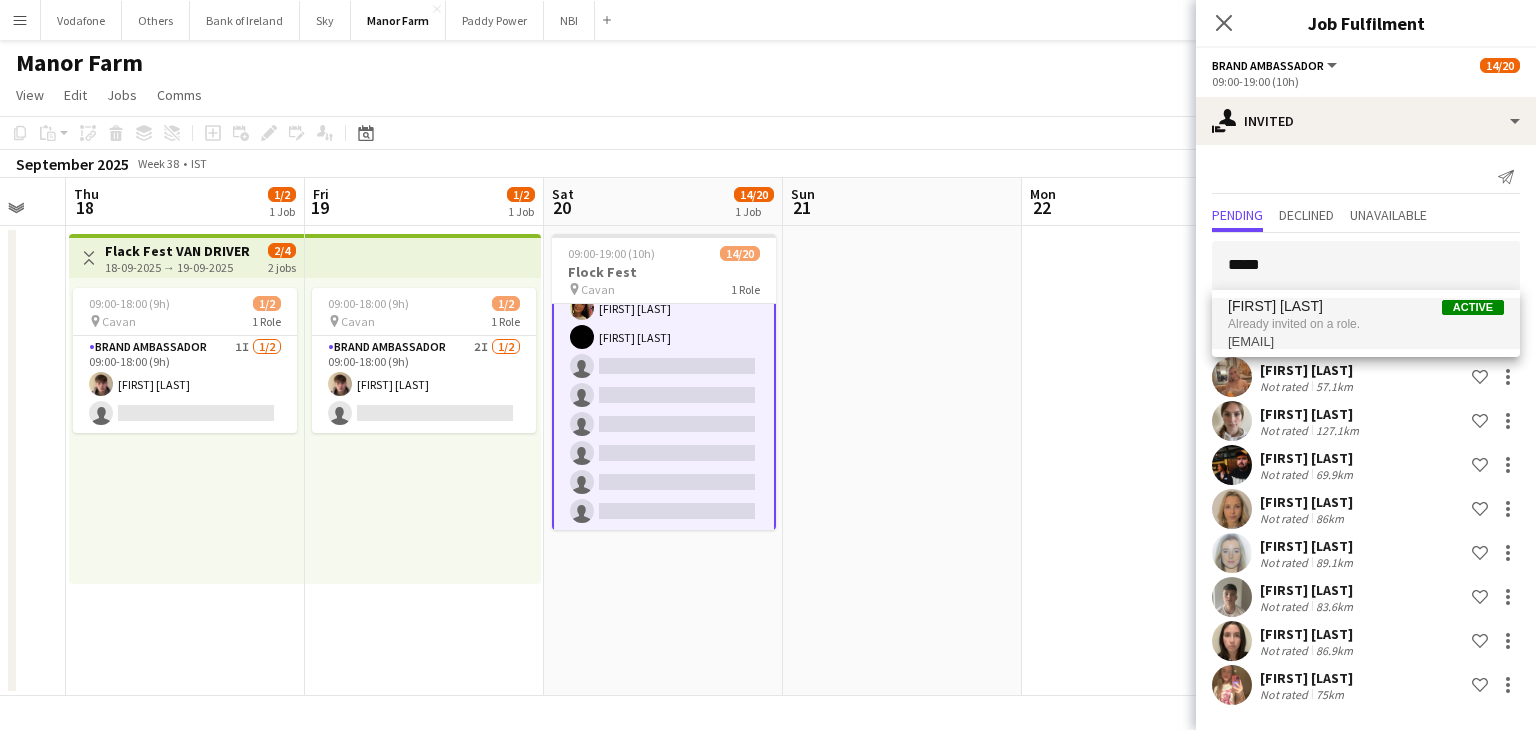 click on "[EMAIL]" at bounding box center (1366, 342) 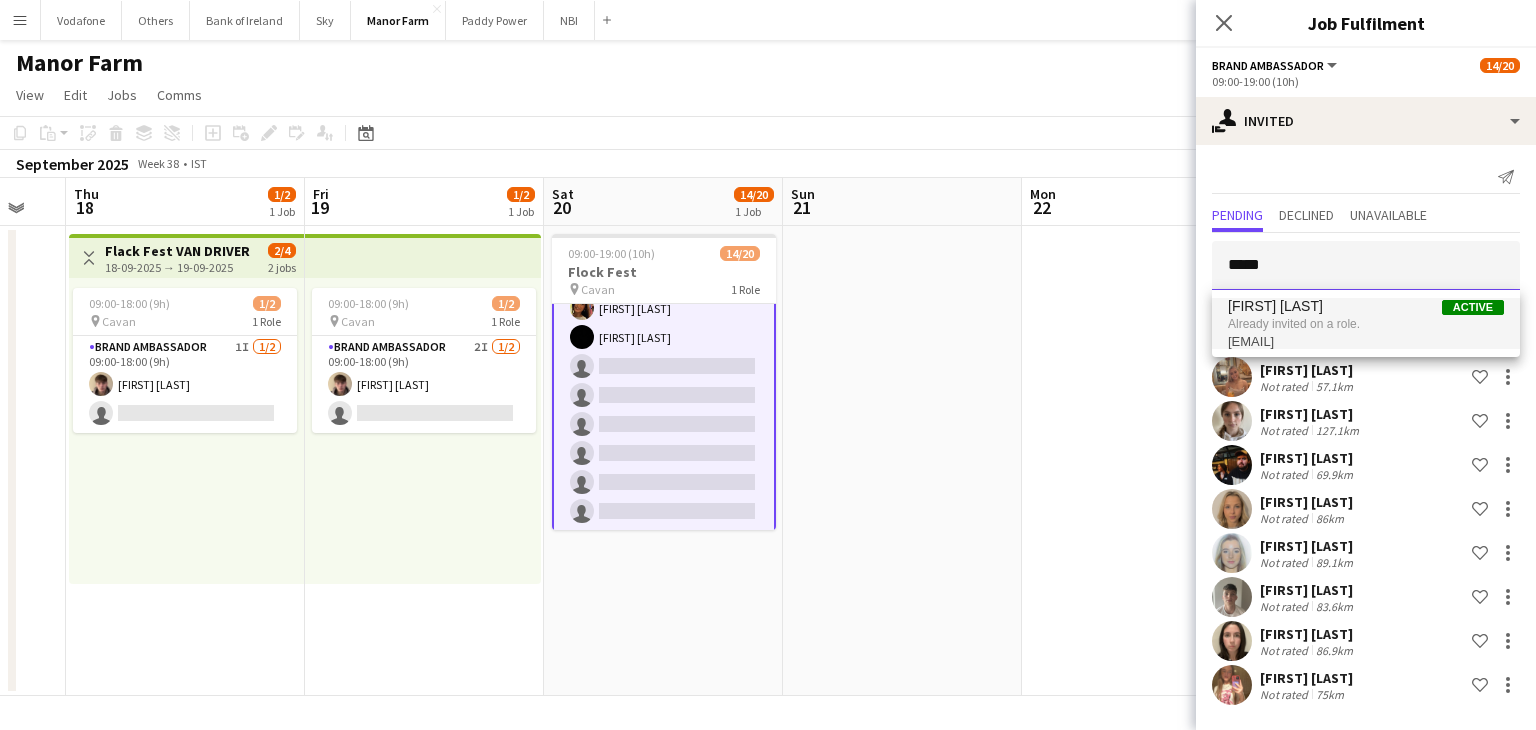 type 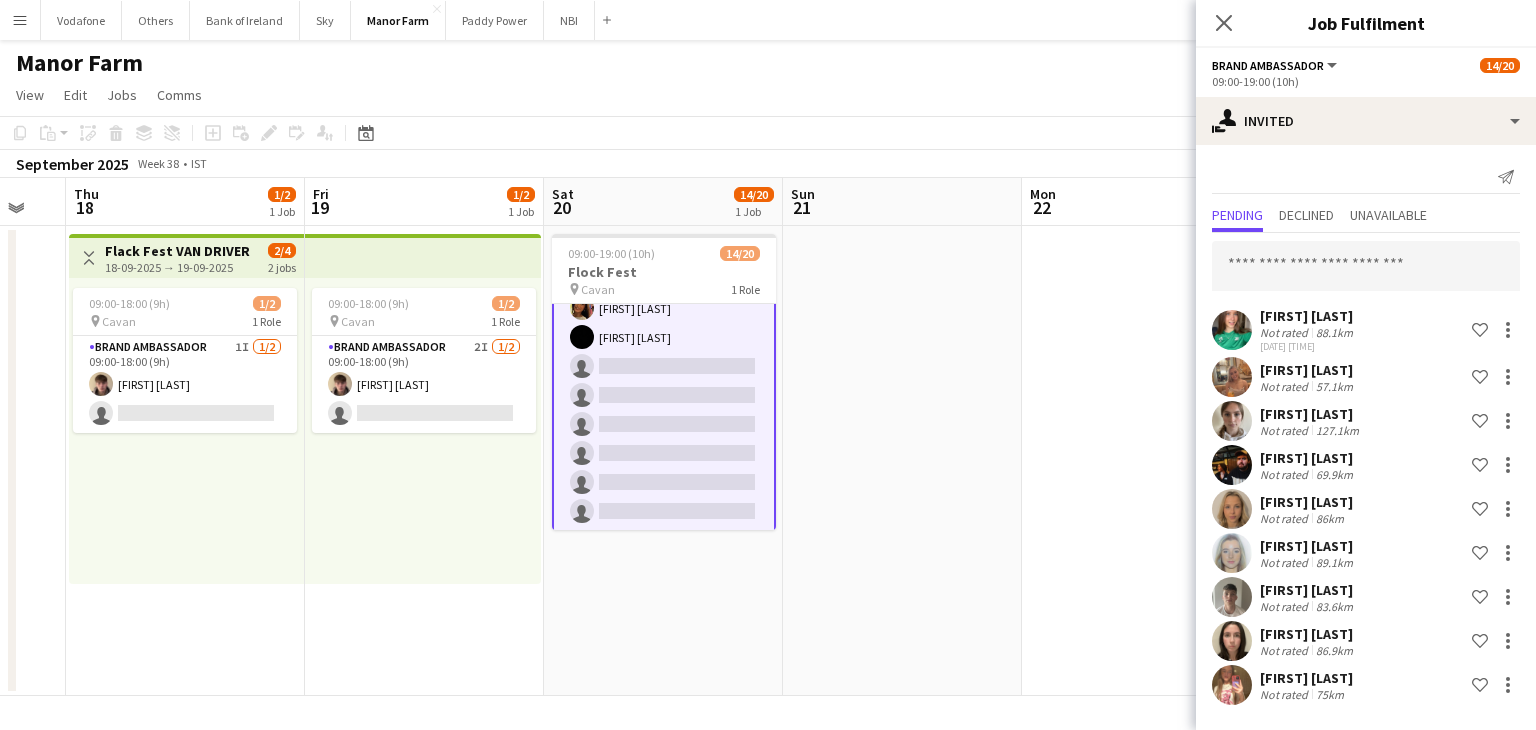 click on "[FIRST] [LAST]" at bounding box center (1311, 414) 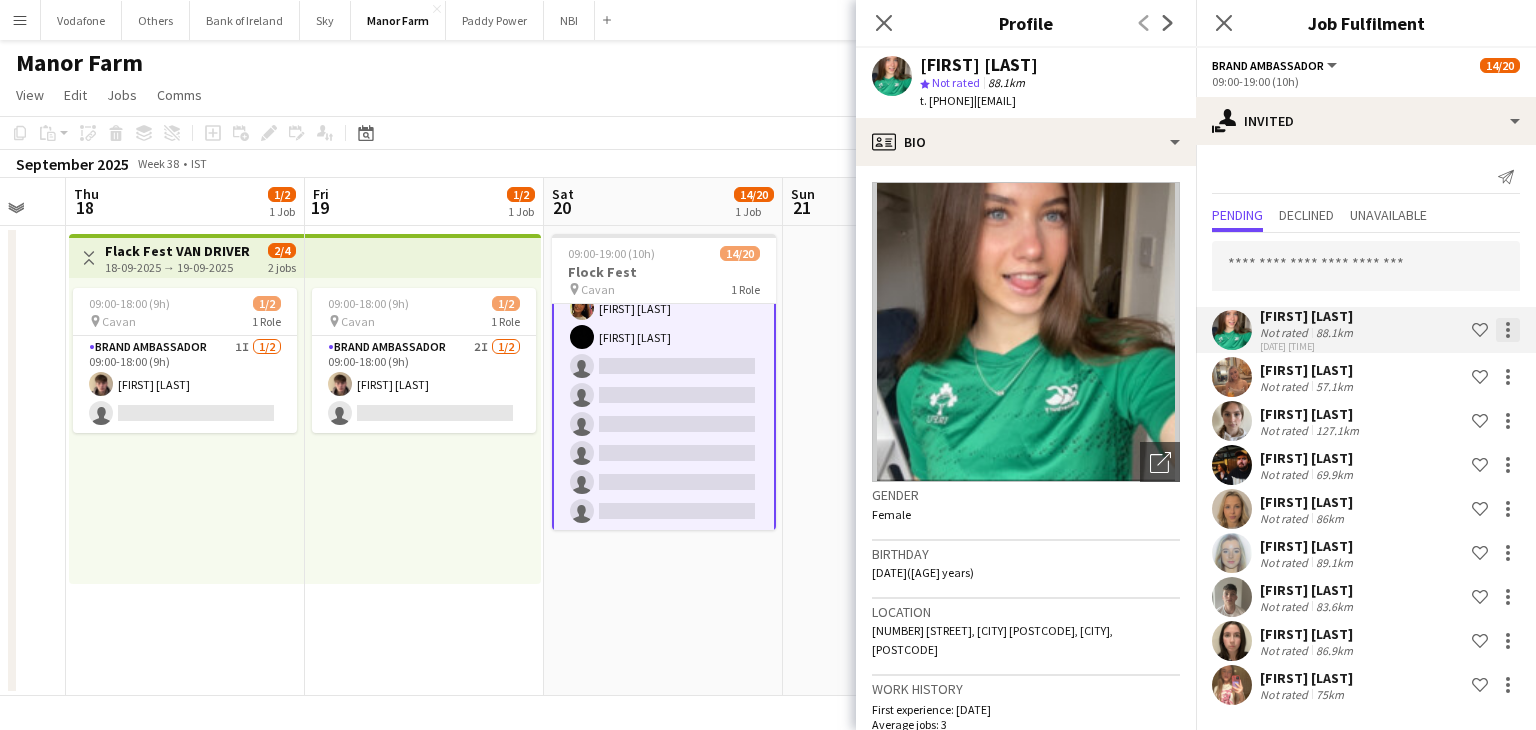 click 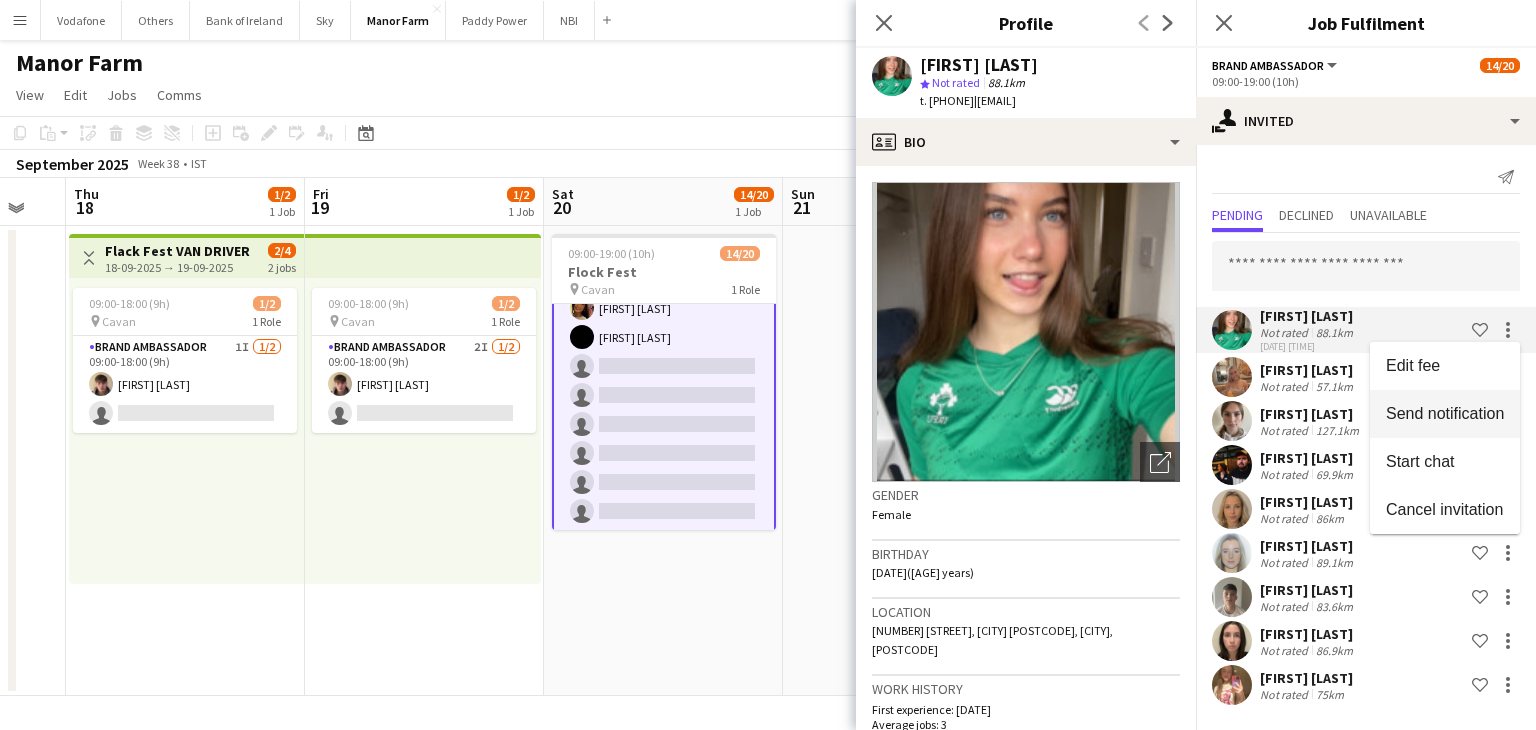 click on "Send notification" at bounding box center [1445, 413] 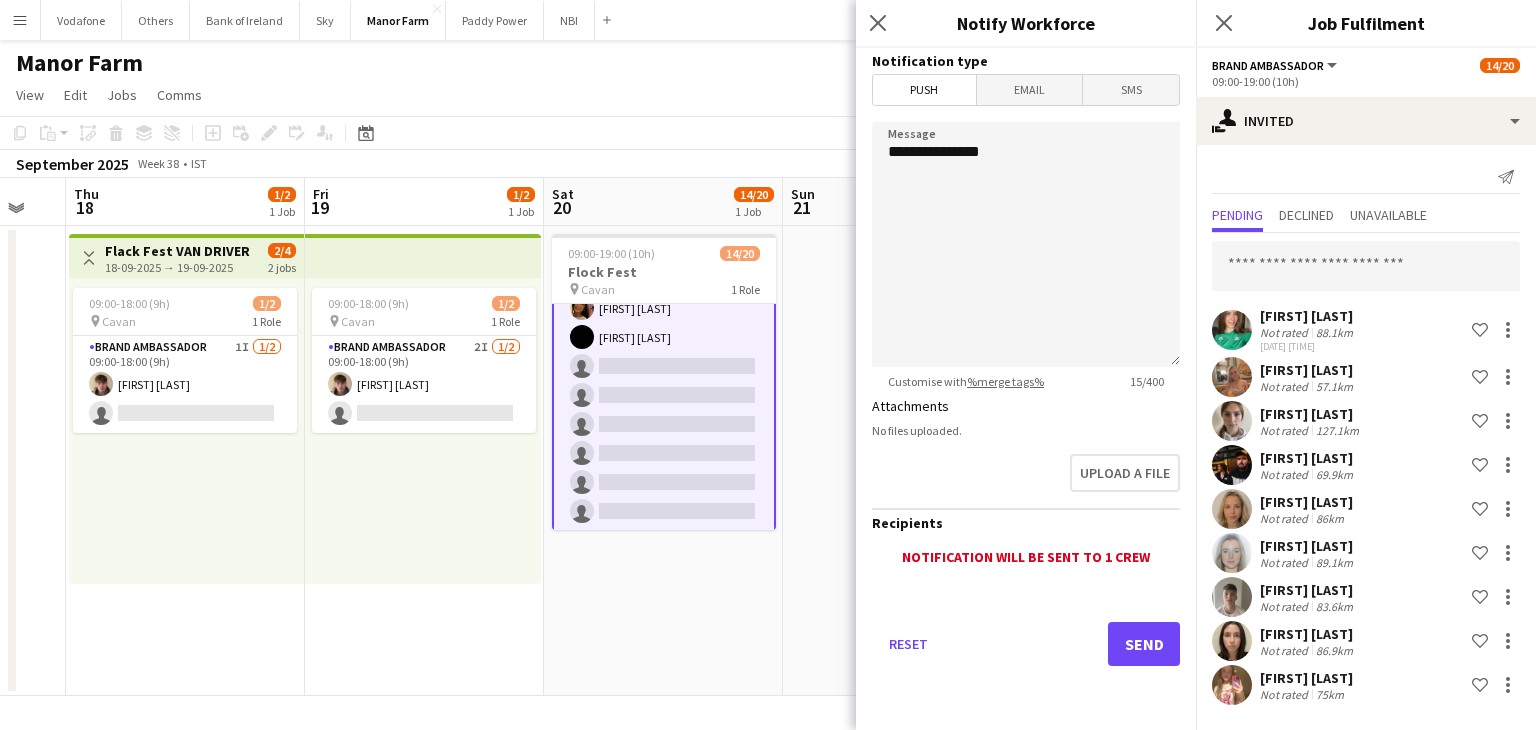 click at bounding box center (902, 461) 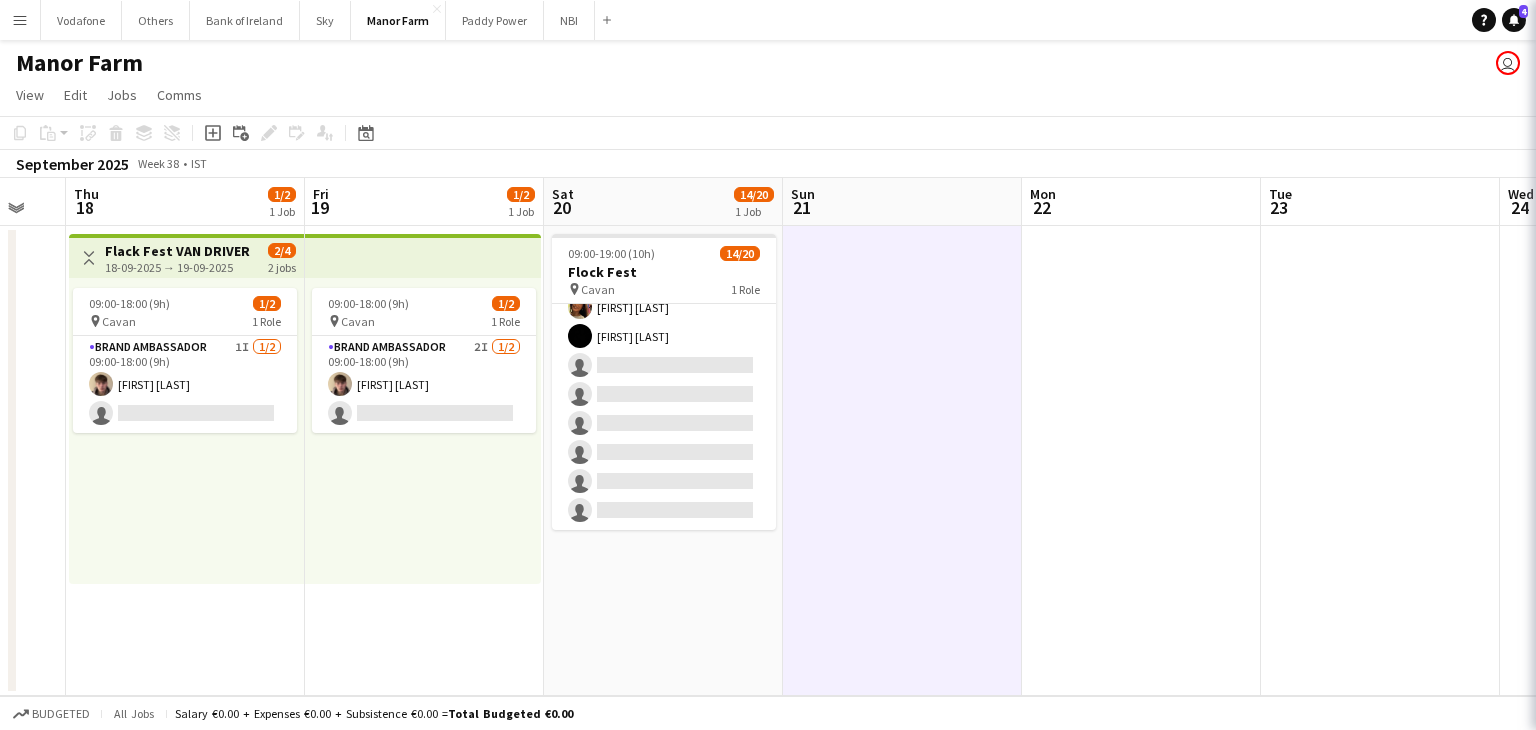 scroll, scrollTop: 392, scrollLeft: 0, axis: vertical 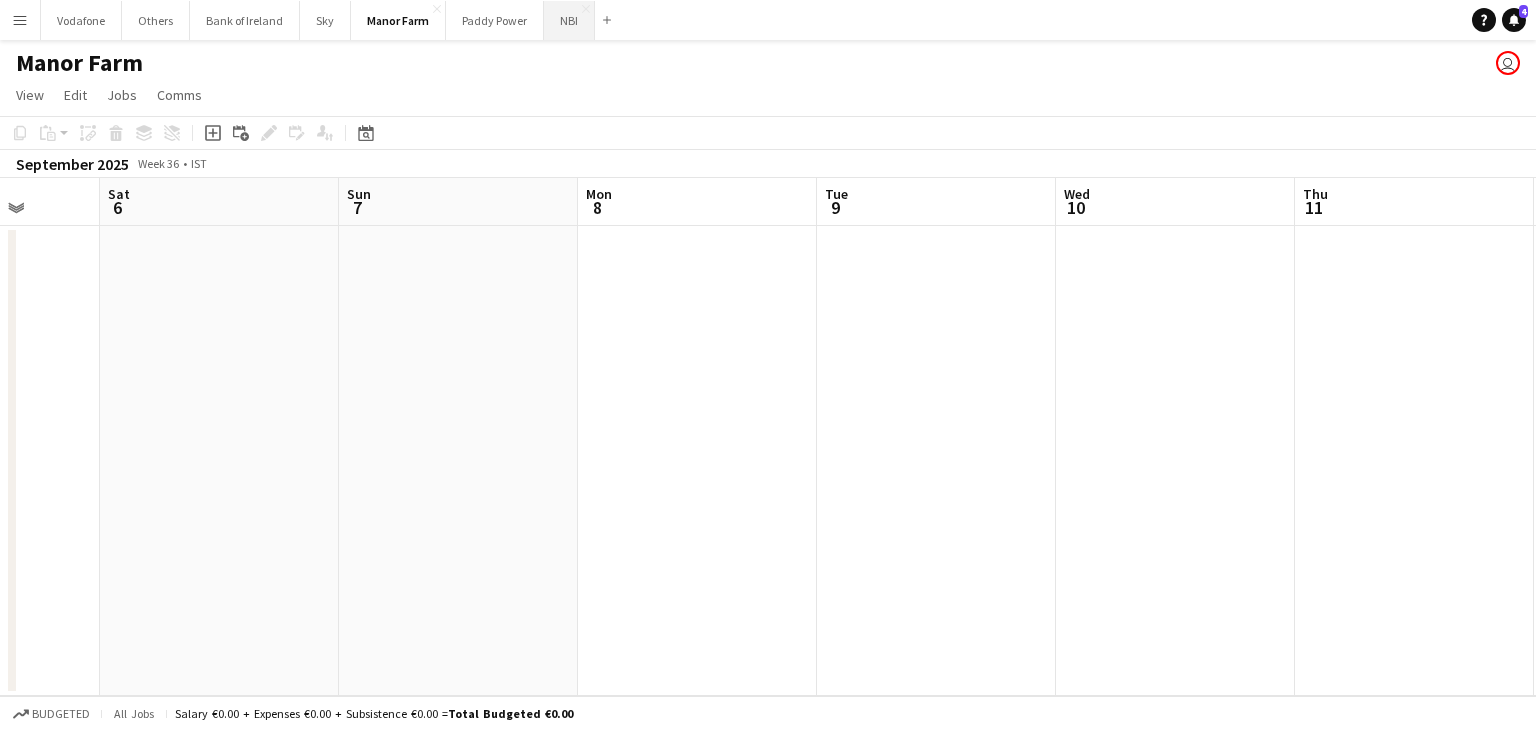 click on "NBI
Close" at bounding box center (569, 20) 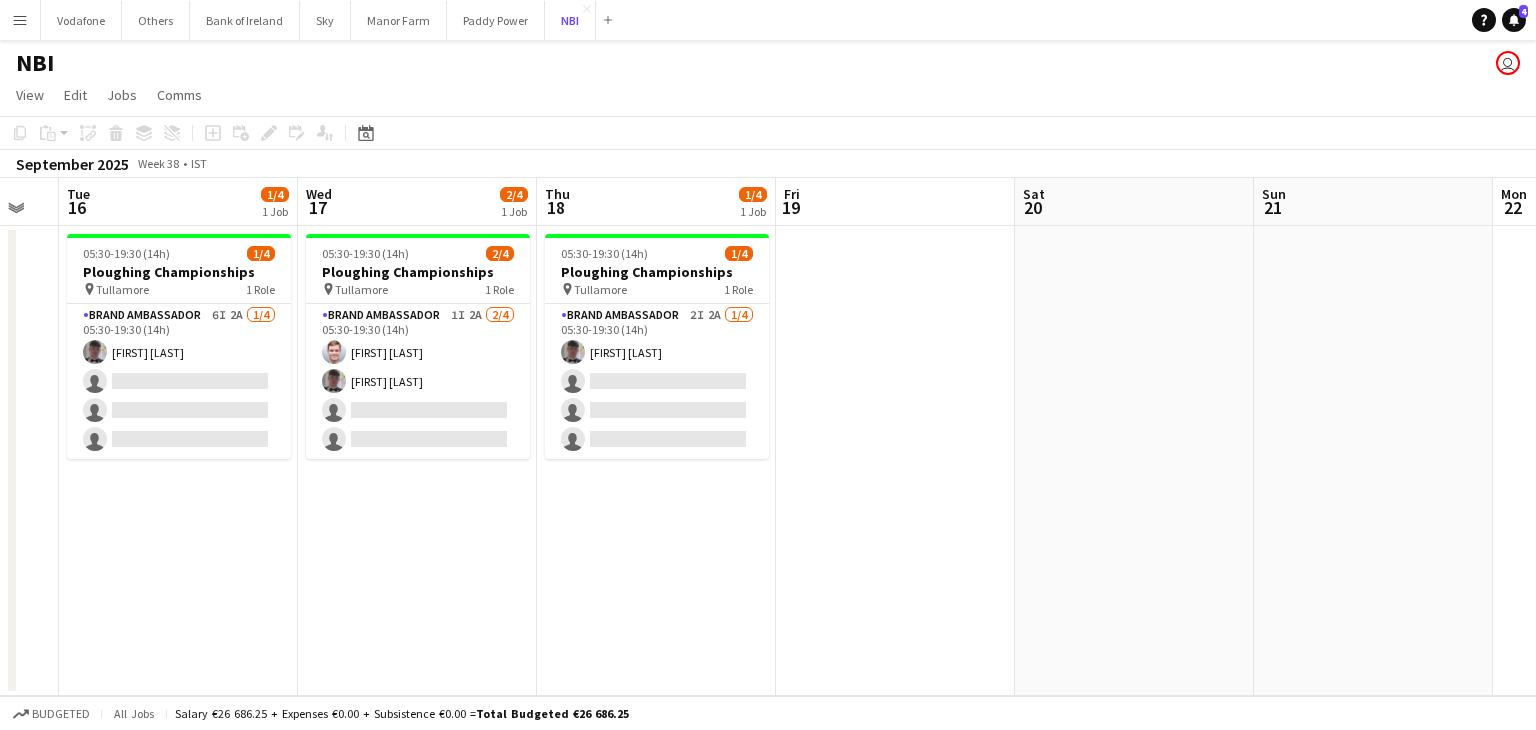 scroll, scrollTop: 0, scrollLeft: 658, axis: horizontal 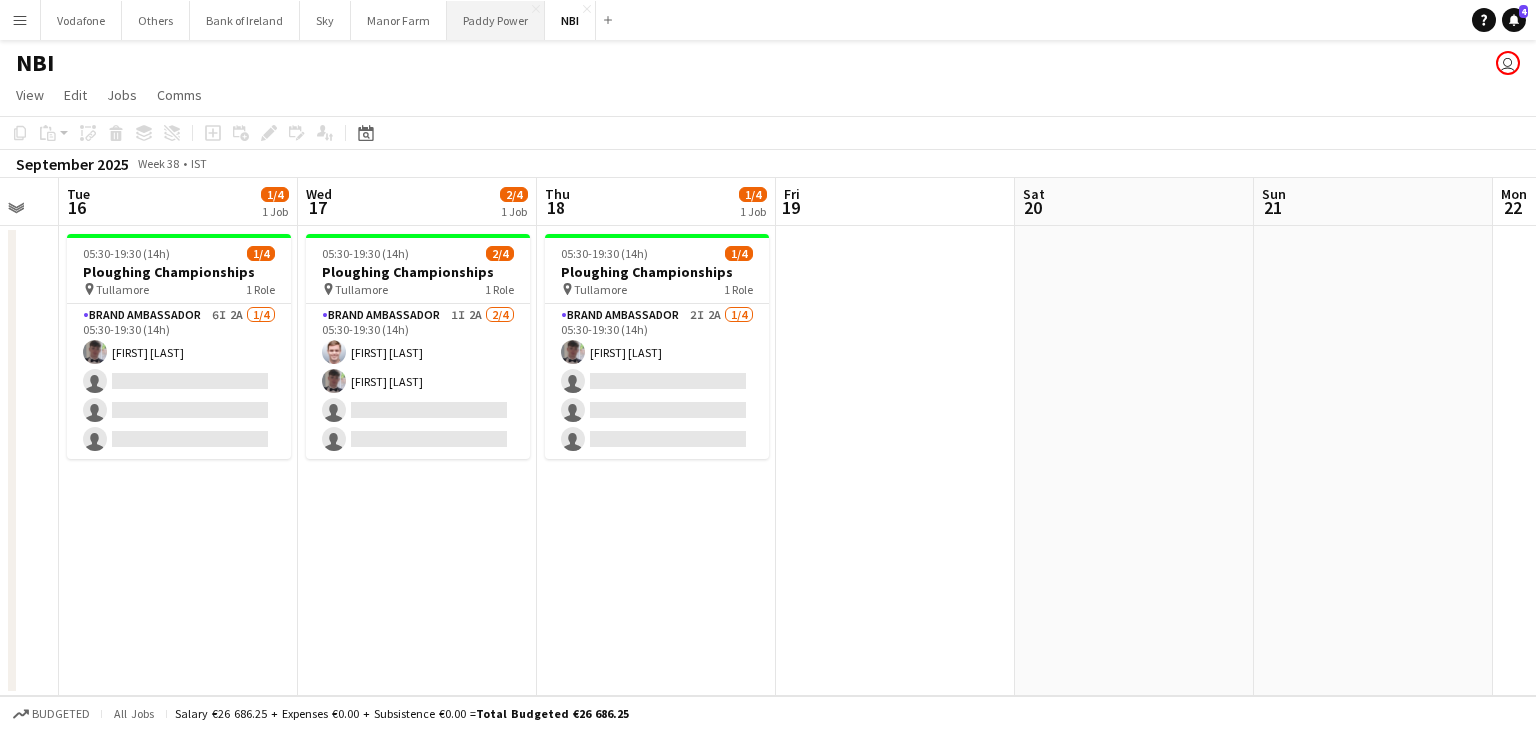 click on "Paddy Power
Close" at bounding box center (496, 20) 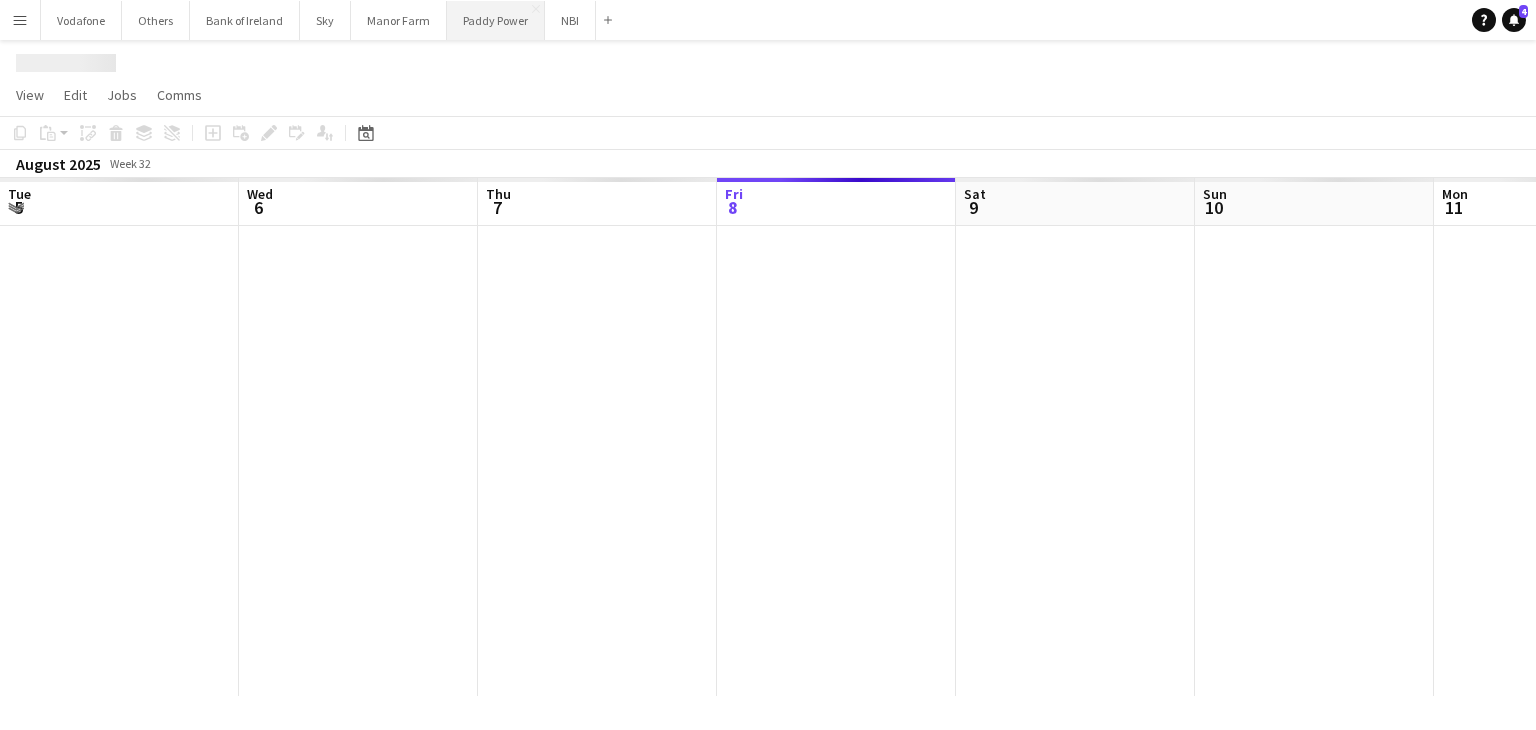 scroll, scrollTop: 0, scrollLeft: 478, axis: horizontal 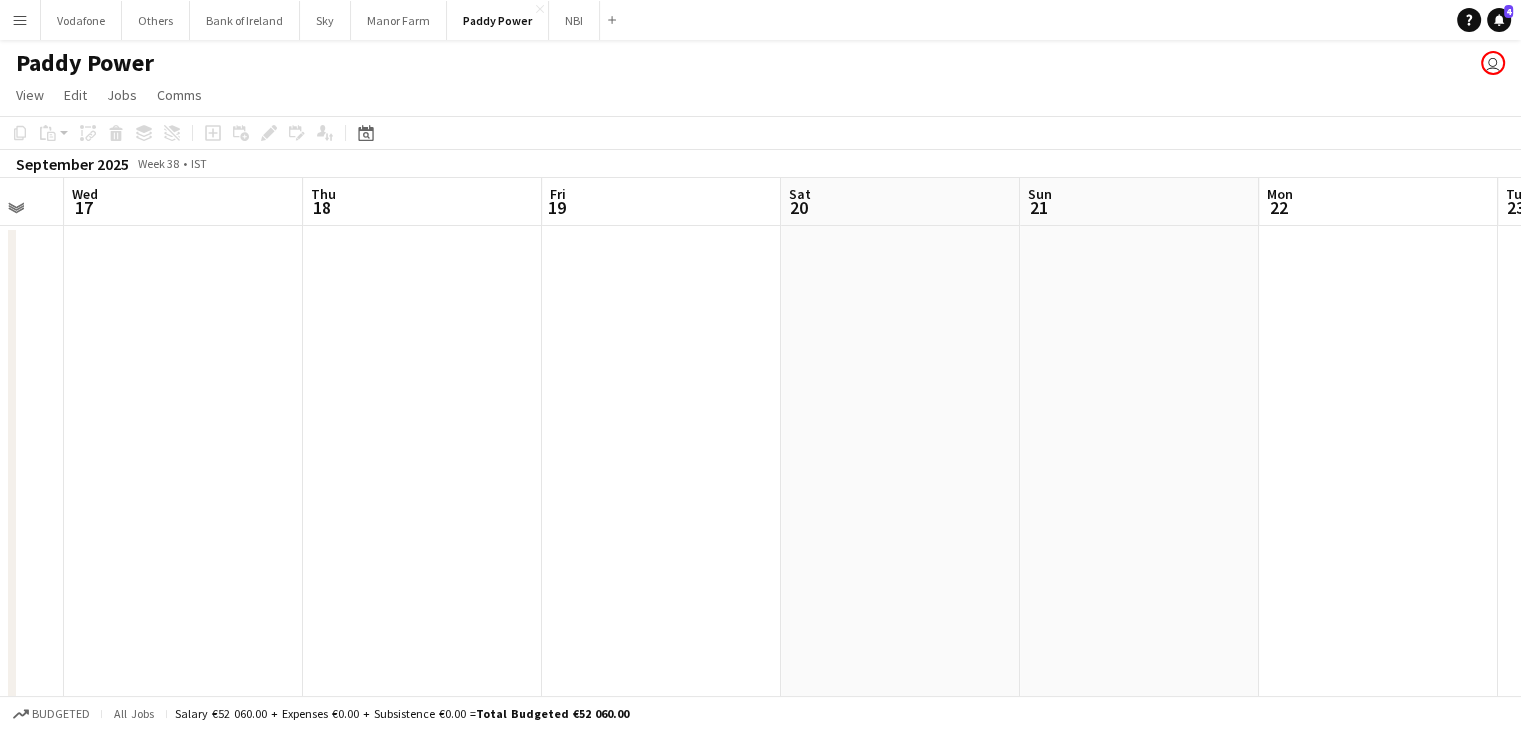drag, startPoint x: 1151, startPoint y: 328, endPoint x: 554, endPoint y: 435, distance: 606.513 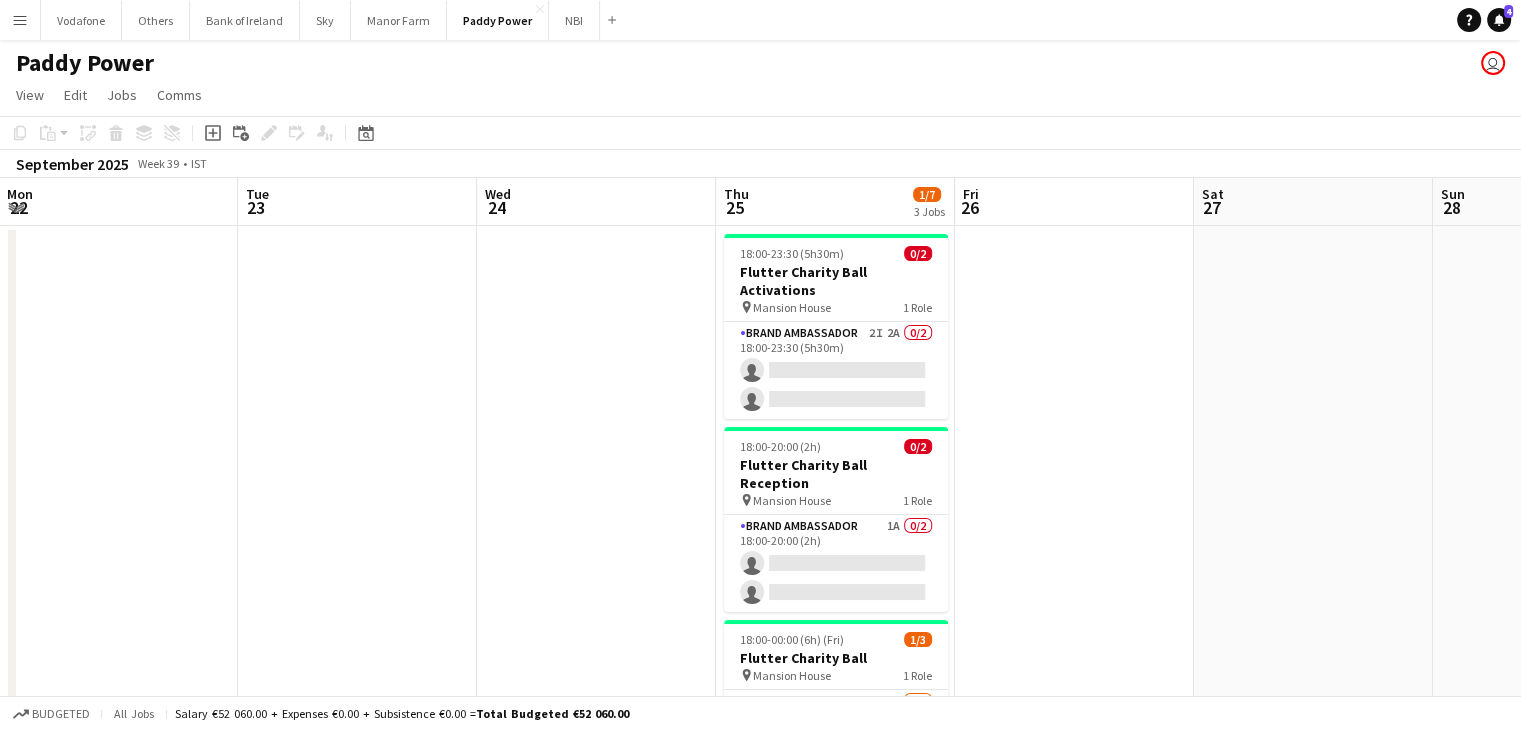 scroll, scrollTop: 0, scrollLeft: 717, axis: horizontal 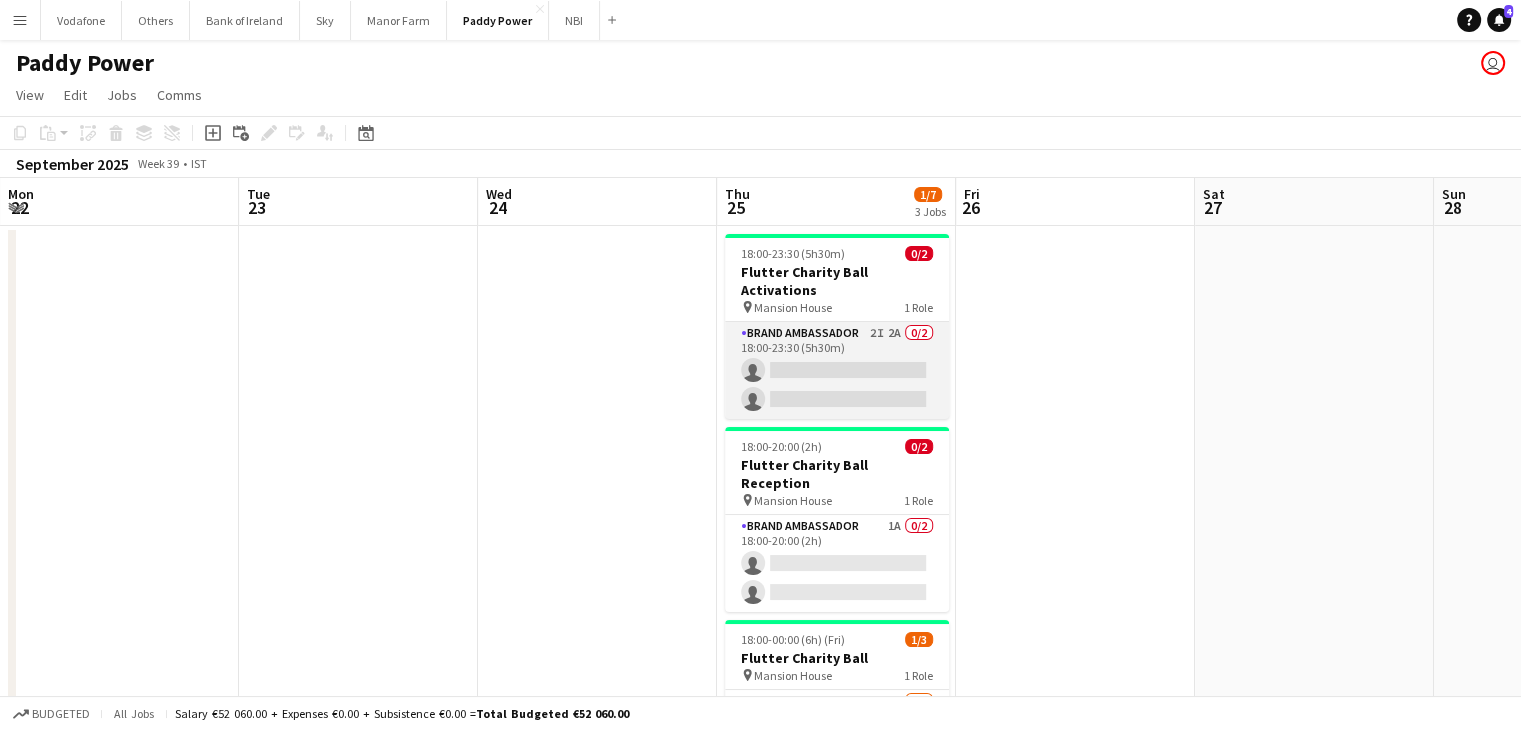 click on "Brand Ambassador   2I   2A   0/2   18:00-23:30 (5h30m)
single-neutral-actions
single-neutral-actions" at bounding box center [837, 370] 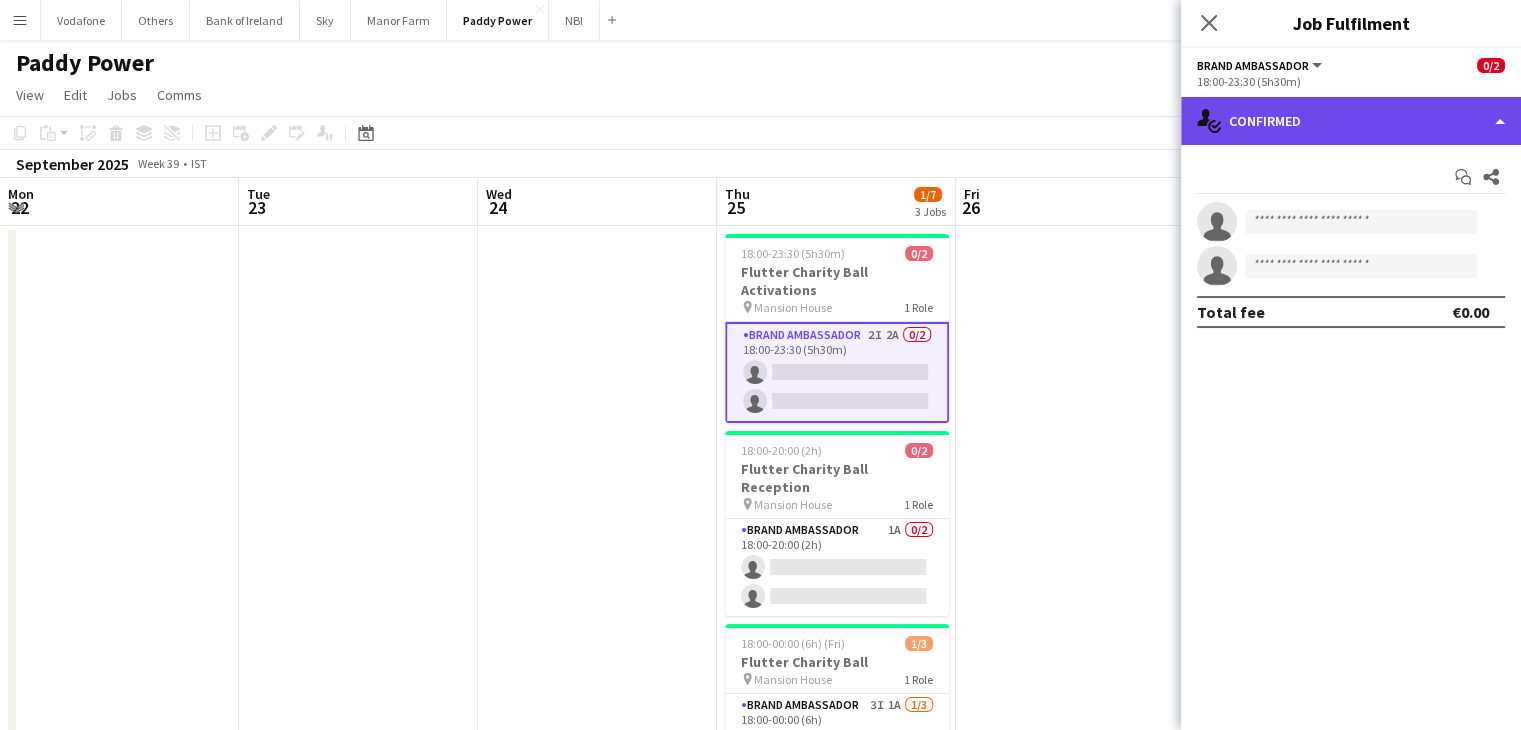 click on "single-neutral-actions-check-2
Confirmed" 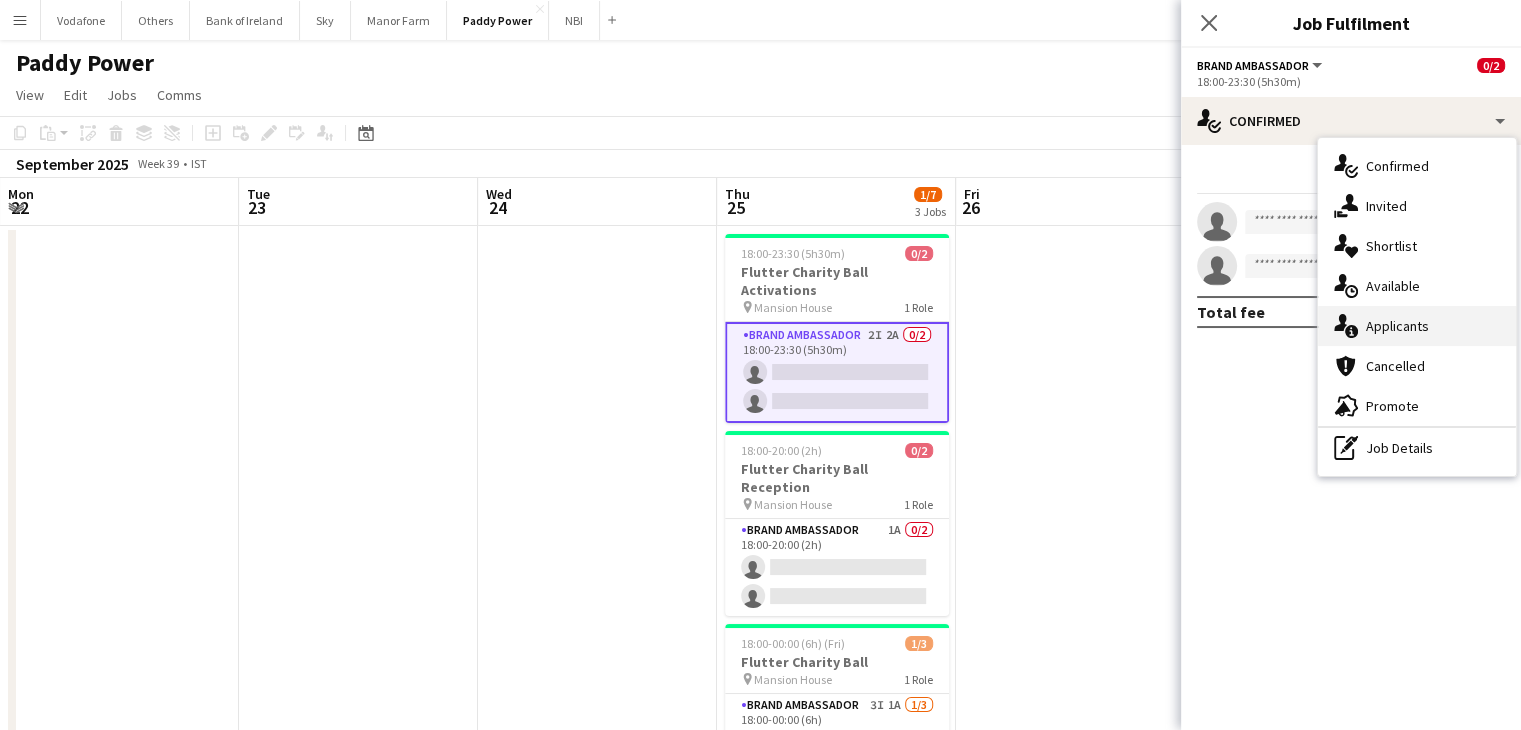 click on "single-neutral-actions-information
Applicants" at bounding box center [1417, 326] 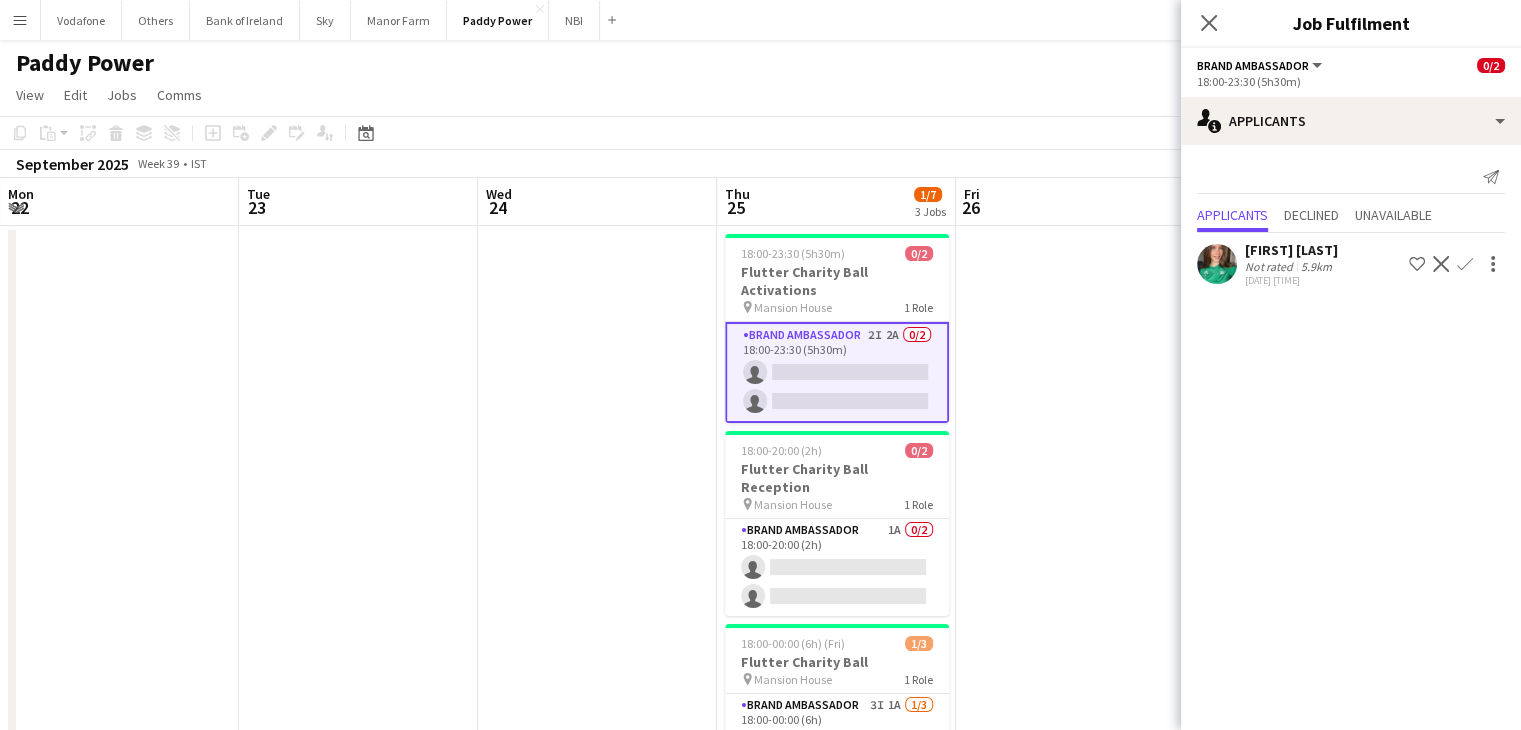 click at bounding box center (1075, 543) 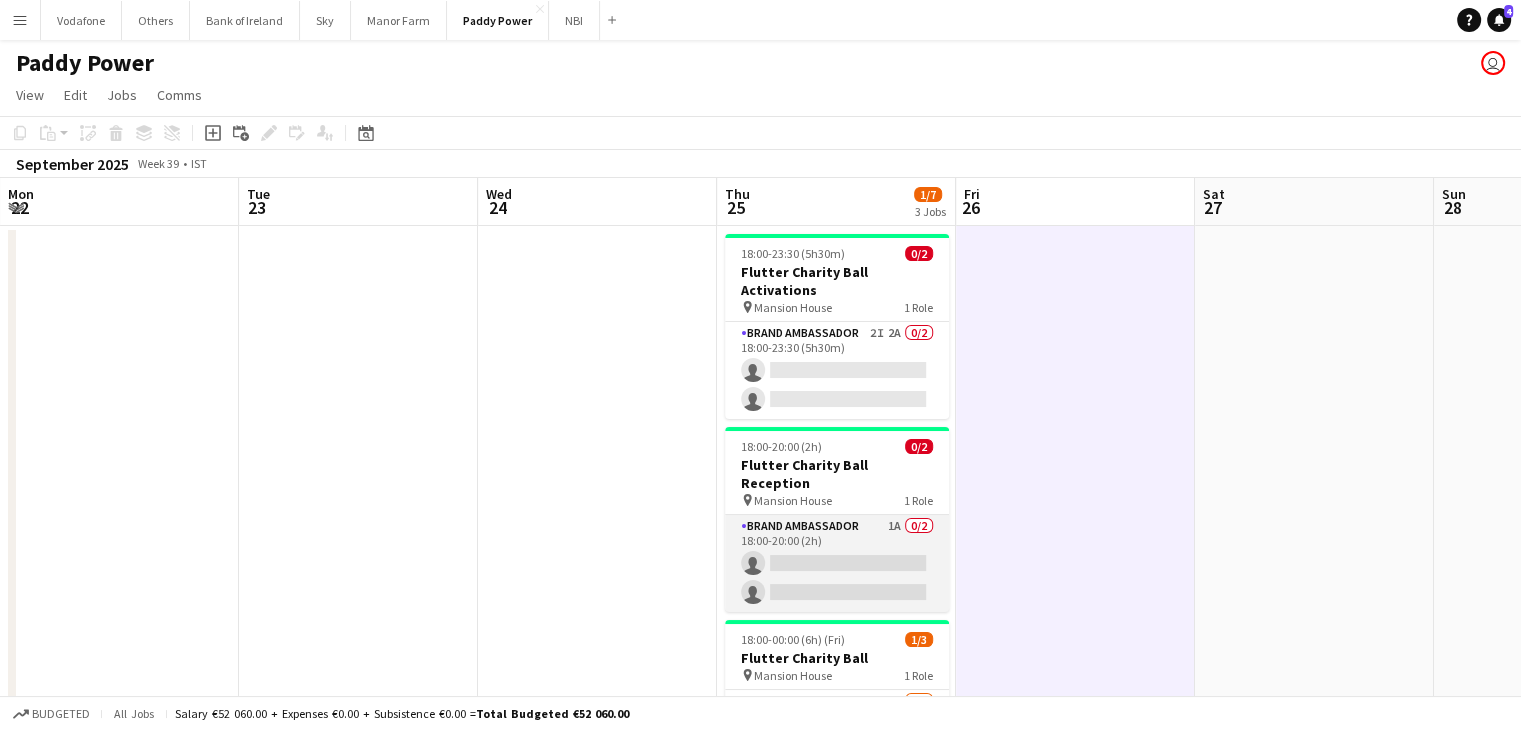 click on "Brand Ambassador   1A   0/2   18:00-20:00 (2h)
single-neutral-actions
single-neutral-actions" at bounding box center (837, 563) 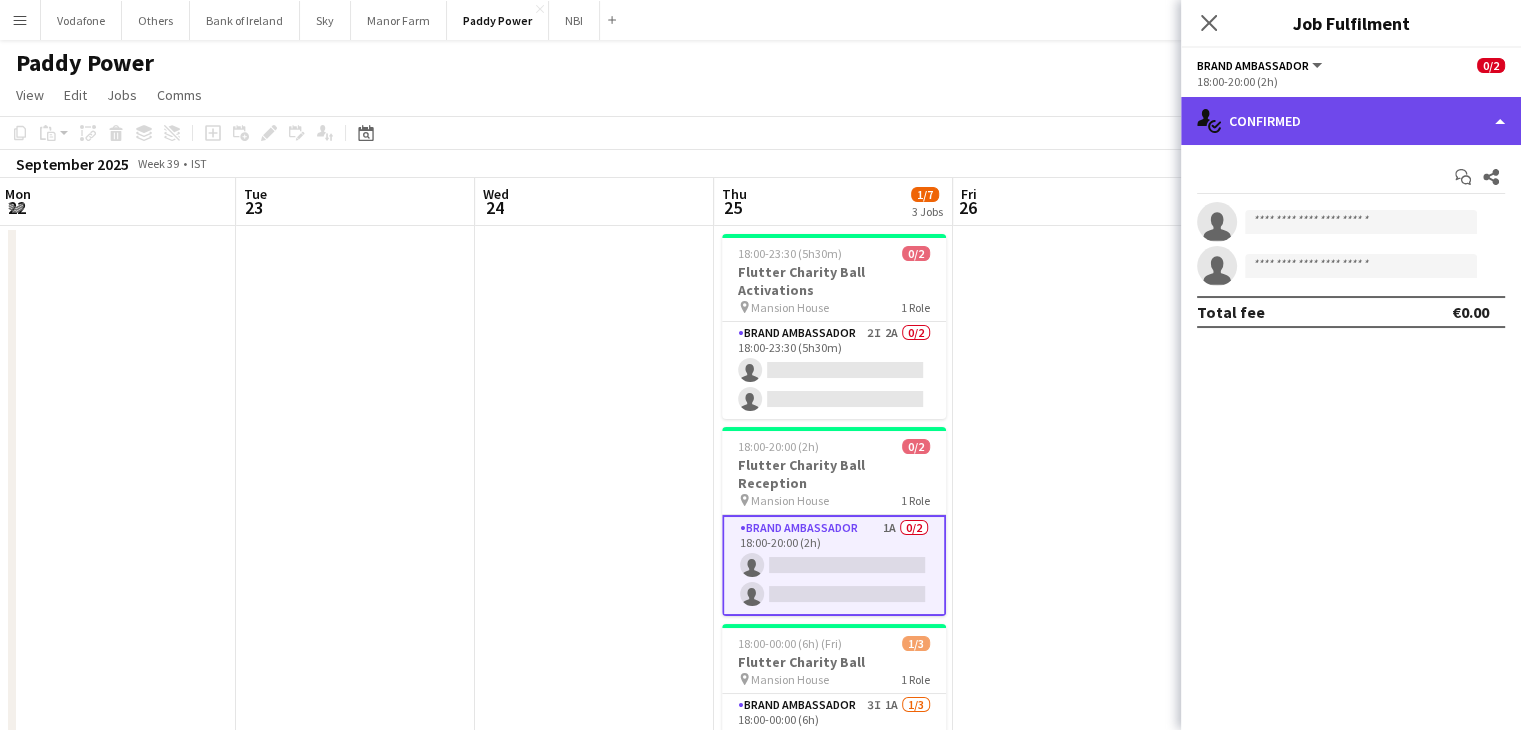 click on "single-neutral-actions-check-2
Confirmed" 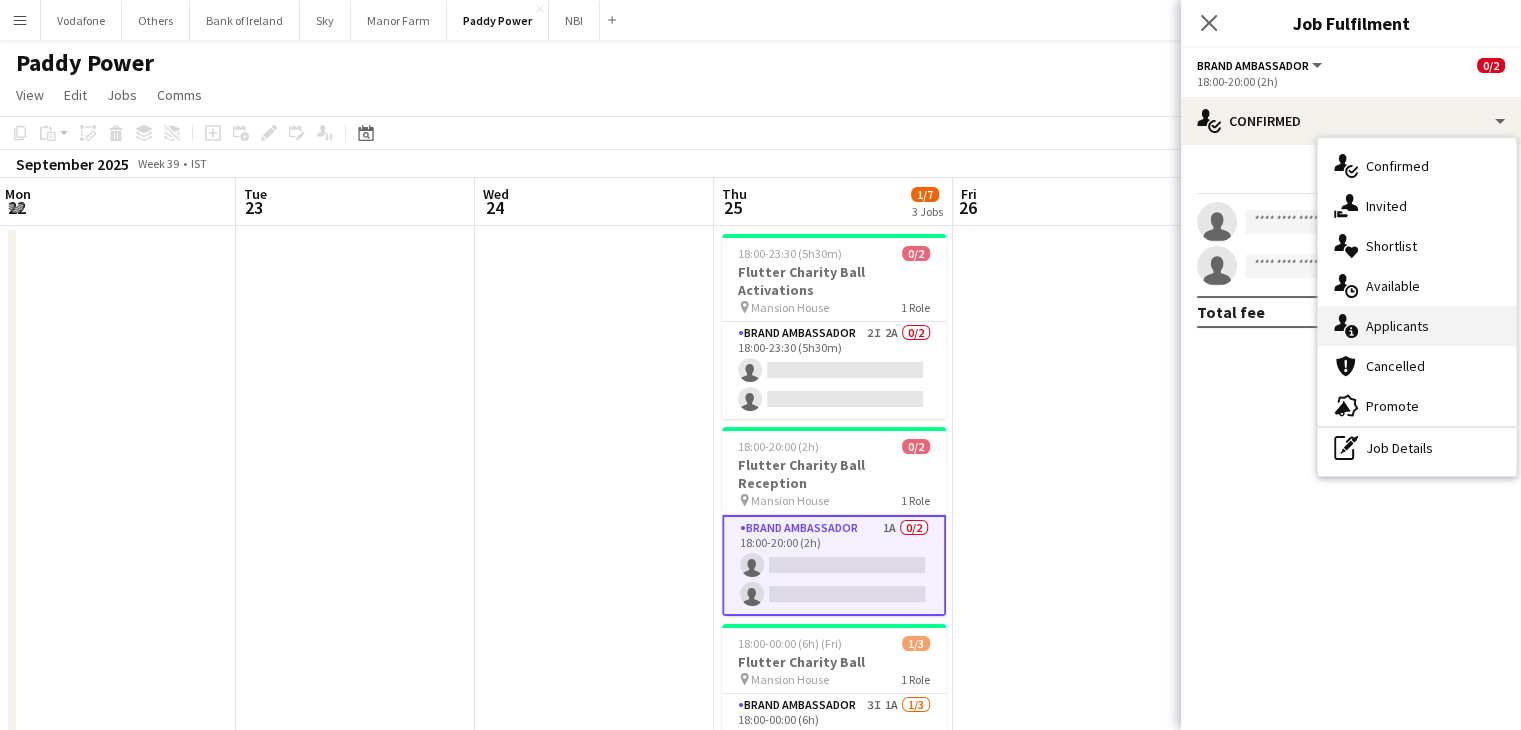 click on "single-neutral-actions-information
Applicants" at bounding box center [1417, 326] 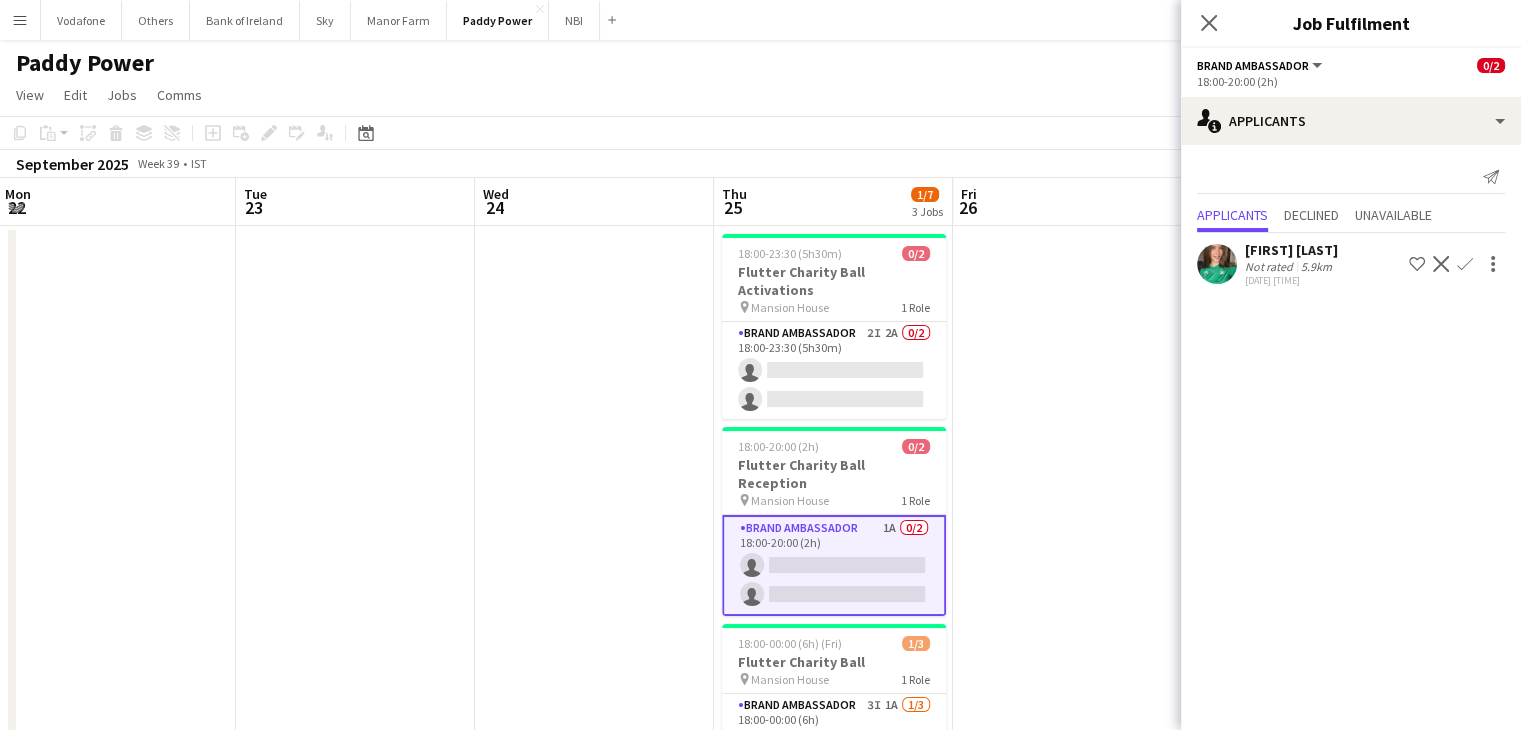 click at bounding box center (1072, 543) 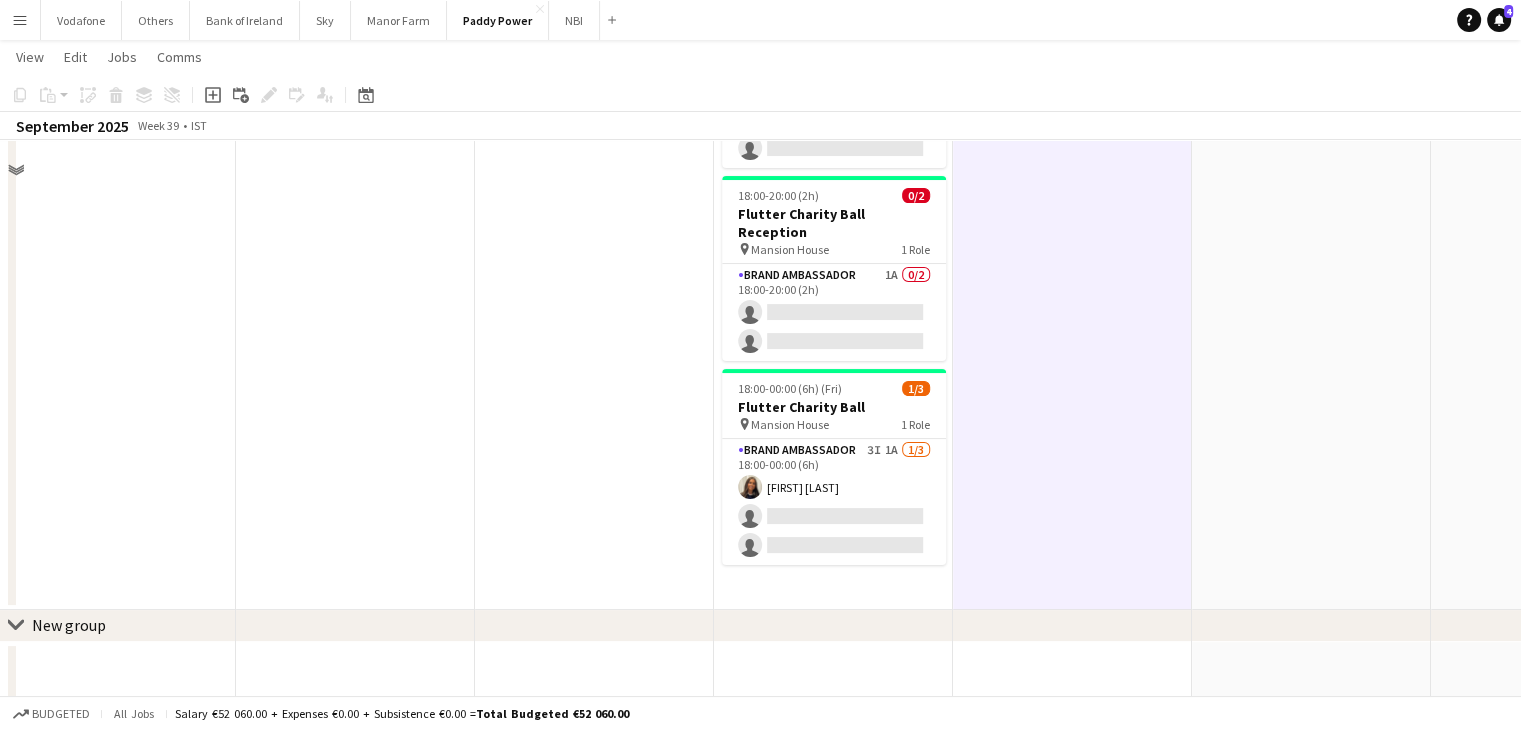 scroll, scrollTop: 255, scrollLeft: 0, axis: vertical 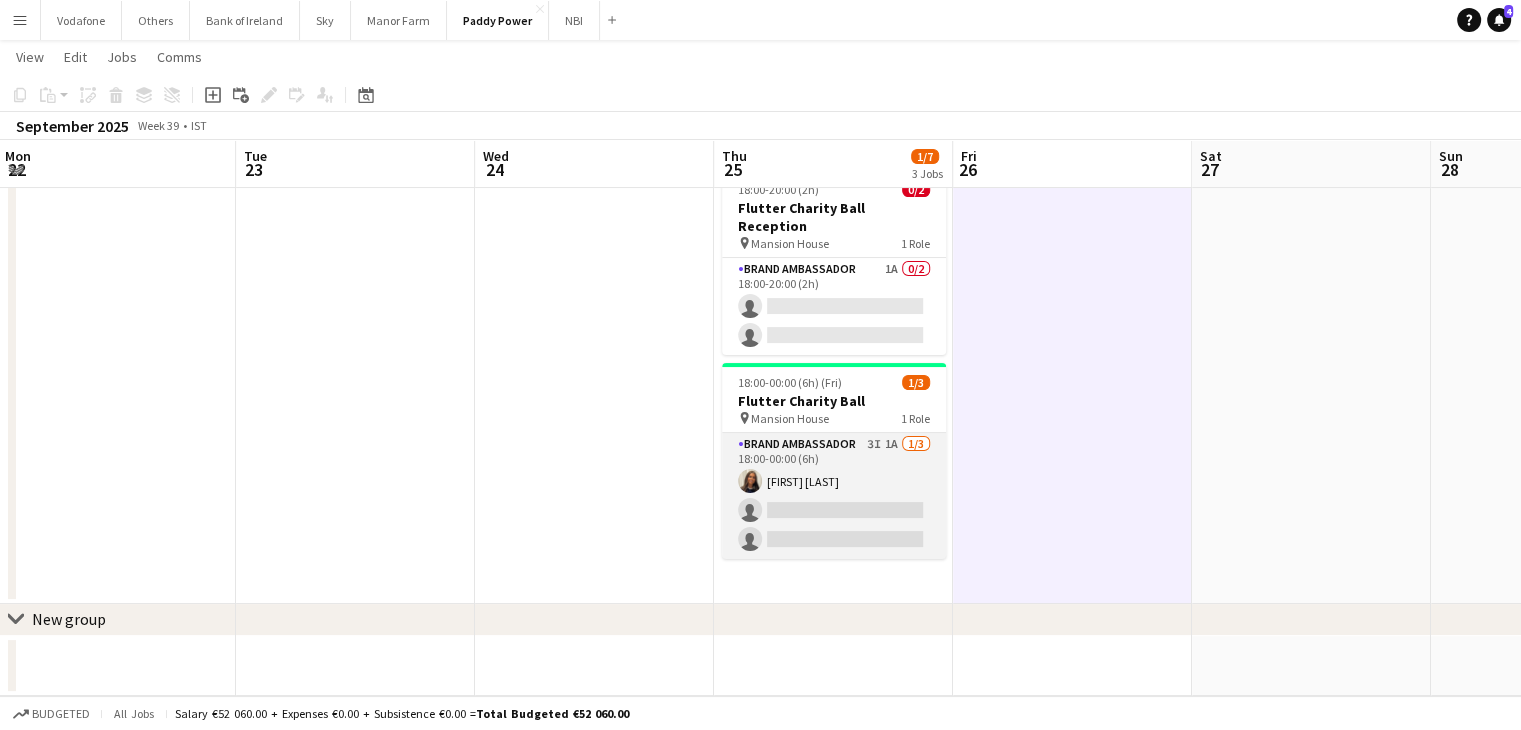 click on "Brand Ambassador   3I   1A   1/3   18:00-00:00 (6h)
[FIRST] [LAST]
single-neutral-actions
single-neutral-actions" at bounding box center (834, 496) 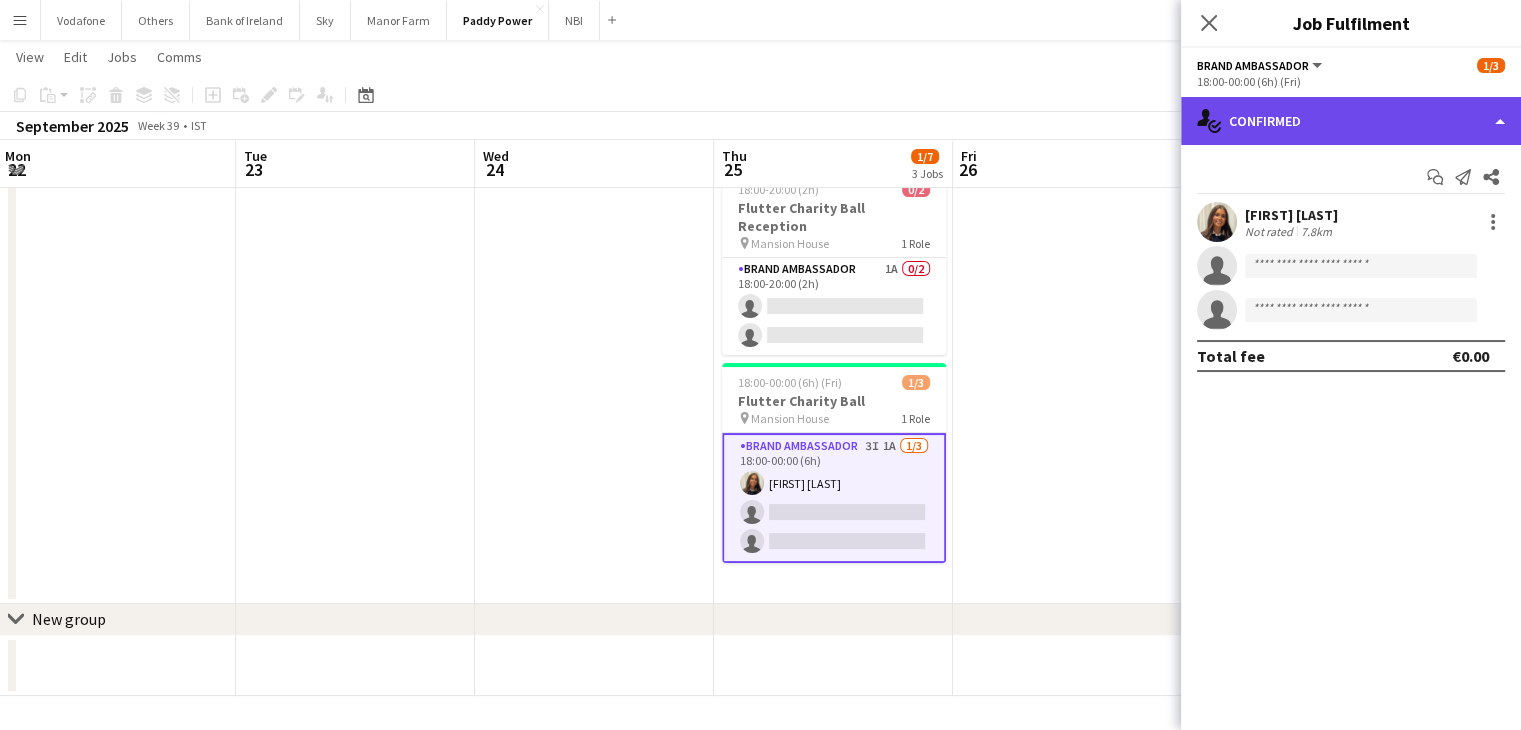 click on "single-neutral-actions-check-2
Confirmed" 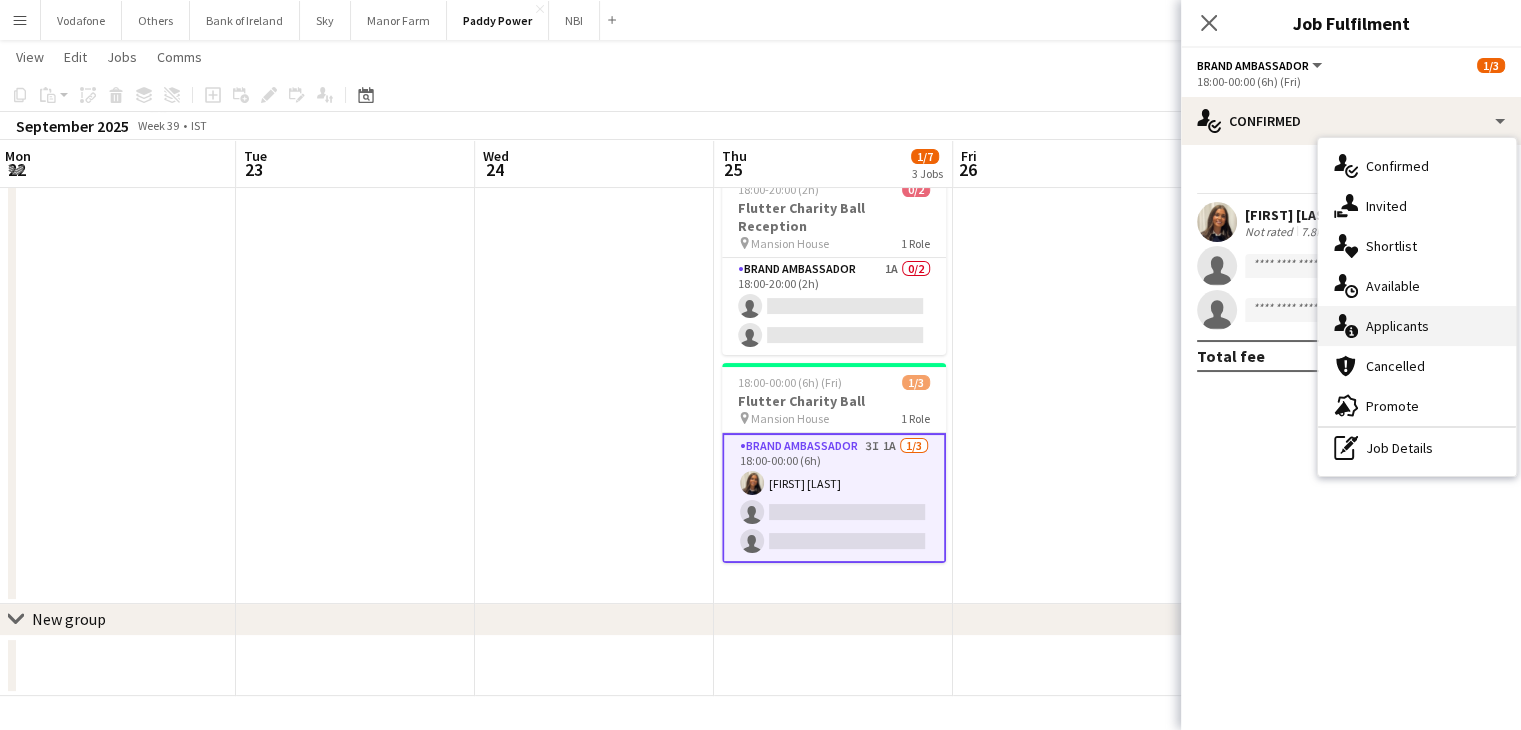 click on "single-neutral-actions-information
Applicants" at bounding box center [1417, 326] 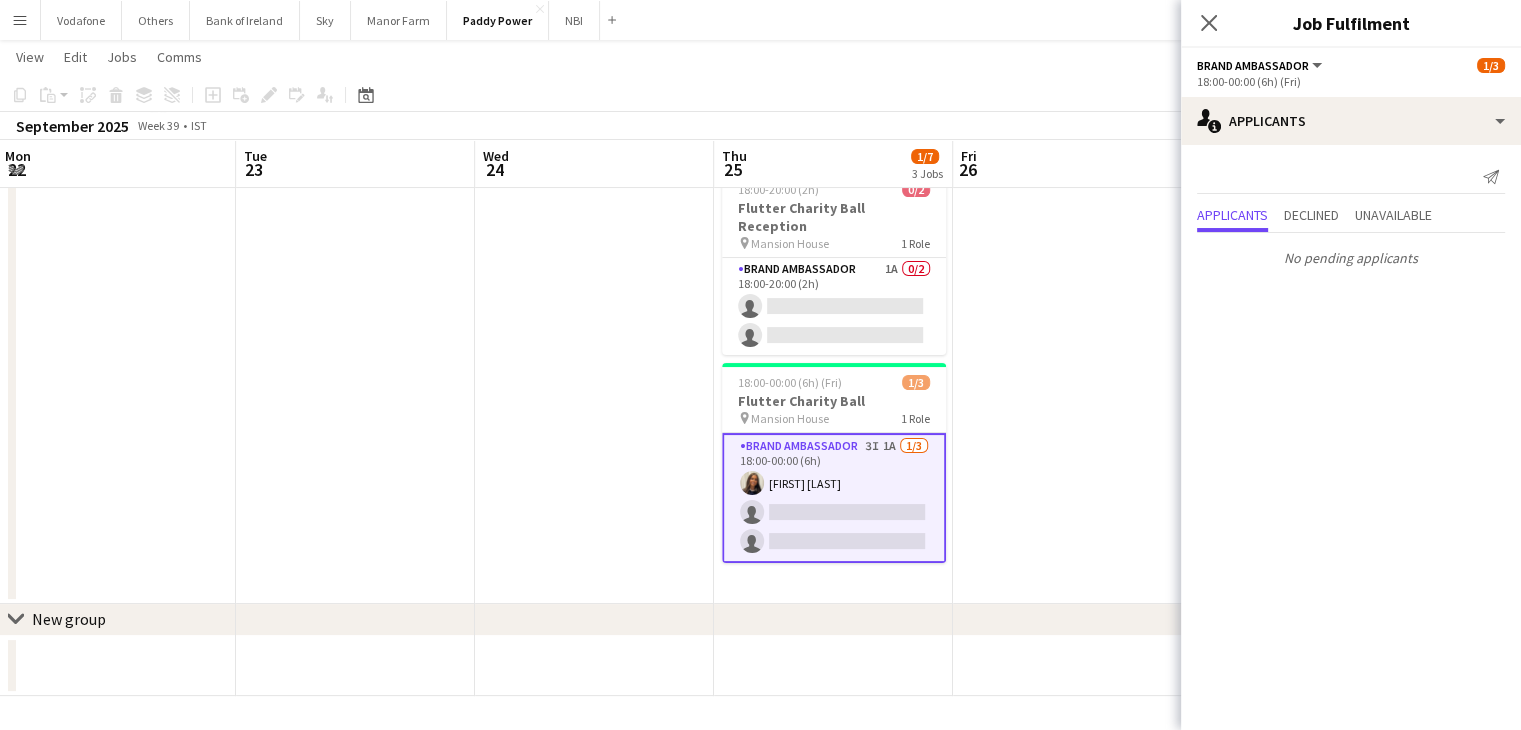 click at bounding box center (1072, 286) 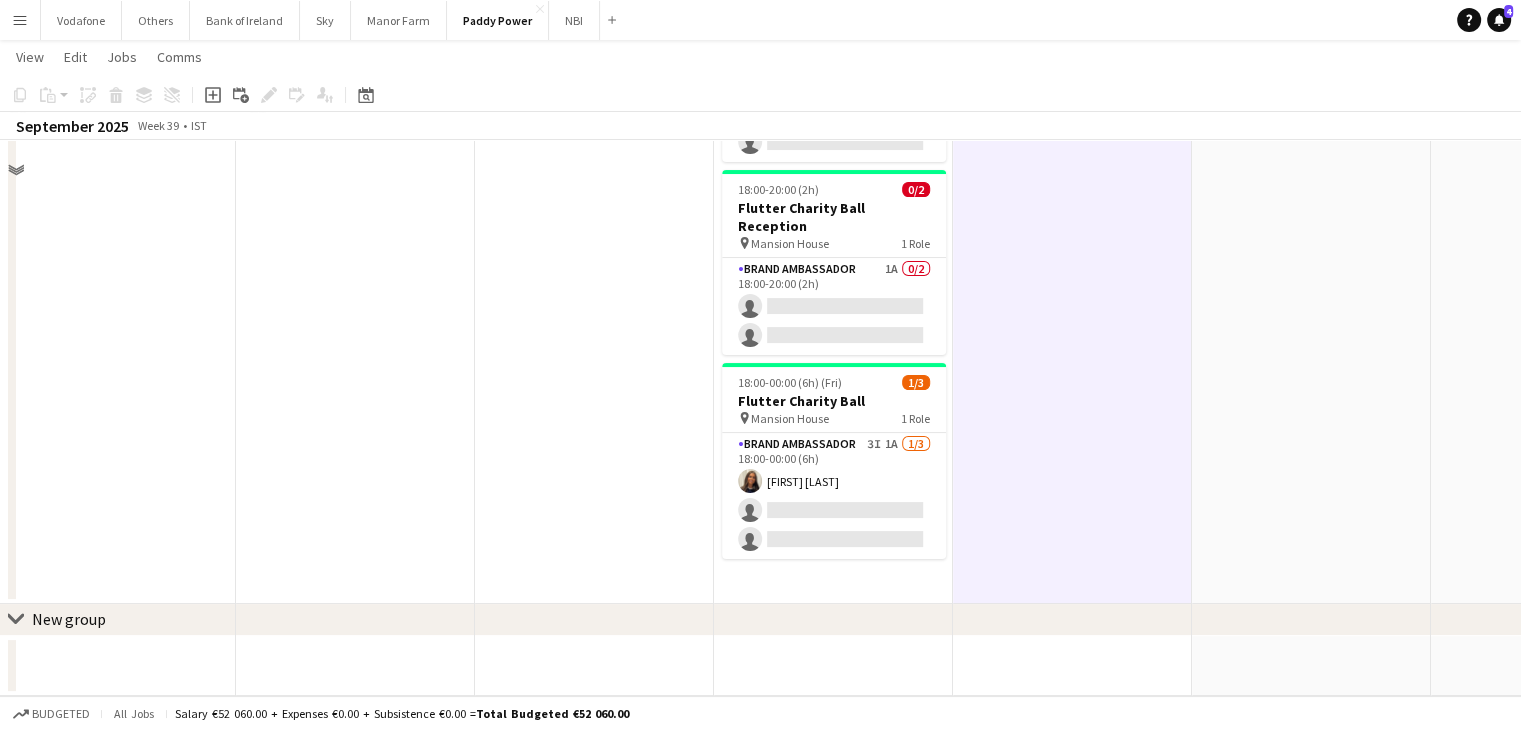 scroll, scrollTop: 0, scrollLeft: 0, axis: both 